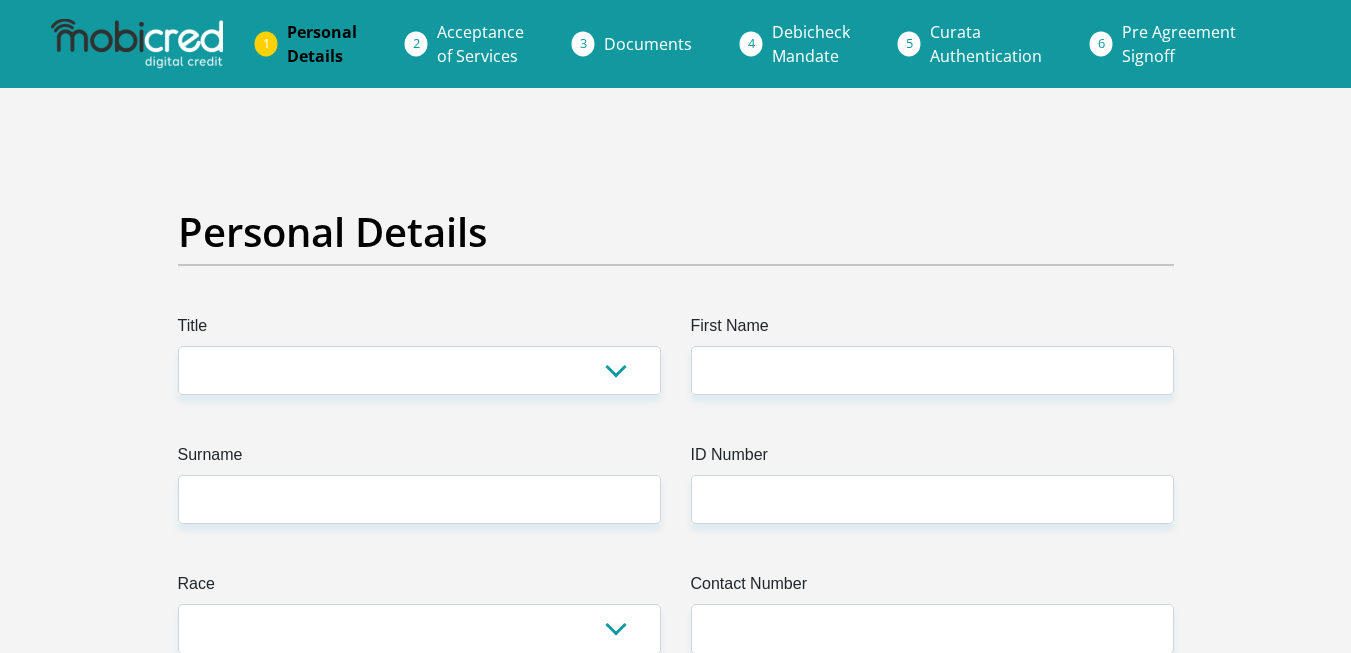 scroll, scrollTop: 0, scrollLeft: 0, axis: both 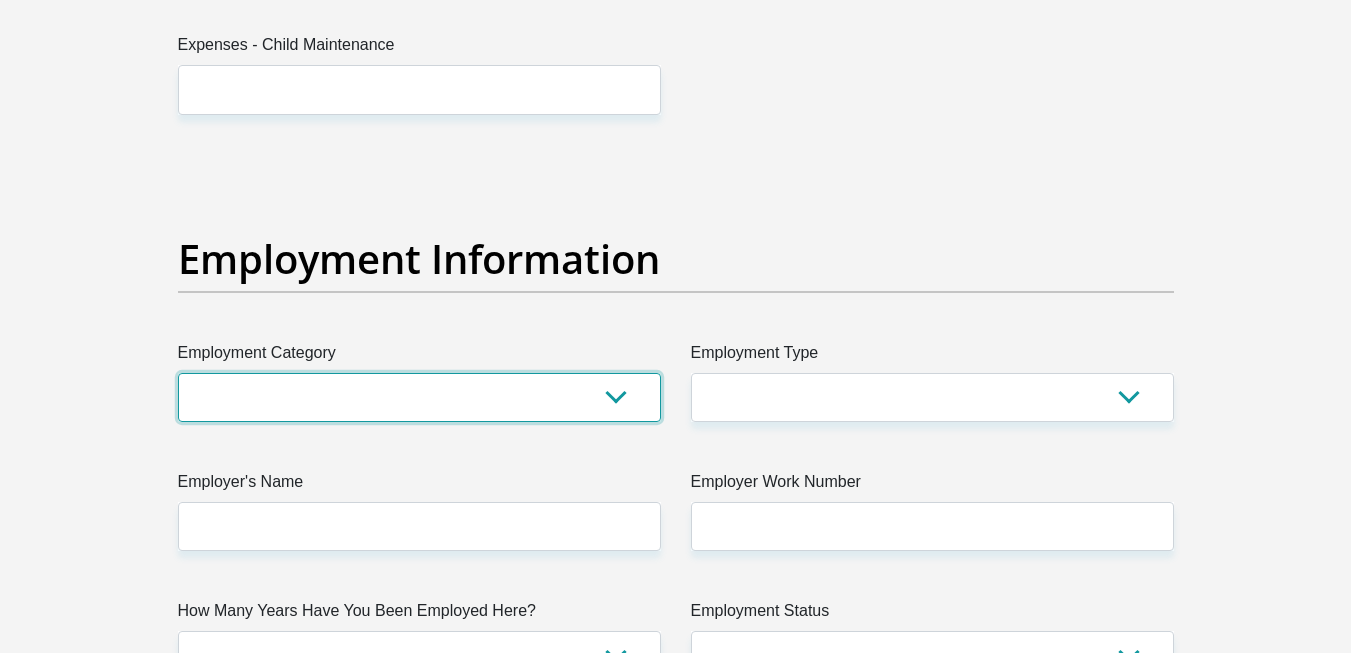 click on "AGRICULTURE
ALCOHOL & TOBACCO
CONSTRUCTION MATERIALS
METALLURGY
EQUIPMENT FOR RENEWABLE ENERGY
SPECIALIZED CONTRACTORS
CAR
GAMING (INCL. INTERNET
OTHER WHOLESALE
UNLICENSED PHARMACEUTICALS
CURRENCY EXCHANGE HOUSES
OTHER FINANCIAL INSTITUTIONS & INSURANCE
REAL ESTATE AGENTS
OIL & GAS
OTHER MATERIALS (E.G. IRON ORE)
PRECIOUS STONES & PRECIOUS METALS
POLITICAL ORGANIZATIONS
RELIGIOUS ORGANIZATIONS(NOT SECTS)
ACTI. HAVING BUSINESS DEAL WITH PUBLIC ADMINISTRATION
LAUNDROMATS" at bounding box center (419, 397) 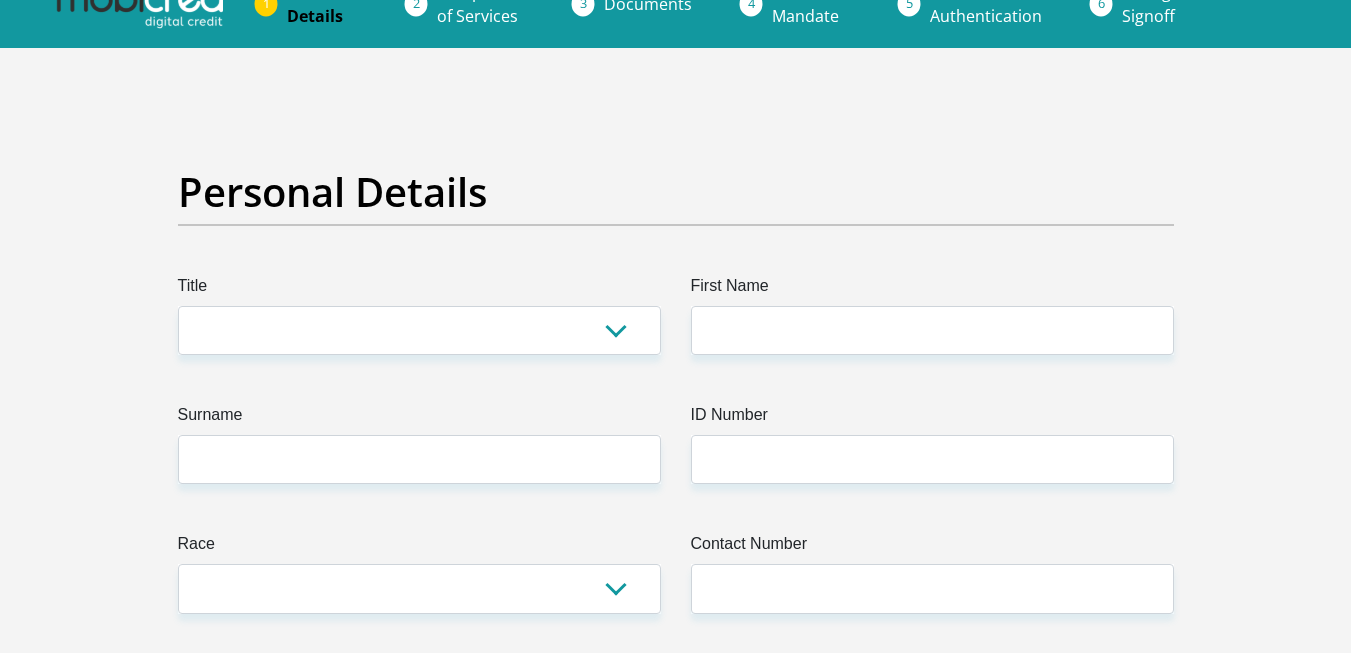 scroll, scrollTop: 0, scrollLeft: 0, axis: both 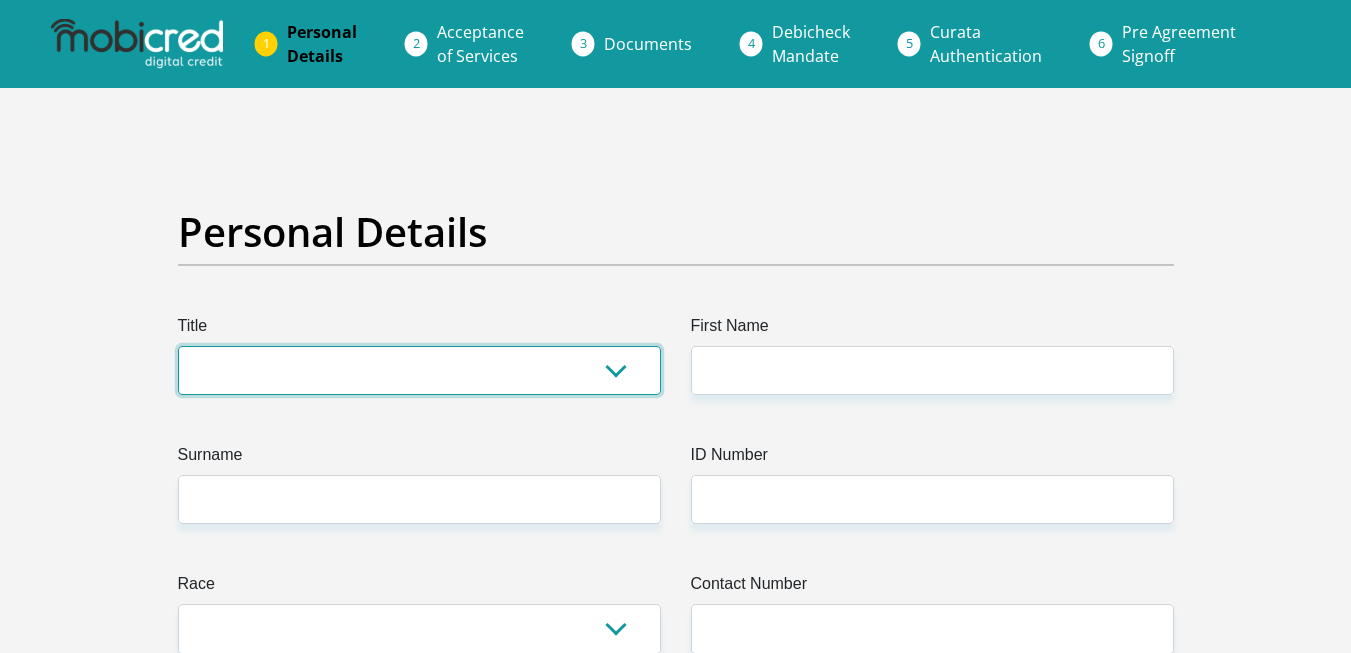 click on "Mr
Ms
Mrs
Dr
Other" at bounding box center [419, 370] 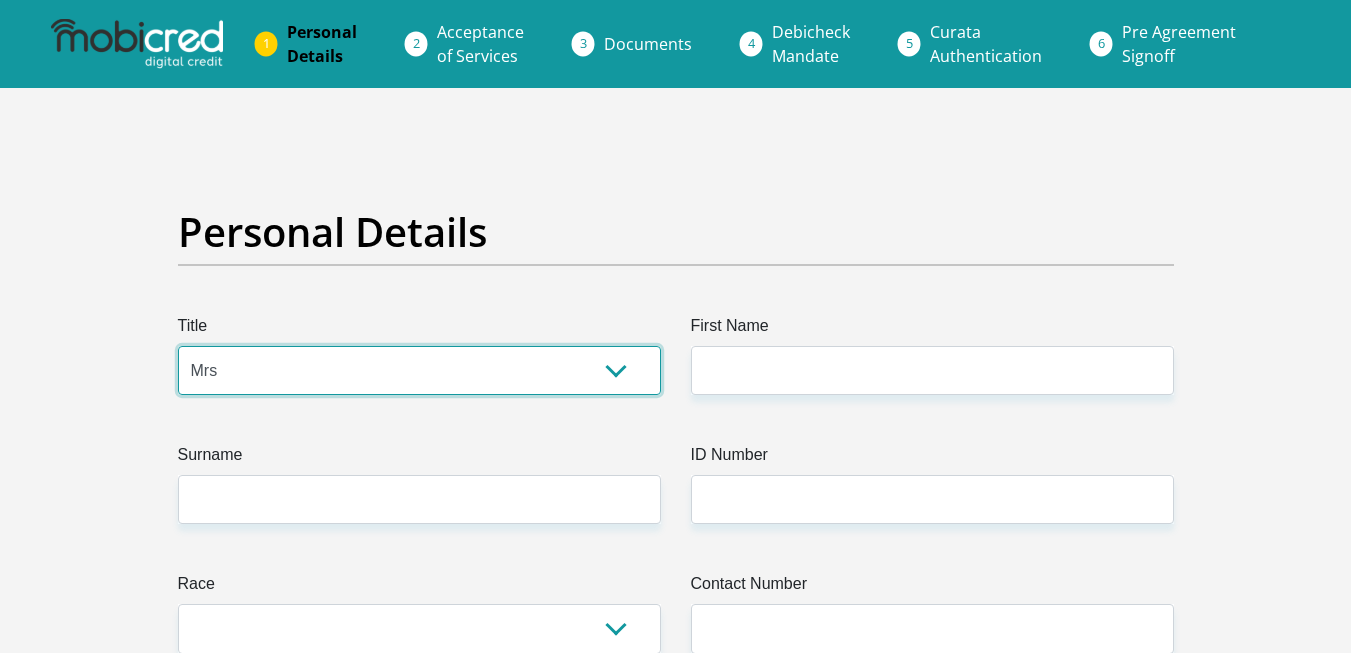 click on "Mr
Ms
Mrs
Dr
Other" at bounding box center [419, 370] 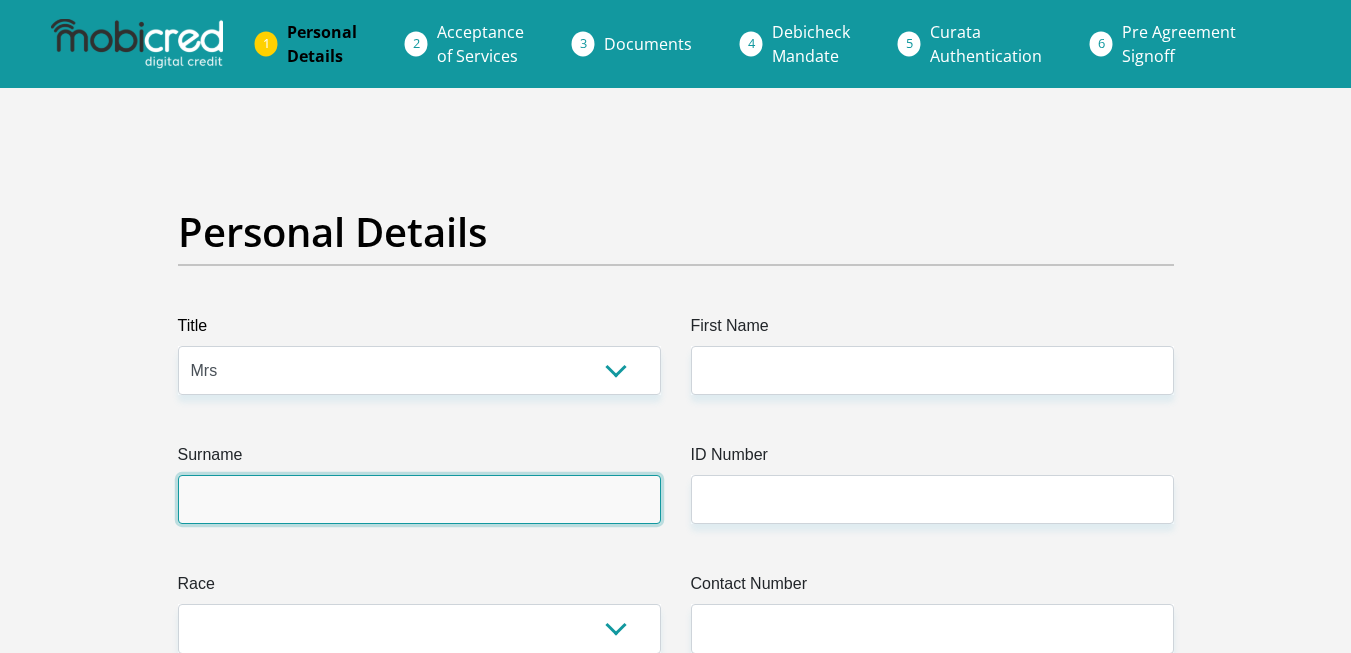 click on "Surname" at bounding box center (419, 499) 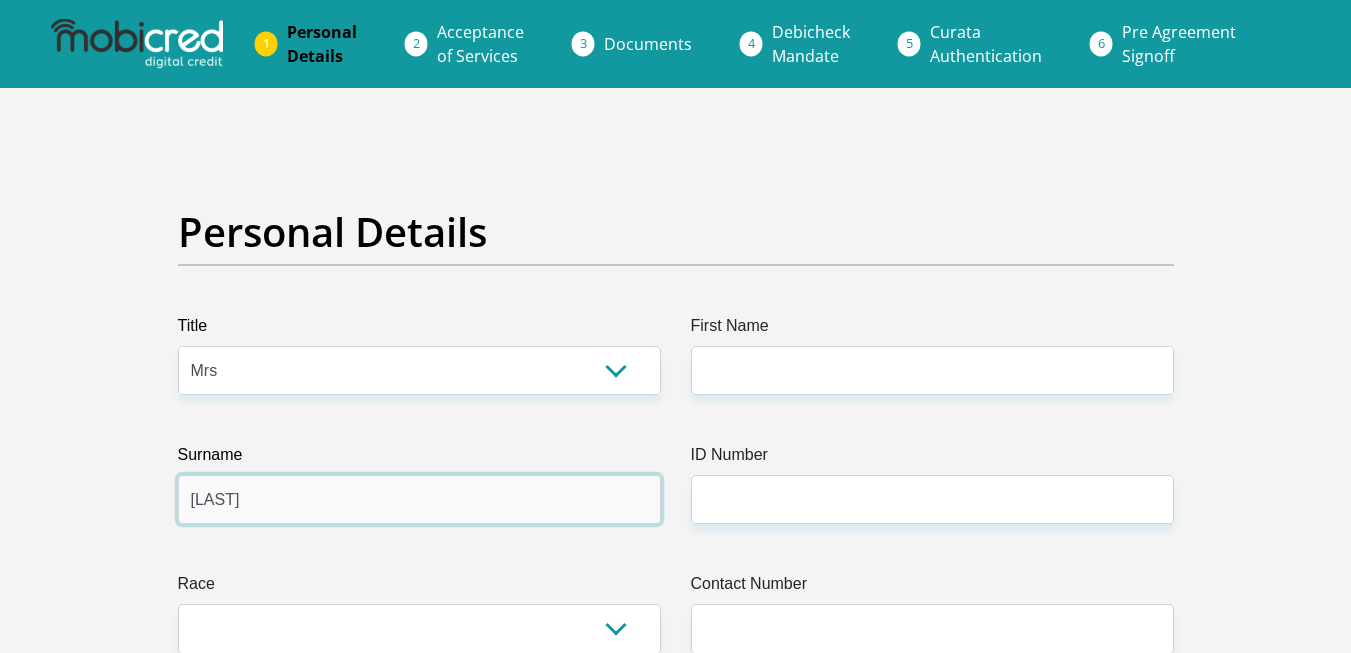type on "[LAST]" 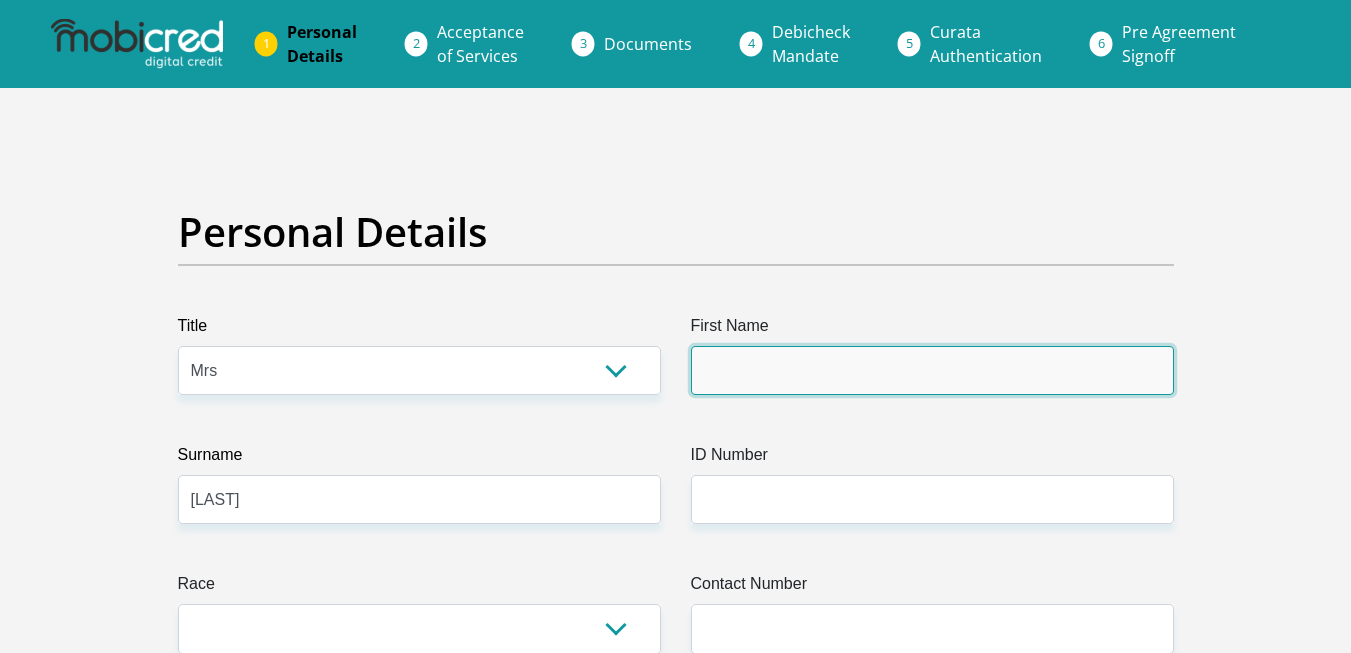 click on "First Name" at bounding box center (932, 370) 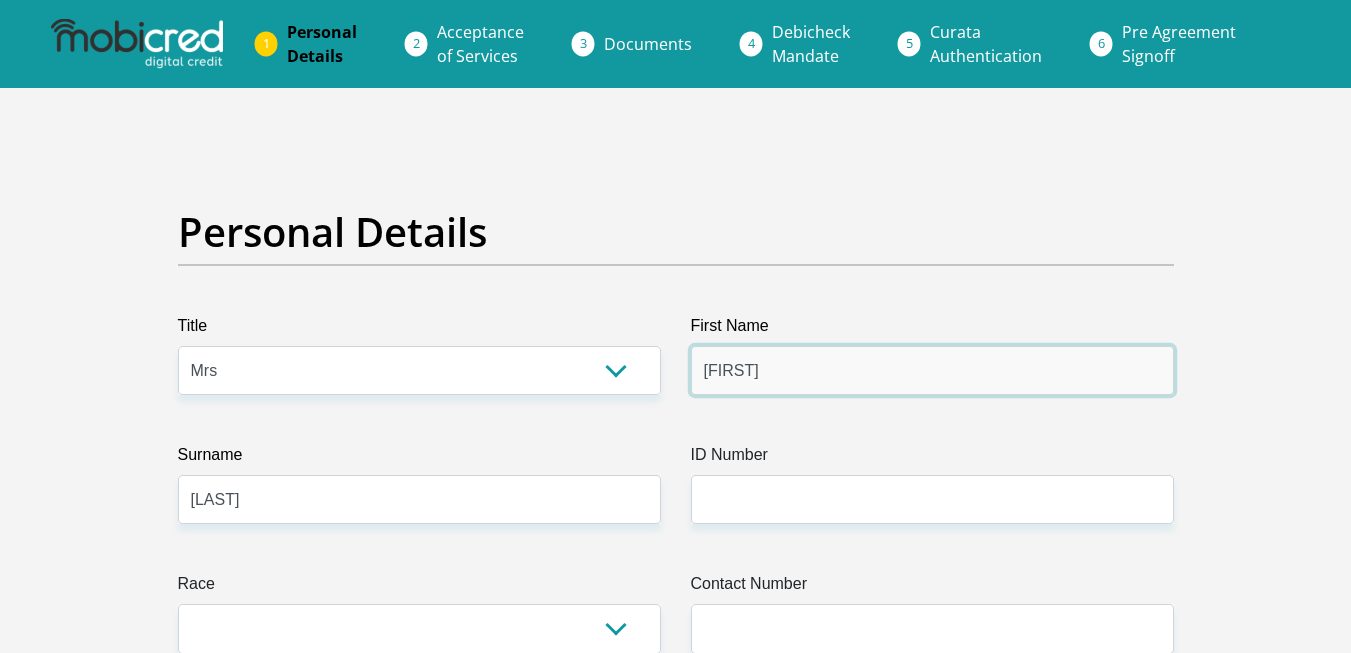 type on "[FIRST]" 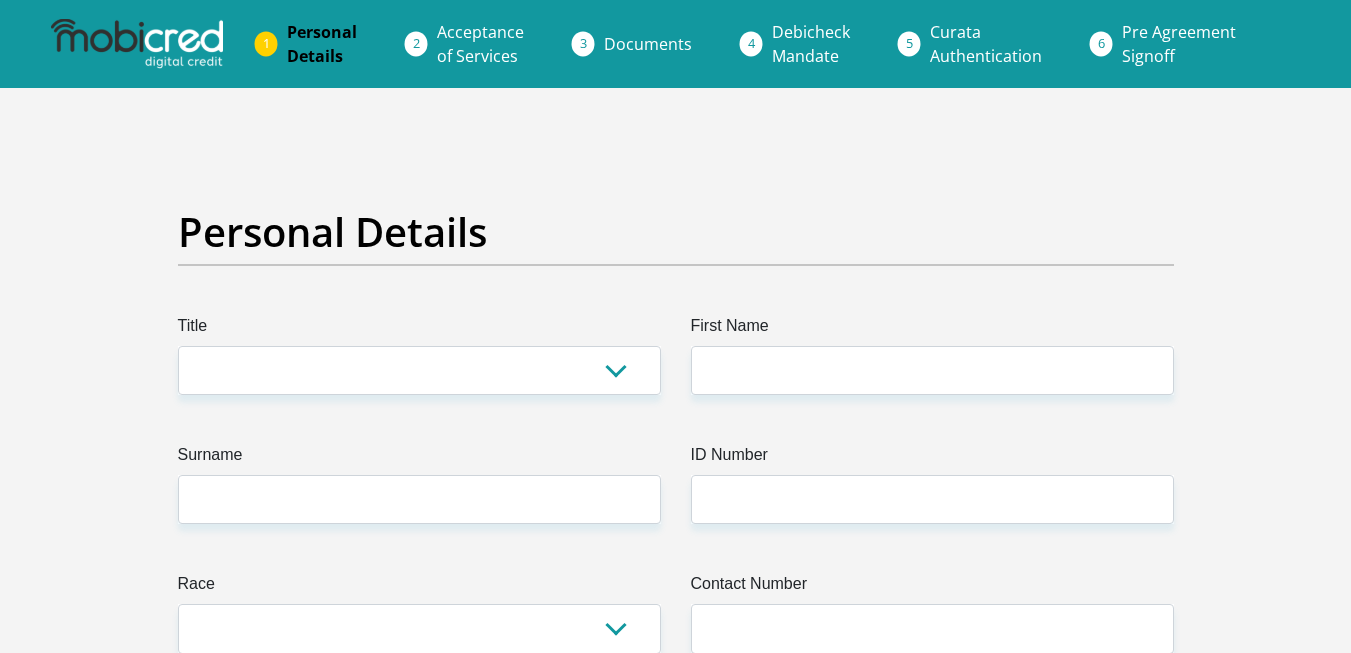 scroll, scrollTop: 0, scrollLeft: 0, axis: both 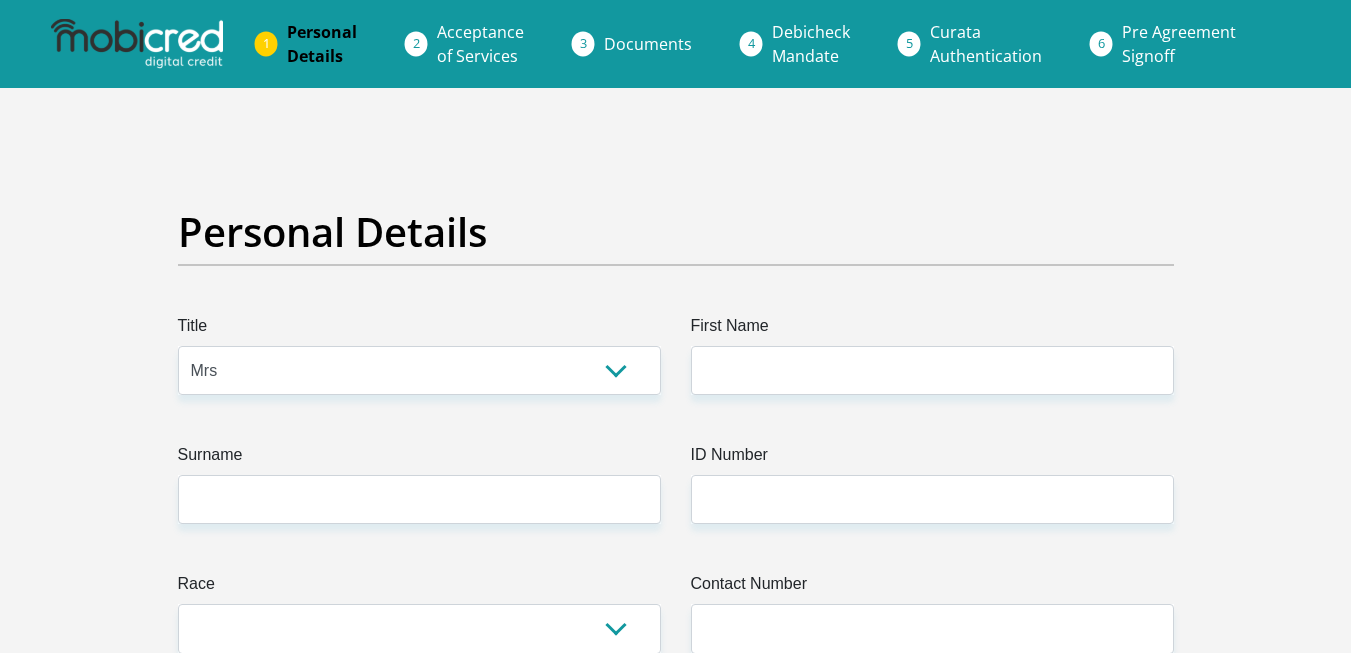 click on "Mr
Ms
Mrs
Dr
Other" at bounding box center (419, 370) 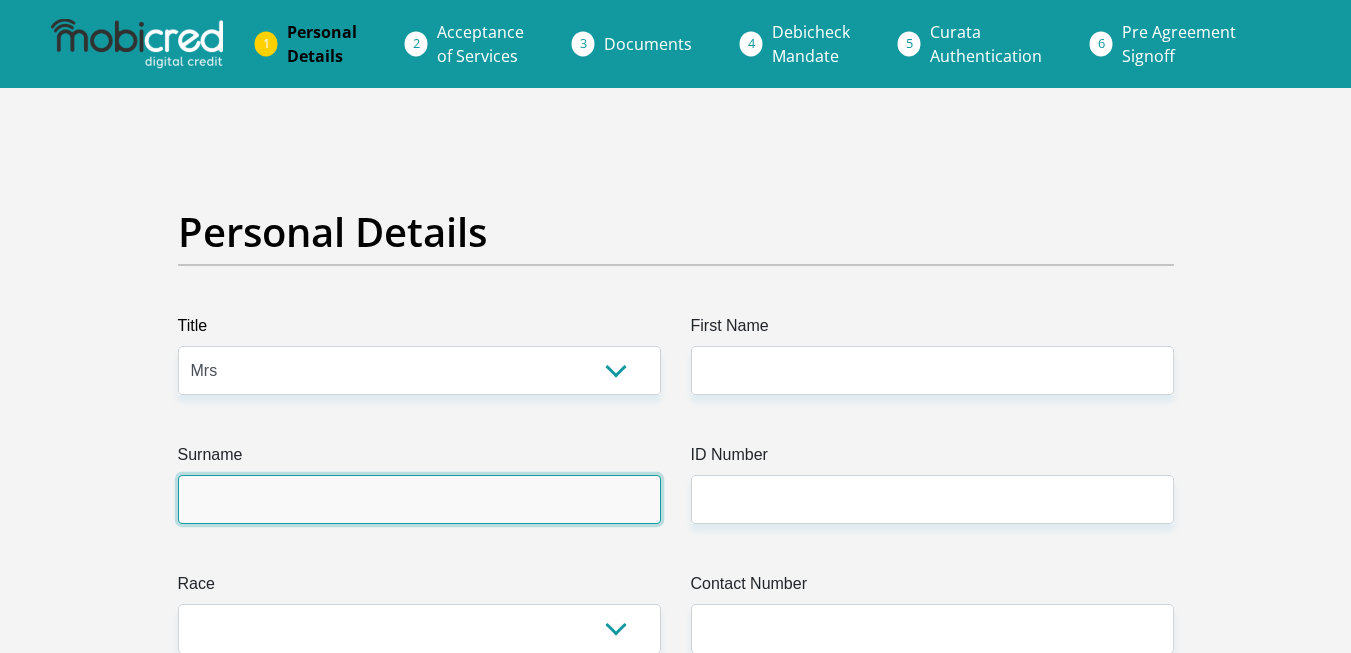 click on "Surname" at bounding box center (419, 499) 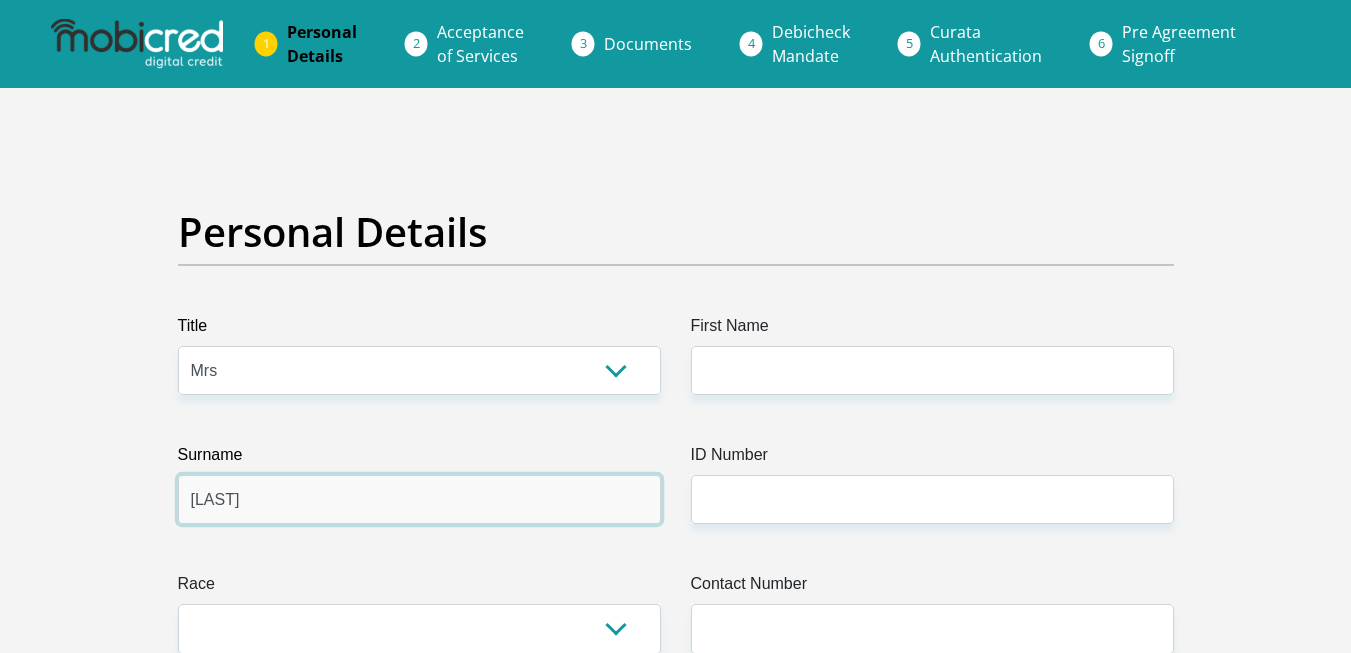 type on "[LAST]" 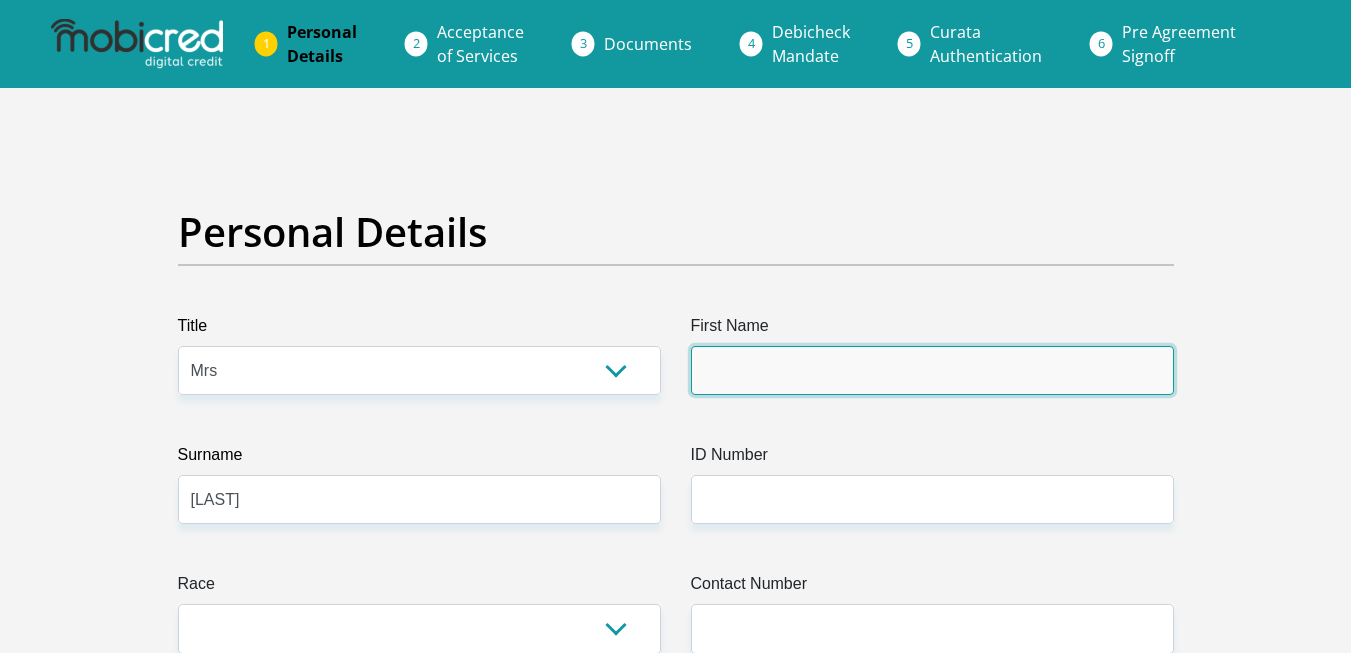 click on "First Name" at bounding box center [932, 370] 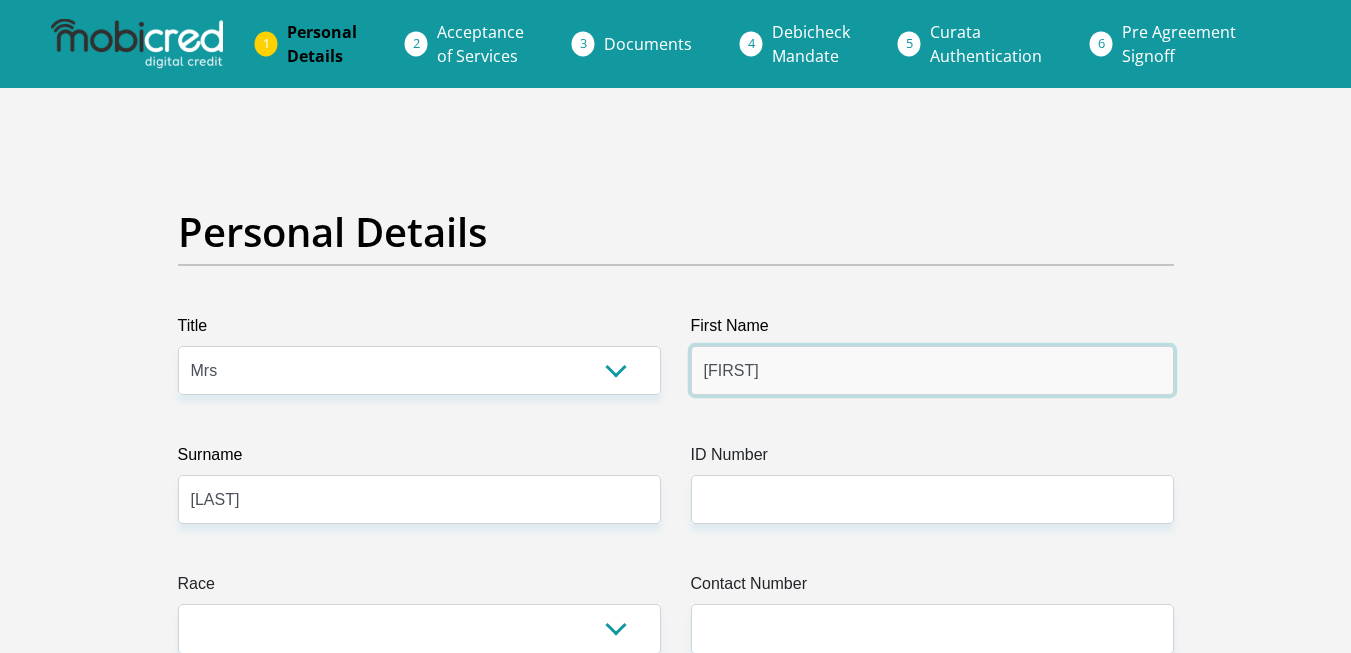 type on "[FIRST]" 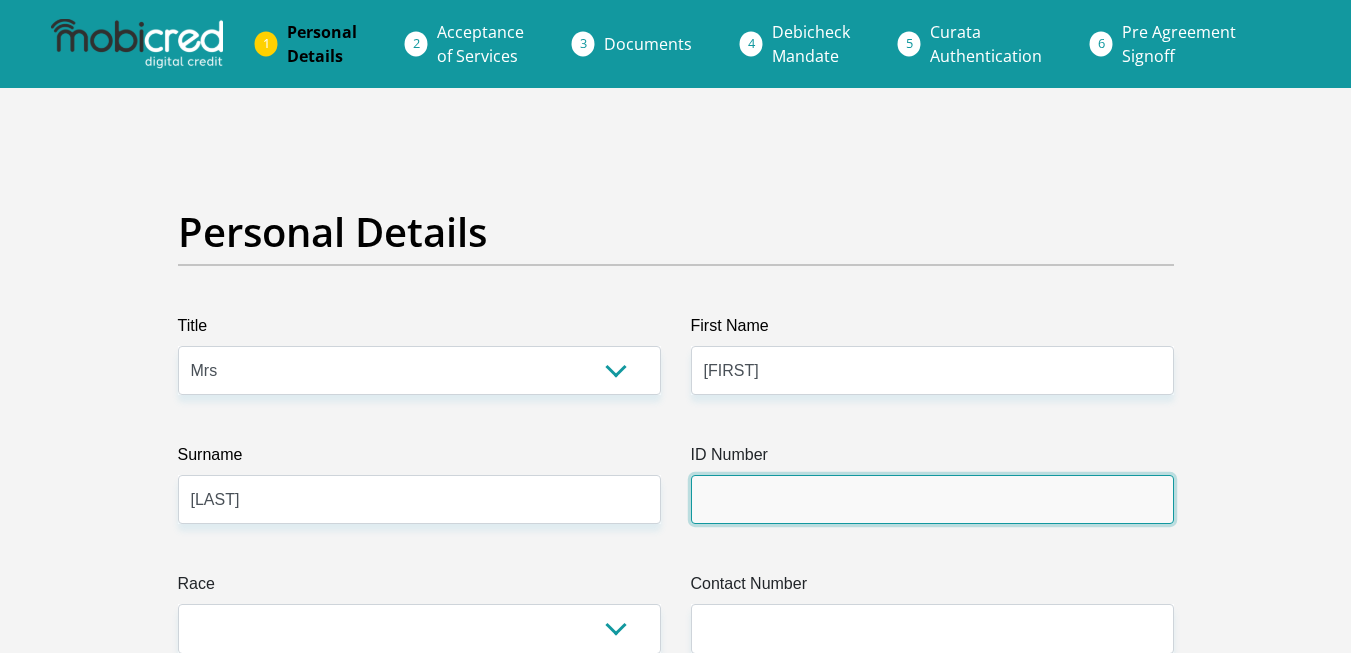 click on "ID Number" at bounding box center [932, 499] 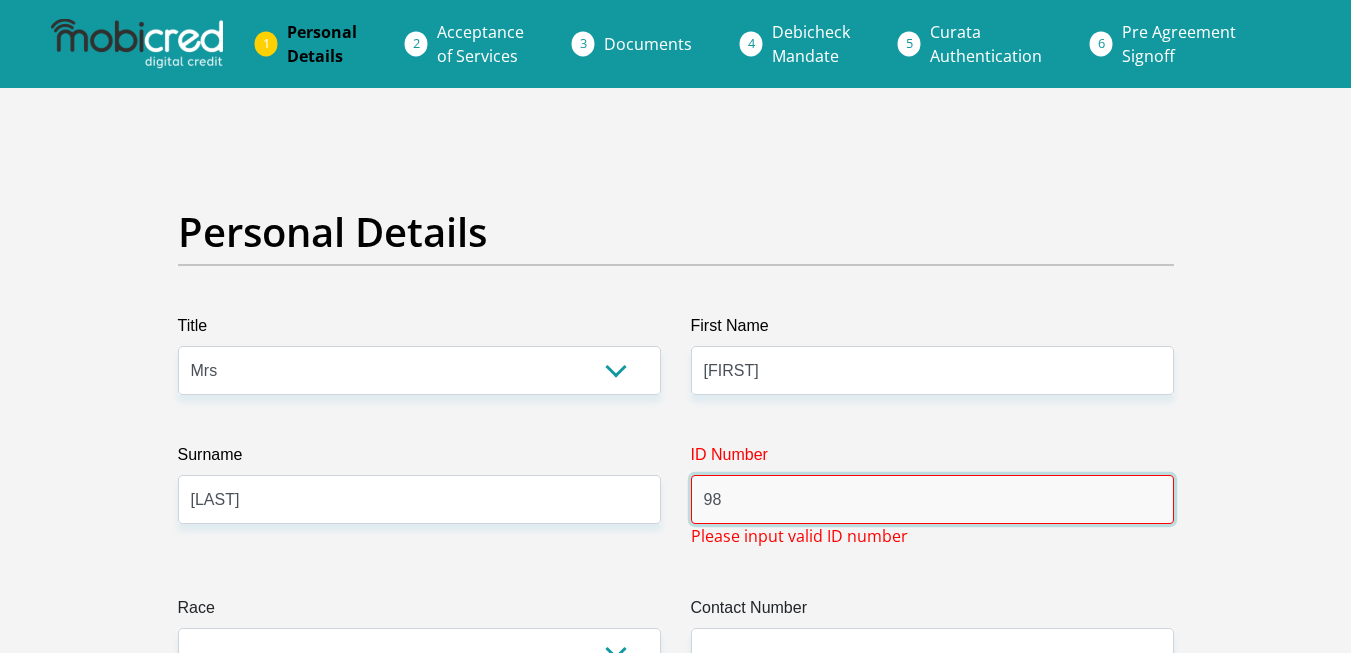 type on "9" 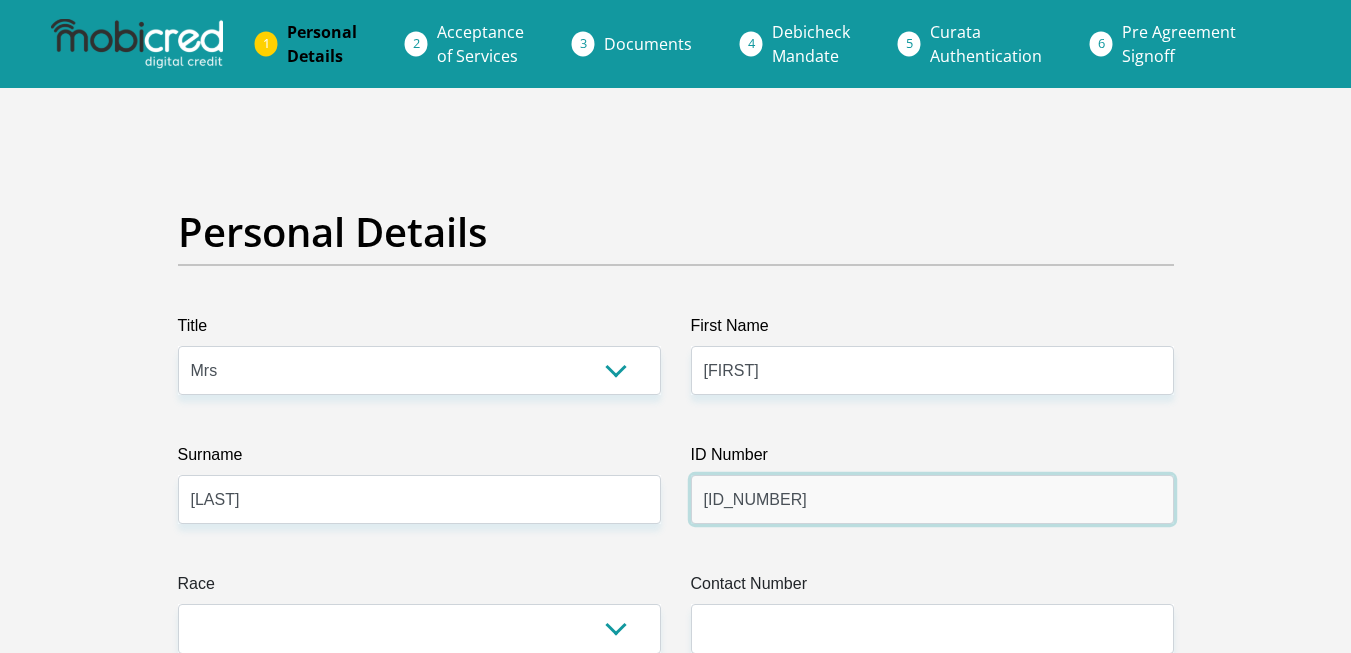 type on "[ID_NUMBER]" 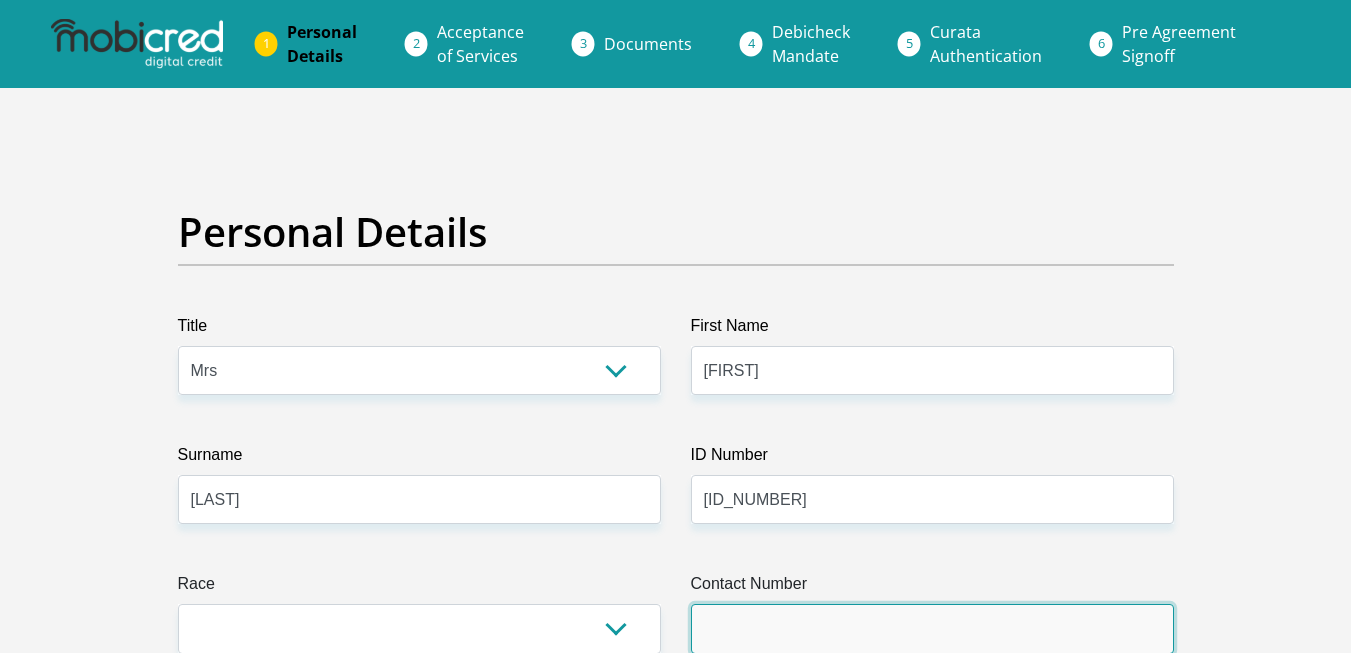click on "Contact Number" at bounding box center [932, 628] 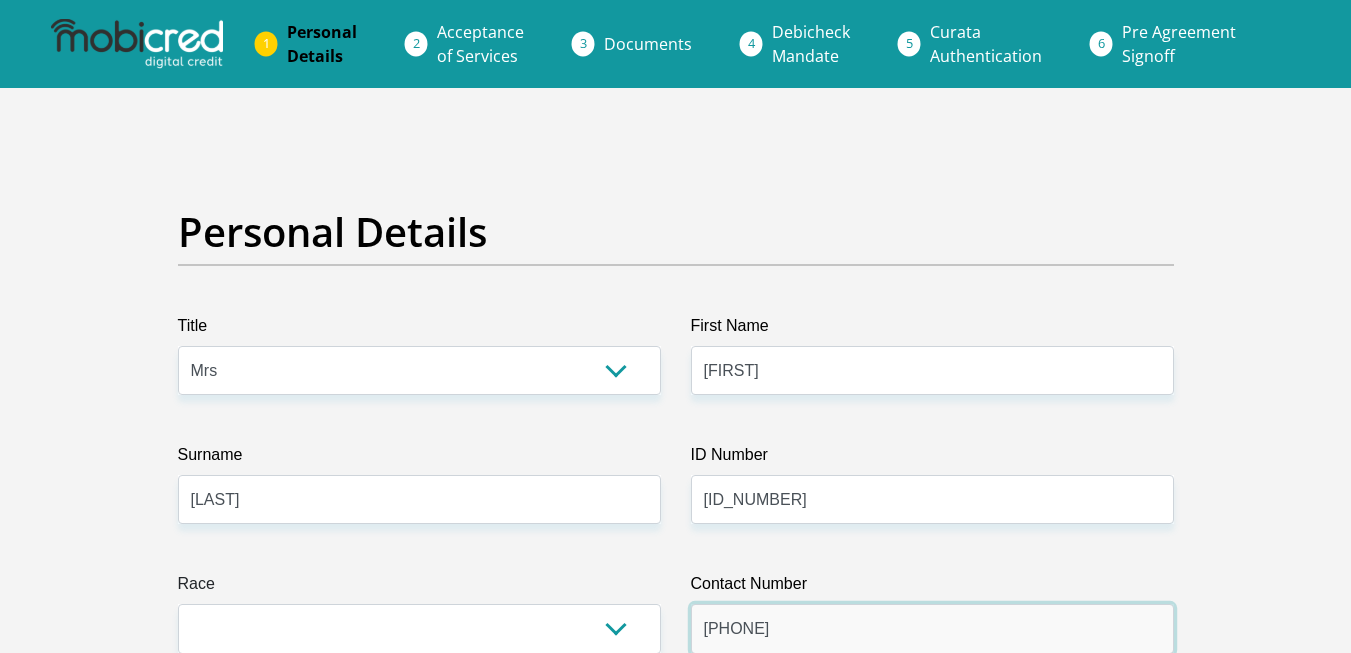 type on "[PHONE]" 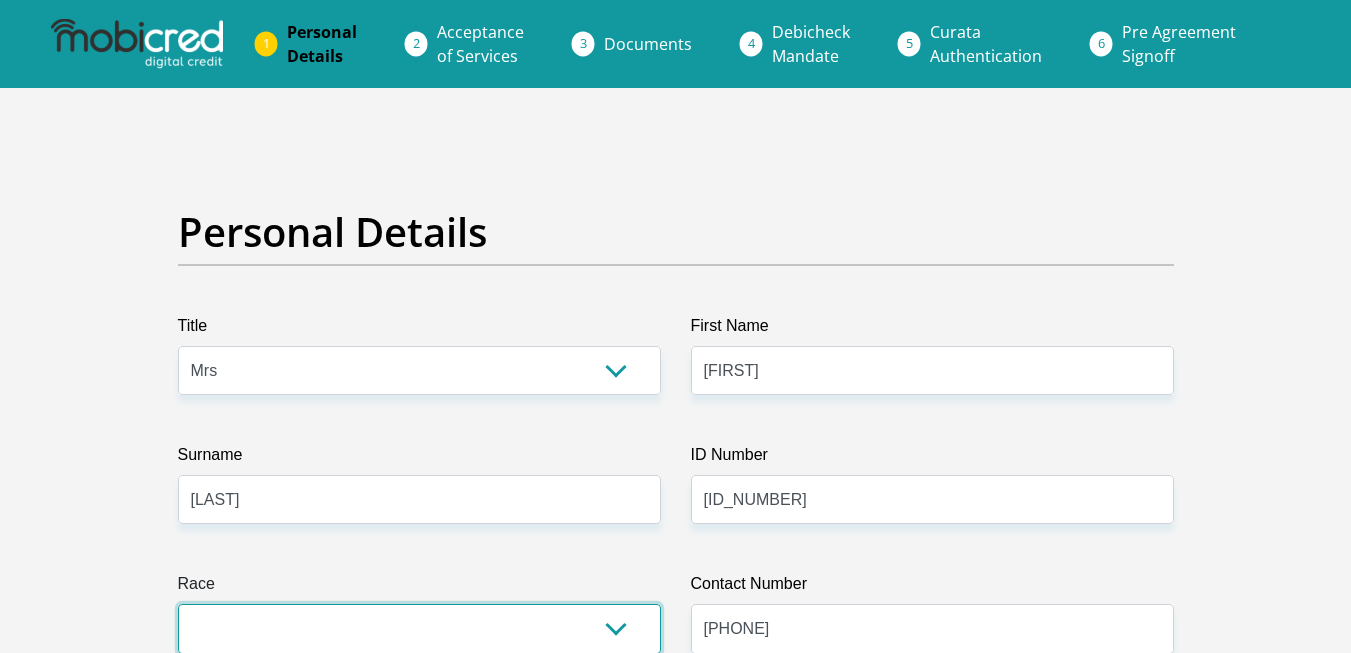 click on "Black
Coloured
Indian
White
Other" at bounding box center (419, 628) 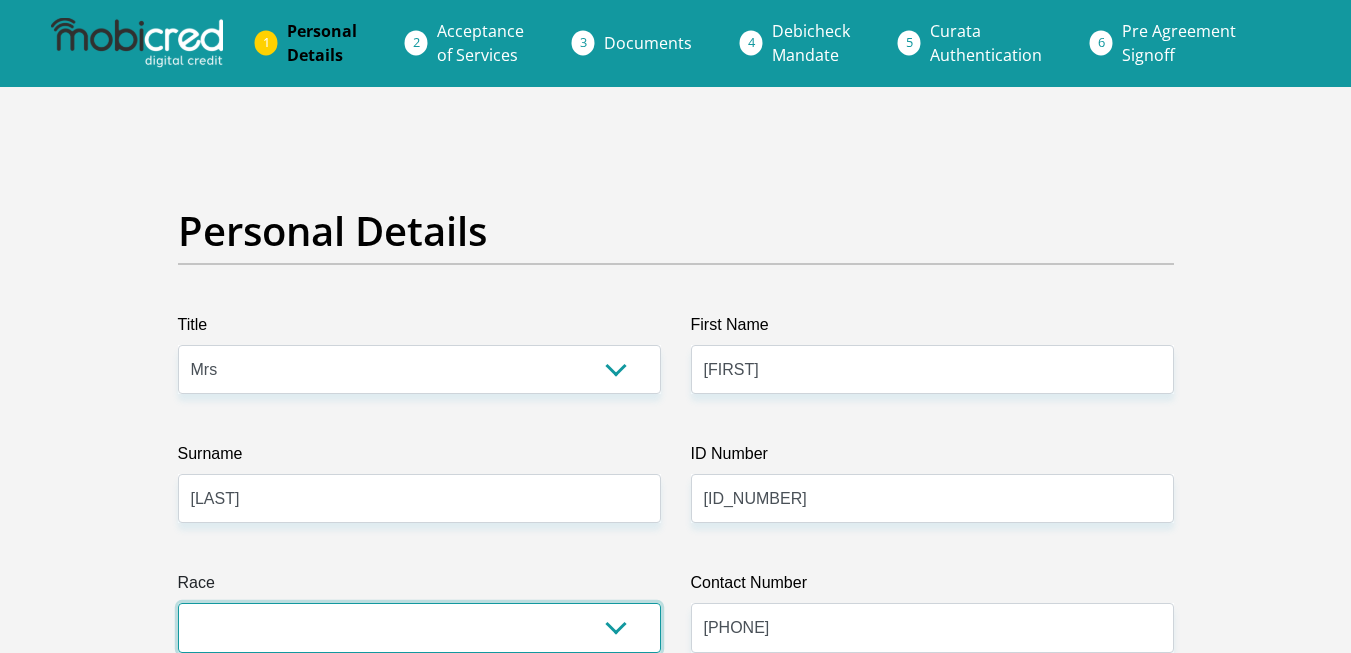 select on "1" 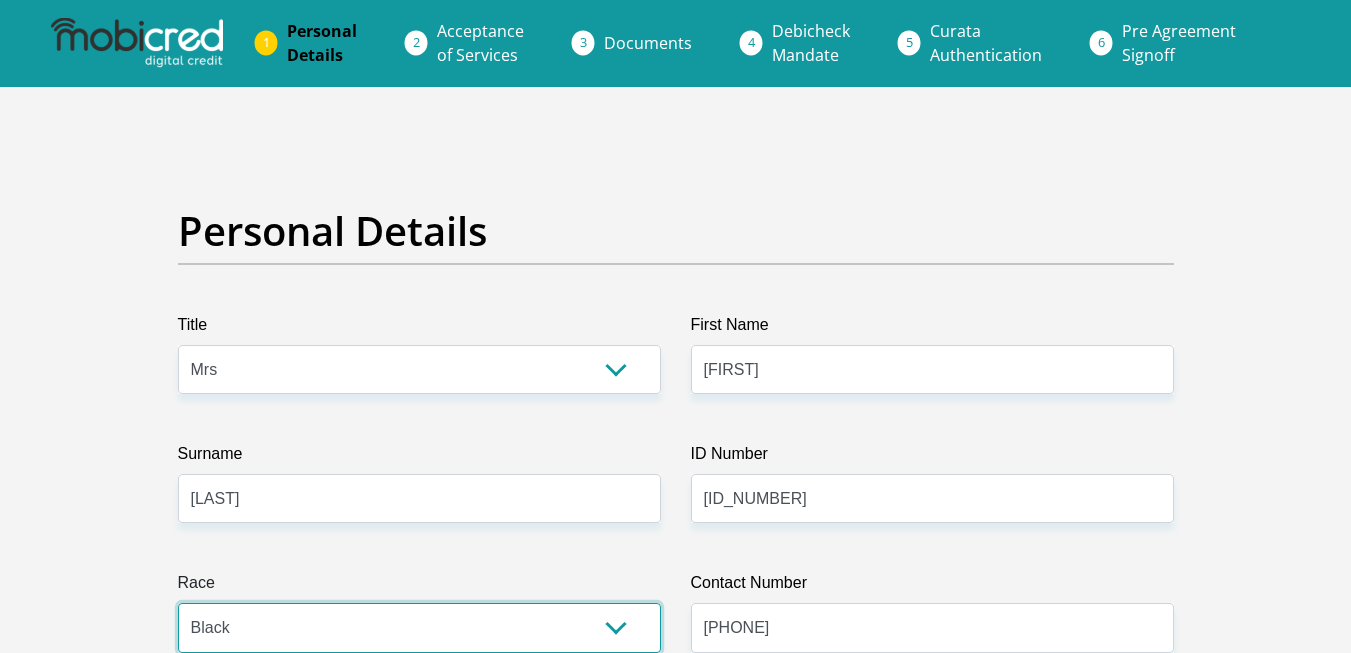 click on "Black
Coloured
Indian
White
Other" at bounding box center [419, 627] 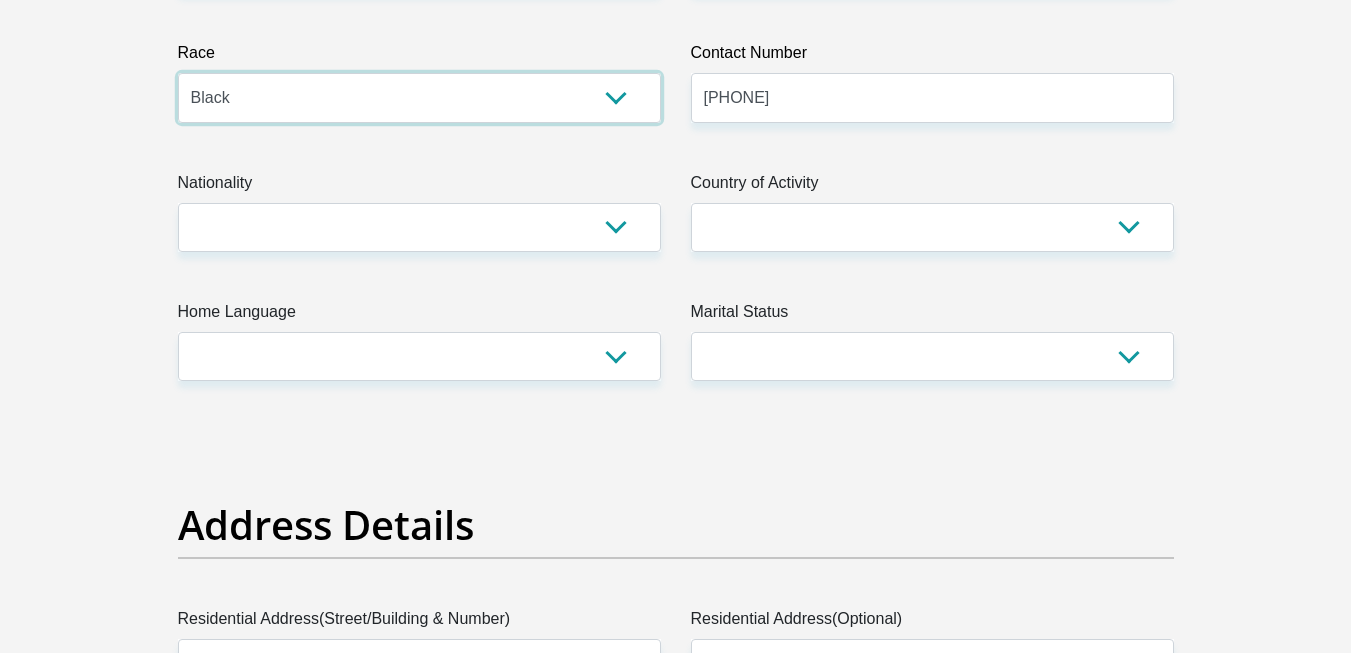 scroll, scrollTop: 561, scrollLeft: 0, axis: vertical 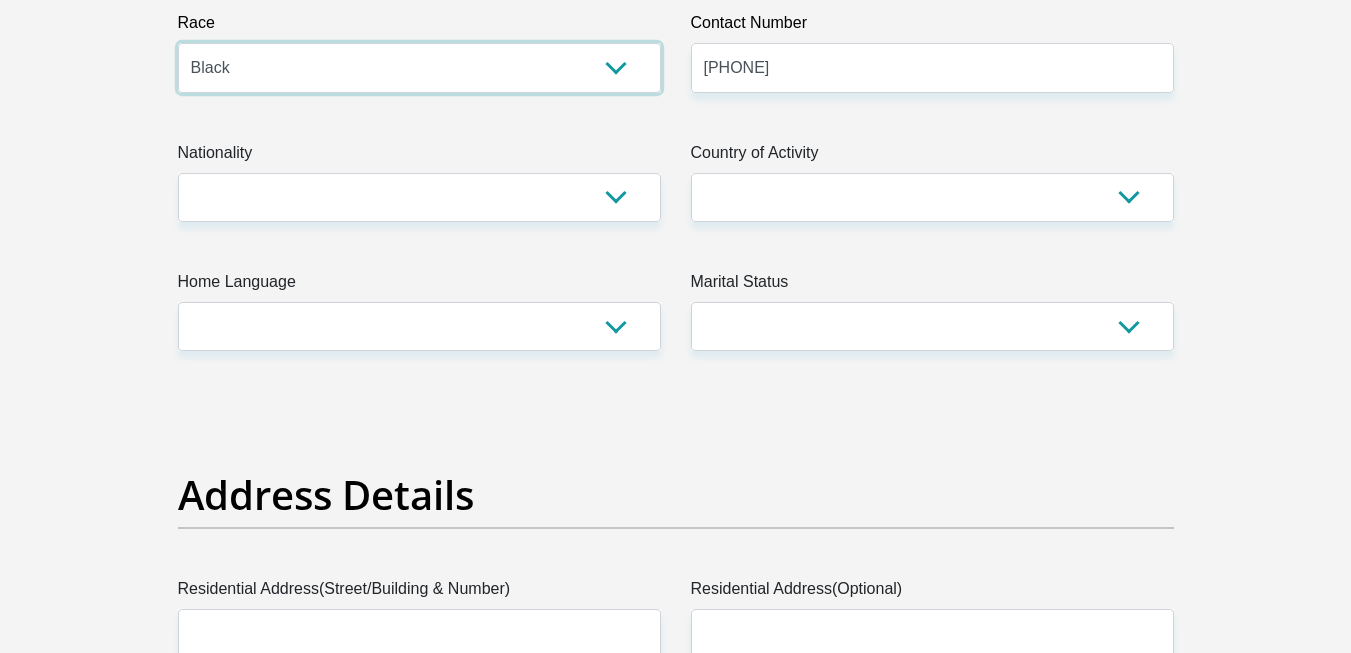 click on "Black
Coloured
Indian
White
Other" at bounding box center [419, 67] 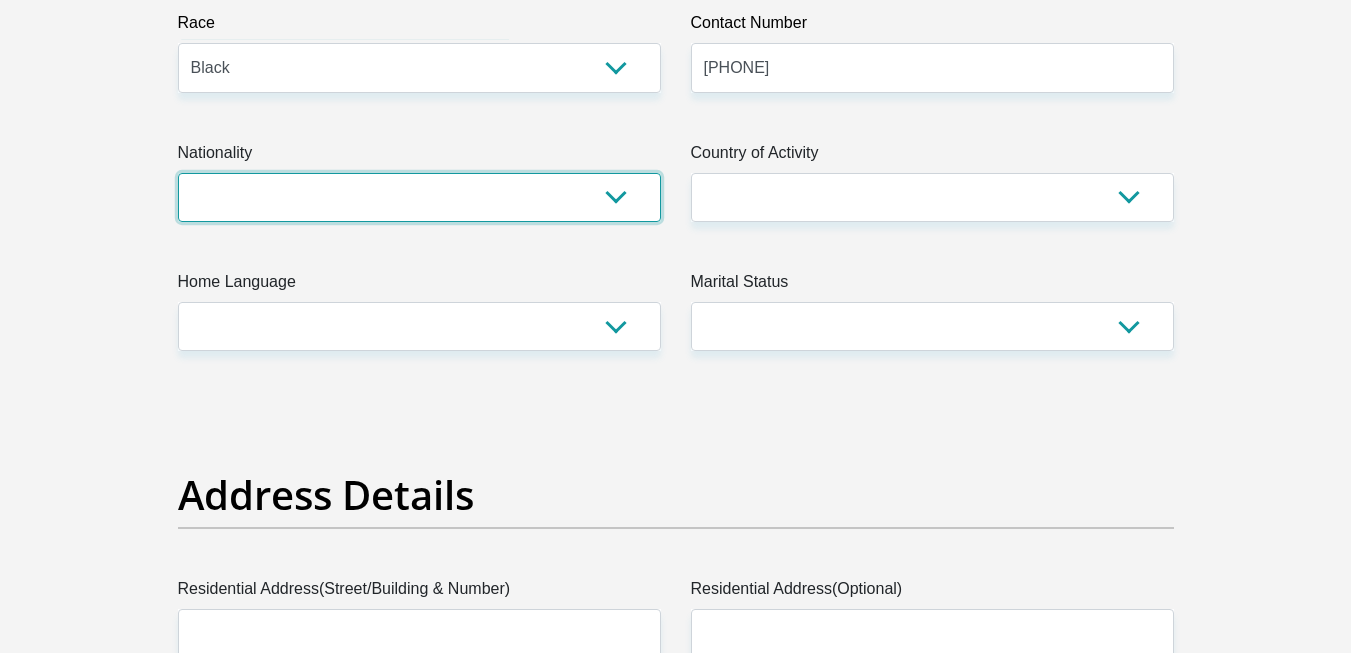 click on "South Africa
Afghanistan
Aland Islands
Albania
Algeria
America Samoa
American Virgin Islands
Andorra
Angola
Anguilla
Antarctica
Antigua and Barbuda
Argentina
Armenia
Aruba
Ascension Island
Australia
Austria
Azerbaijan
Bahamas
Bahrain
Bangladesh
Barbados
Chad" at bounding box center [419, 197] 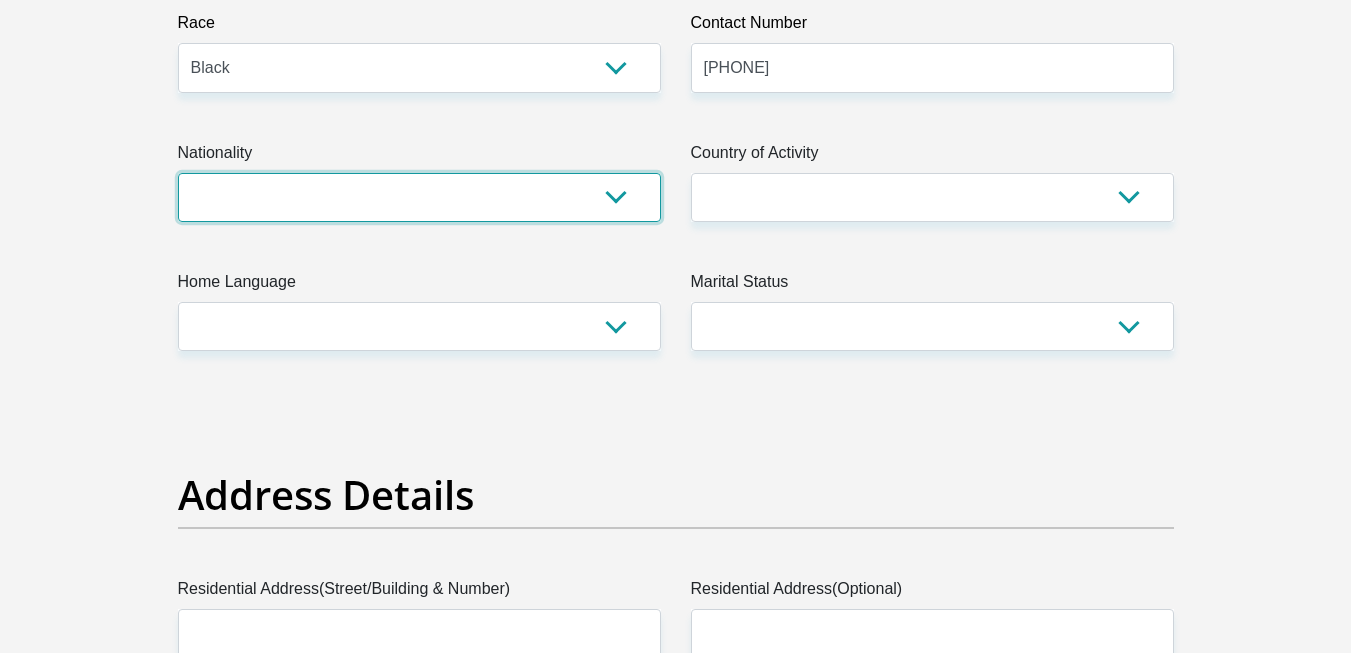 select on "ZAF" 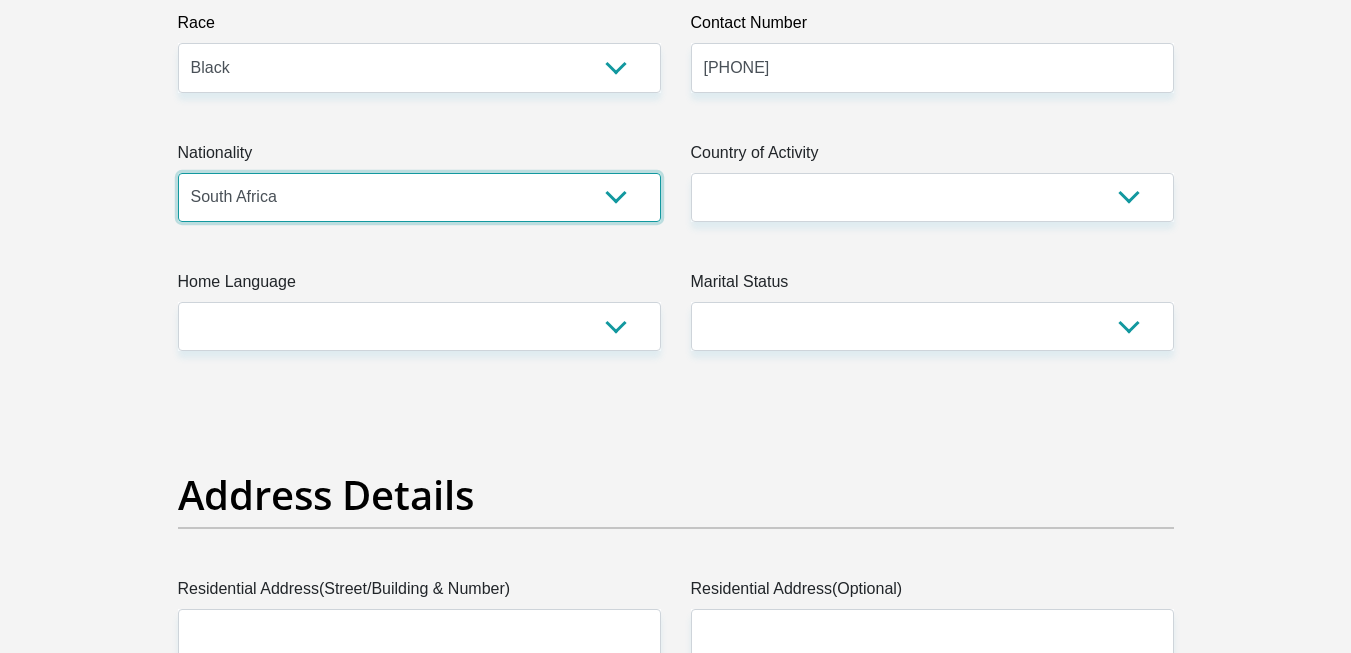 click on "South Africa
Afghanistan
Aland Islands
Albania
Algeria
America Samoa
American Virgin Islands
Andorra
Angola
Anguilla
Antarctica
Antigua and Barbuda
Argentina
Armenia
Aruba
Ascension Island
Australia
Austria
Azerbaijan
Bahamas
Bahrain
Bangladesh
Barbados
Chad" at bounding box center (419, 197) 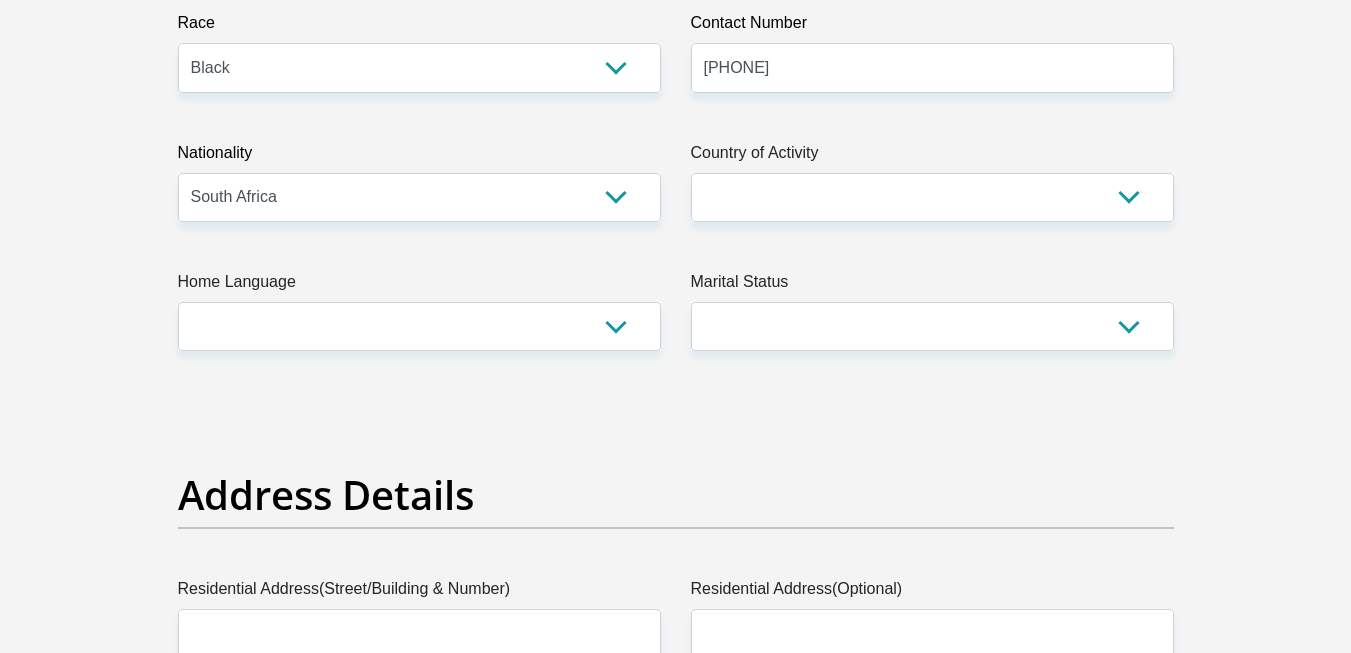 click on "Title
Mr
Ms
Mrs
Dr
Other
First Name
[FIRST]
Surname
[LAST]
ID Number
[ID_NUMBER]
Please input valid ID number
Race
Black
Coloured
Indian
White
Other
Contact Number
[PHONE]
Please input valid contact number
Nationality
South Africa
Afghanistan
Aland Islands  Albania  Algeria" at bounding box center [676, 3006] 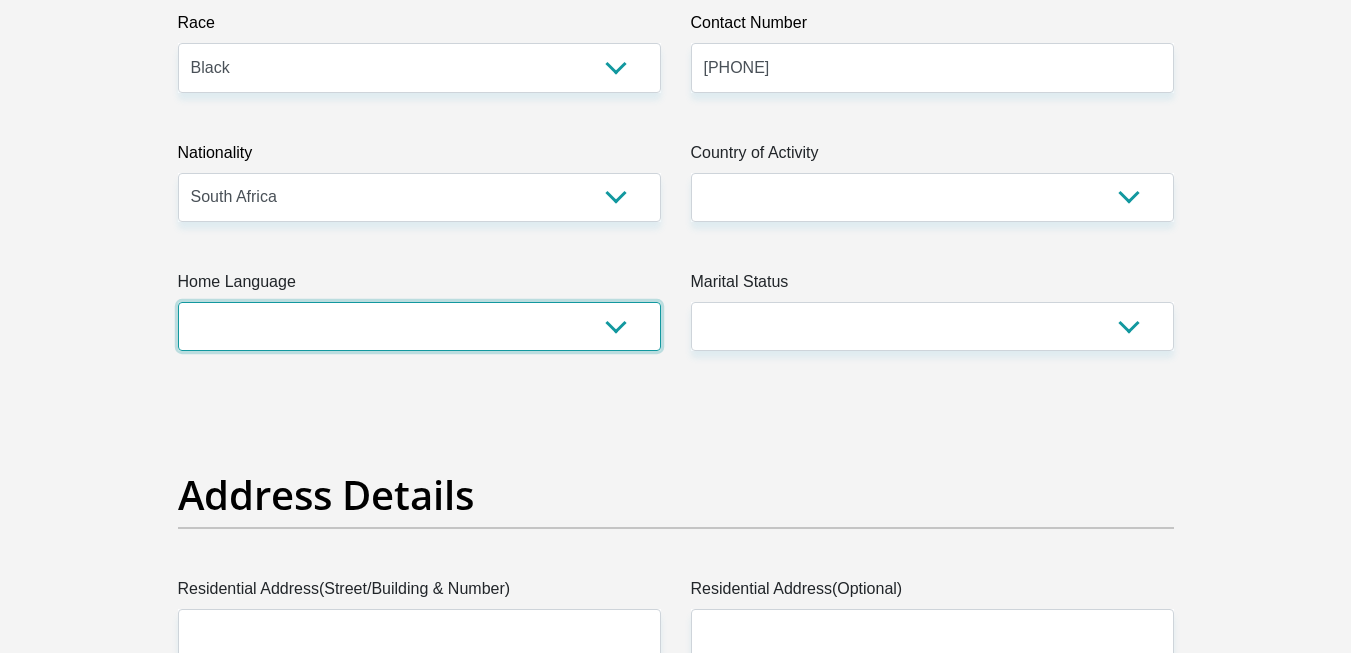 click on "Afrikaans
English
Sepedi
South Ndebele
Southern Sotho
Swati
Tsonga
Tswana
Venda
Xhosa
Zulu
Other" at bounding box center (419, 326) 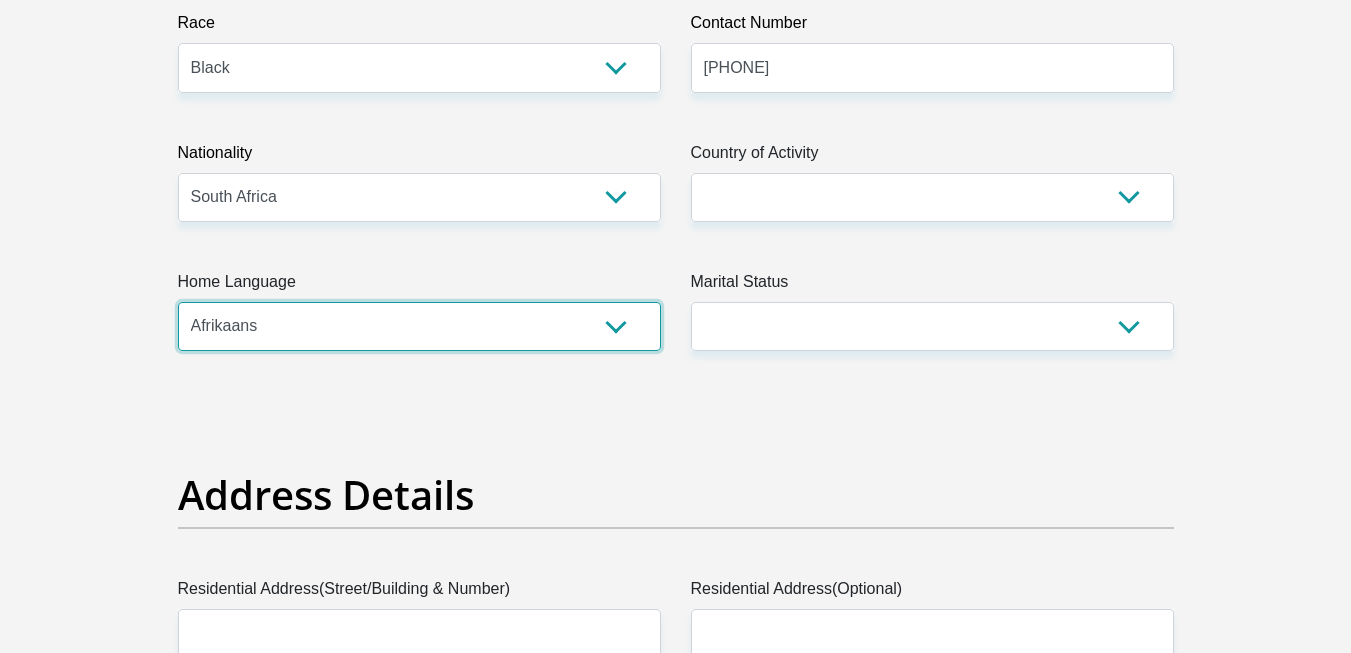 click on "Afrikaans
English
Sepedi
South Ndebele
Southern Sotho
Swati
Tsonga
Tswana
Venda
Xhosa
Zulu
Other" at bounding box center (419, 326) 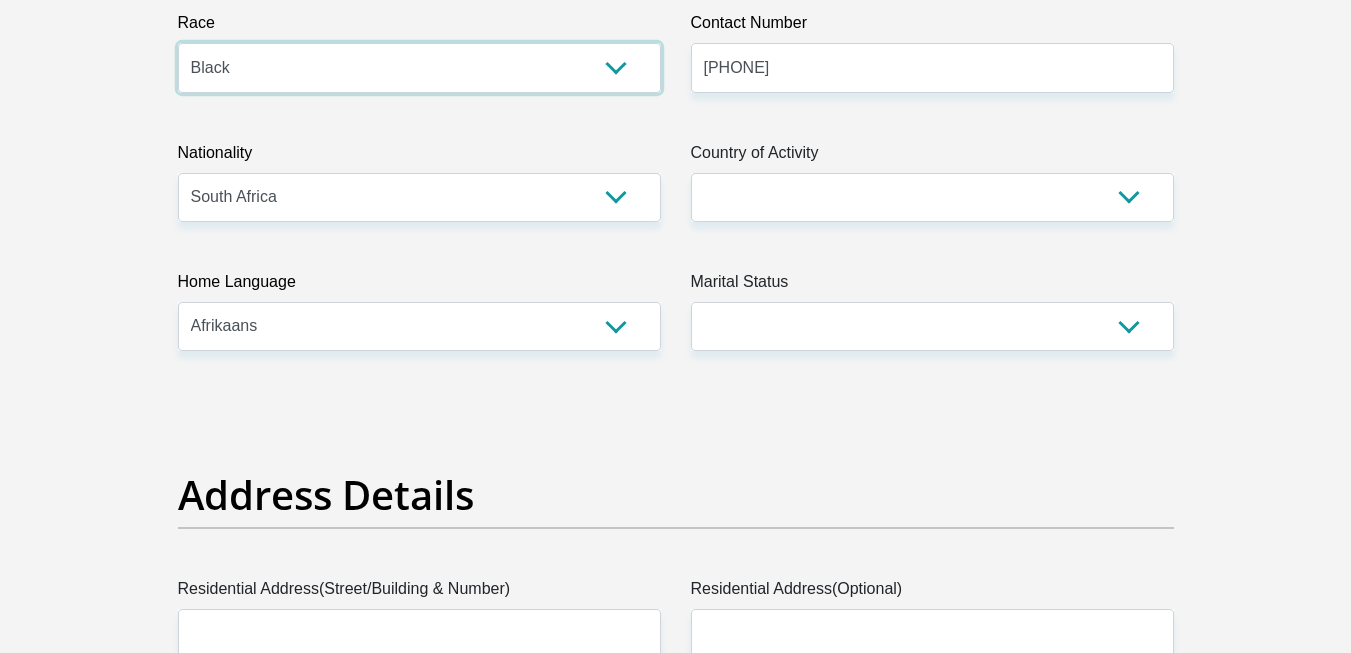 click on "Black
Coloured
Indian
White
Other" at bounding box center (419, 67) 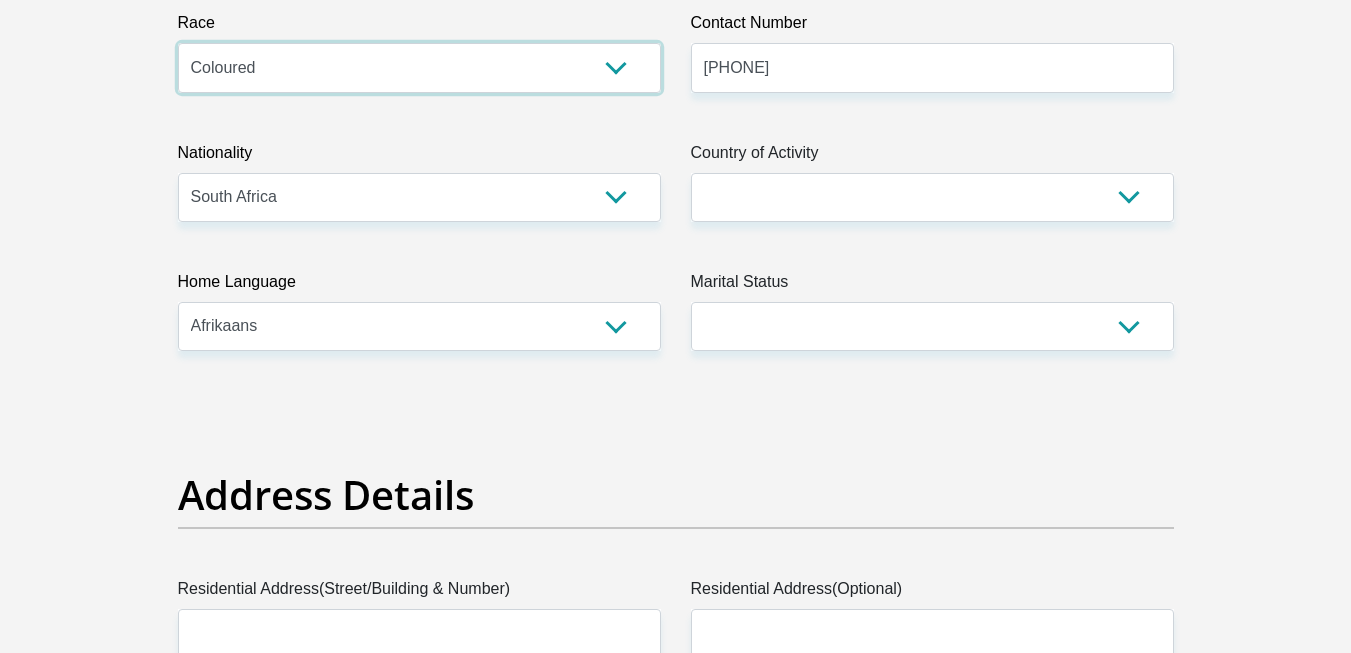 click on "Black
Coloured
Indian
White
Other" at bounding box center (419, 67) 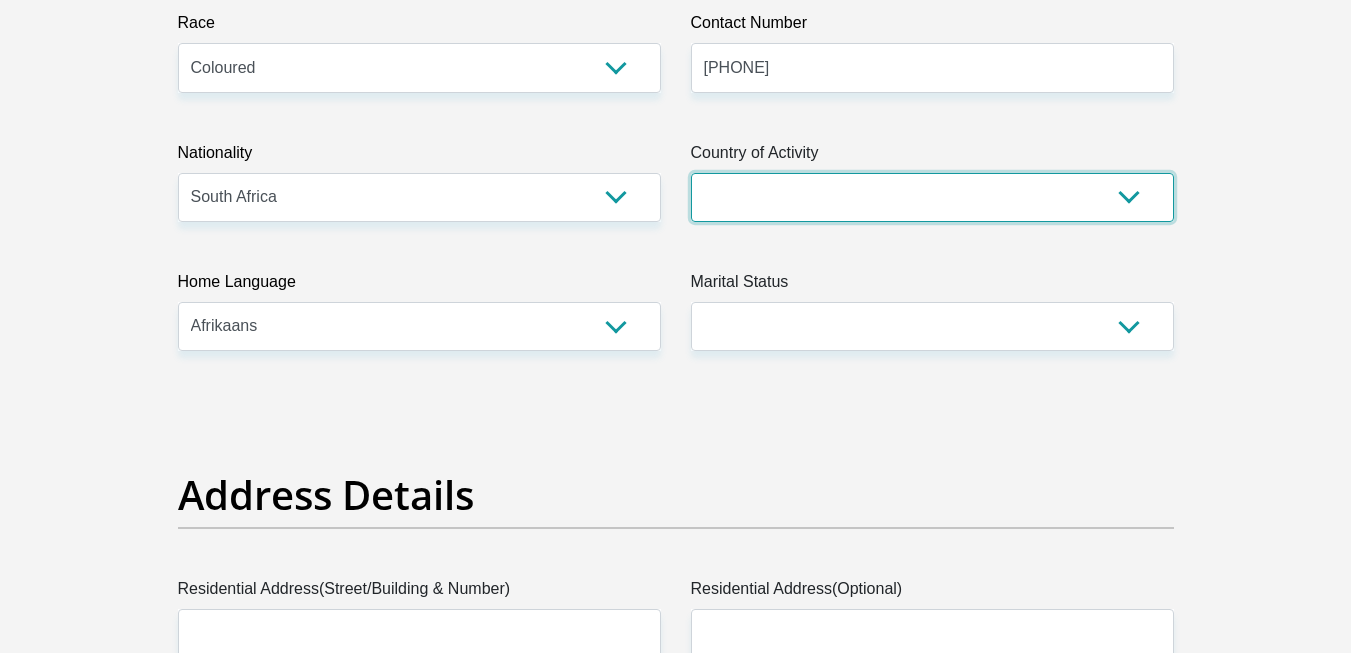 click on "South Africa
Afghanistan
Aland Islands
Albania
Algeria
America Samoa
American Virgin Islands
Andorra
Angola
Anguilla
Antarctica
Antigua and Barbuda
Argentina
Armenia
Aruba
Ascension Island
Australia
Austria
Azerbaijan
Chad" at bounding box center [932, 197] 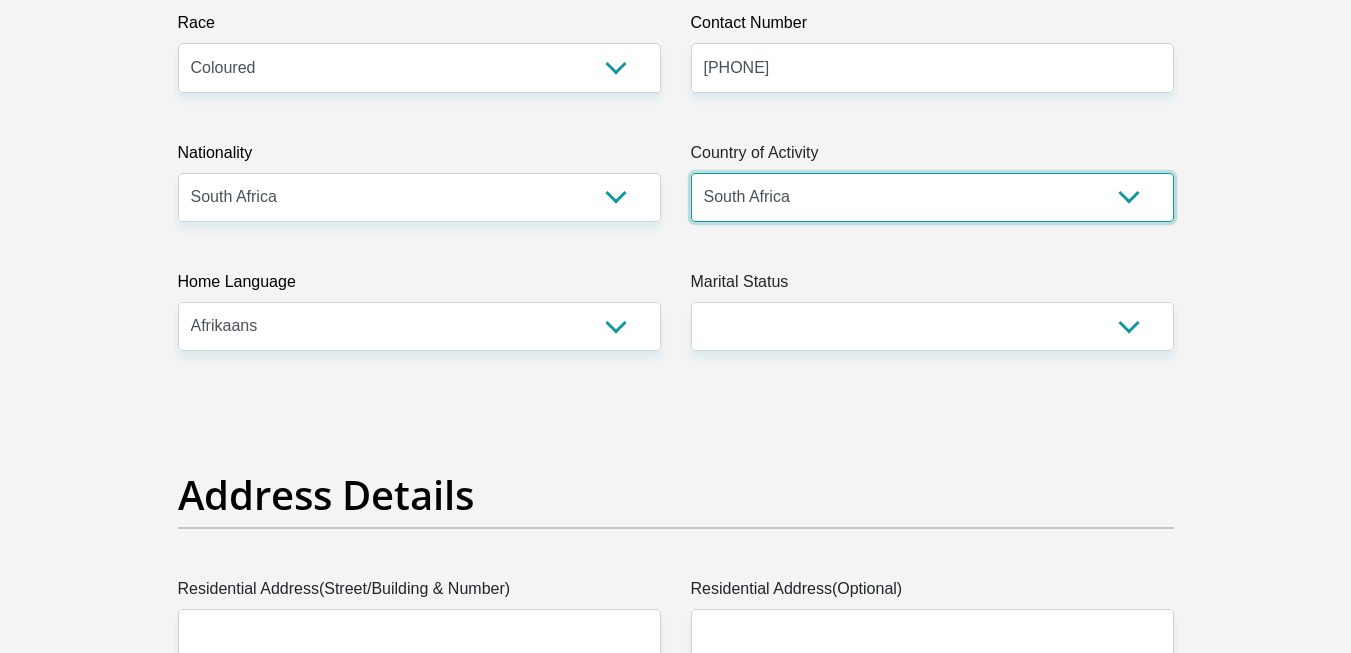 click on "South Africa
Afghanistan
Aland Islands
Albania
Algeria
America Samoa
American Virgin Islands
Andorra
Angola
Anguilla
Antarctica
Antigua and Barbuda
Argentina
Armenia
Aruba
Ascension Island
Australia
Austria
Azerbaijan
Chad" at bounding box center (932, 197) 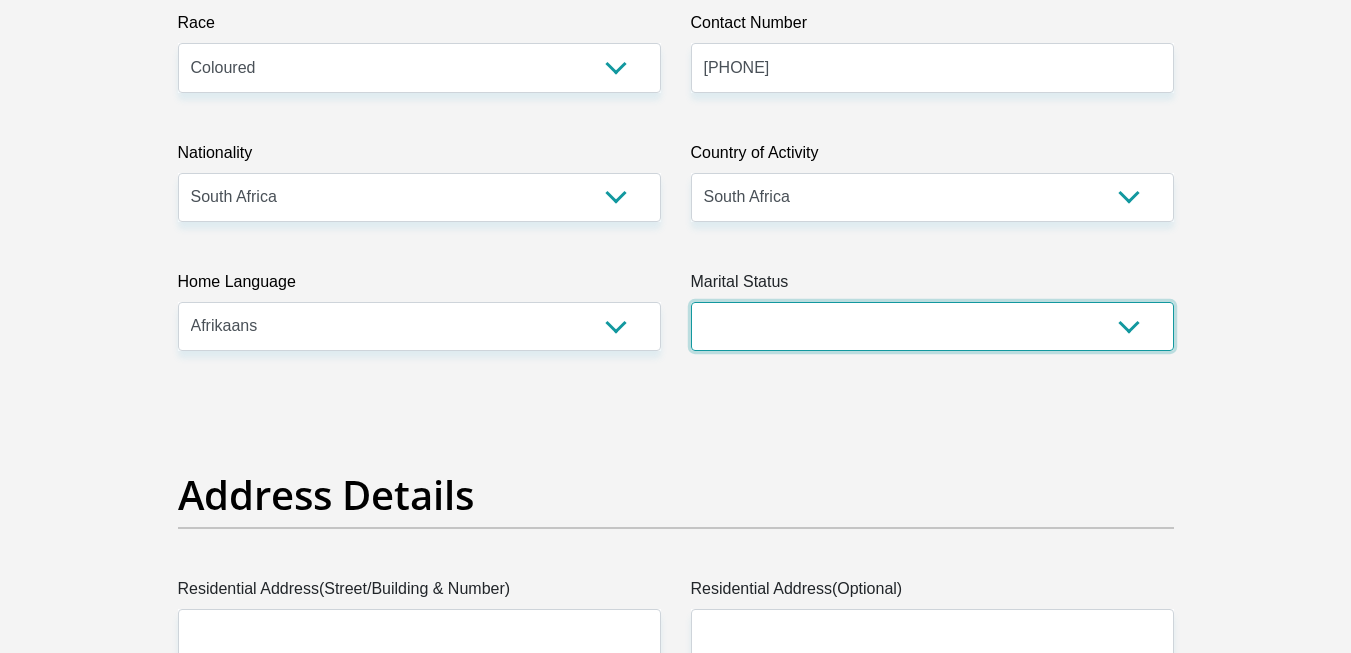 click on "Married ANC
Single
Divorced
Widowed
Married COP or Customary Law" at bounding box center [932, 326] 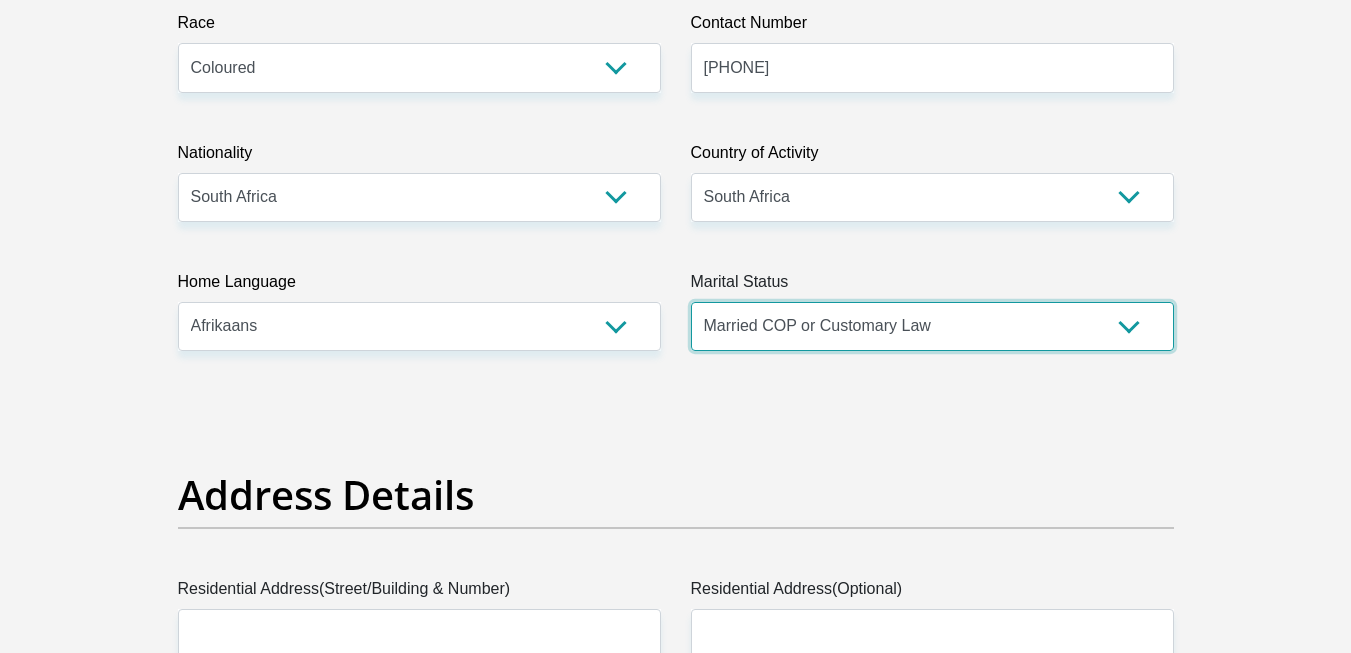 click on "Married ANC
Single
Divorced
Widowed
Married COP or Customary Law" at bounding box center (932, 326) 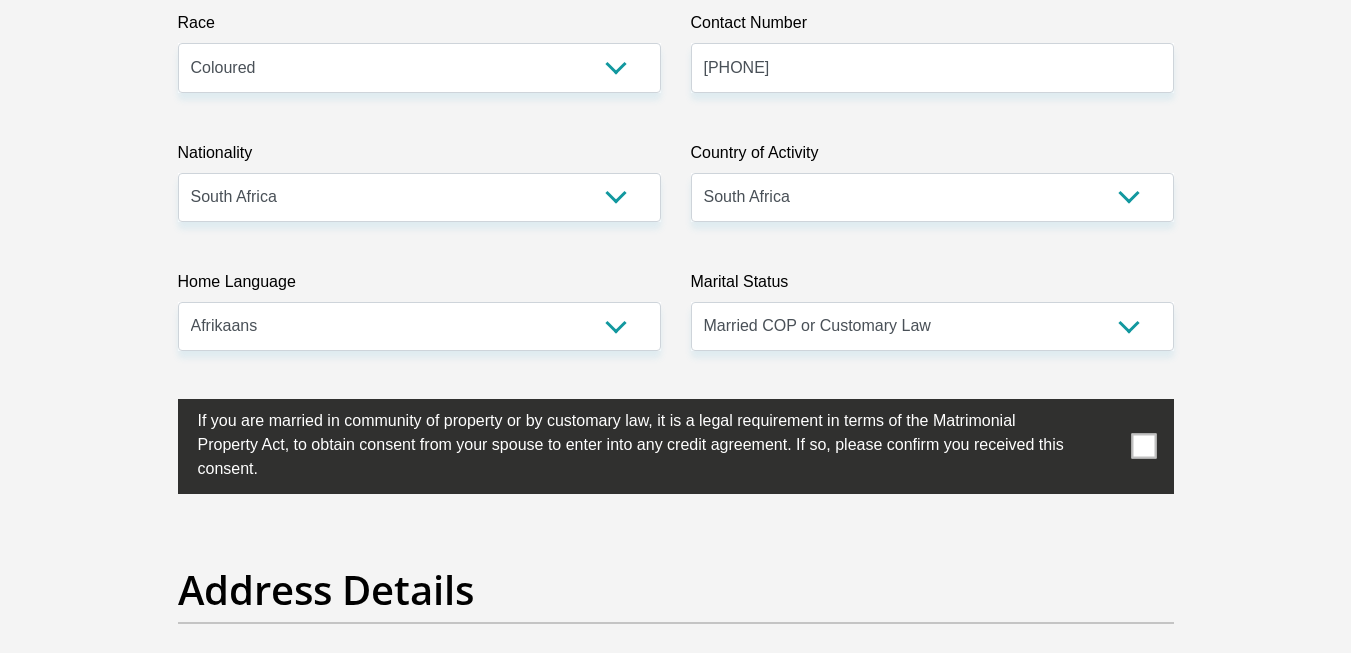 click at bounding box center (1143, 446) 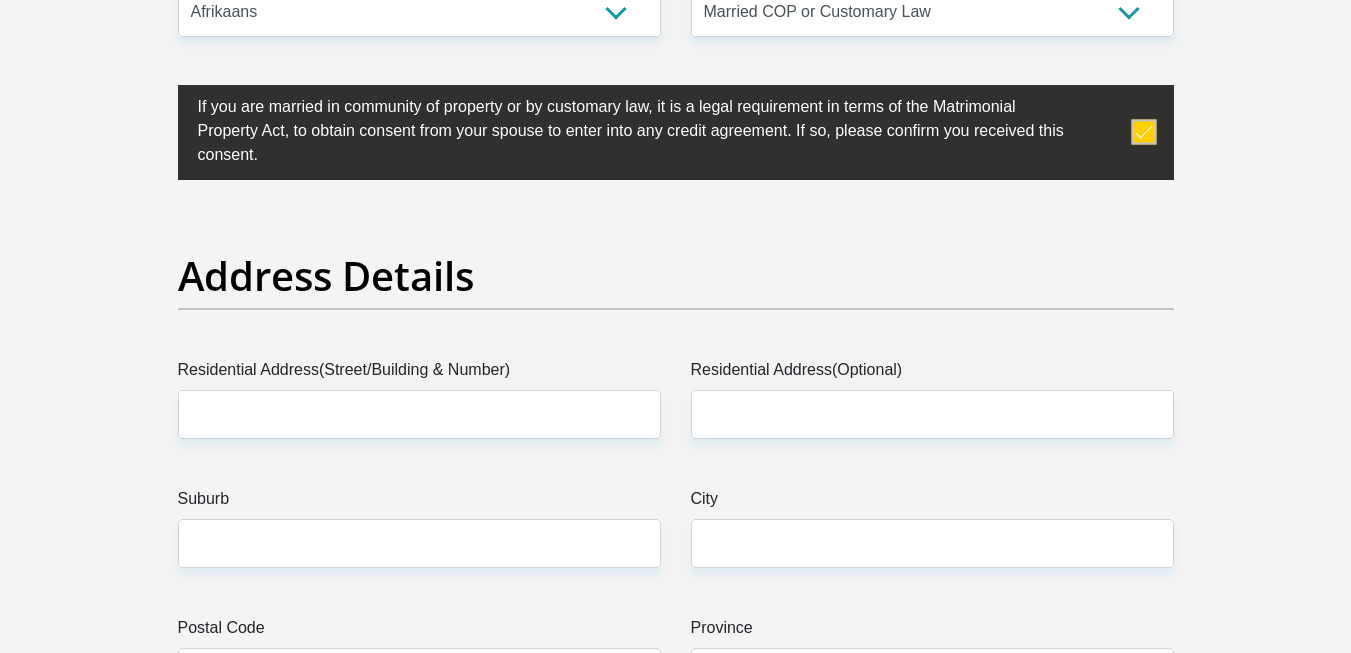 scroll, scrollTop: 881, scrollLeft: 0, axis: vertical 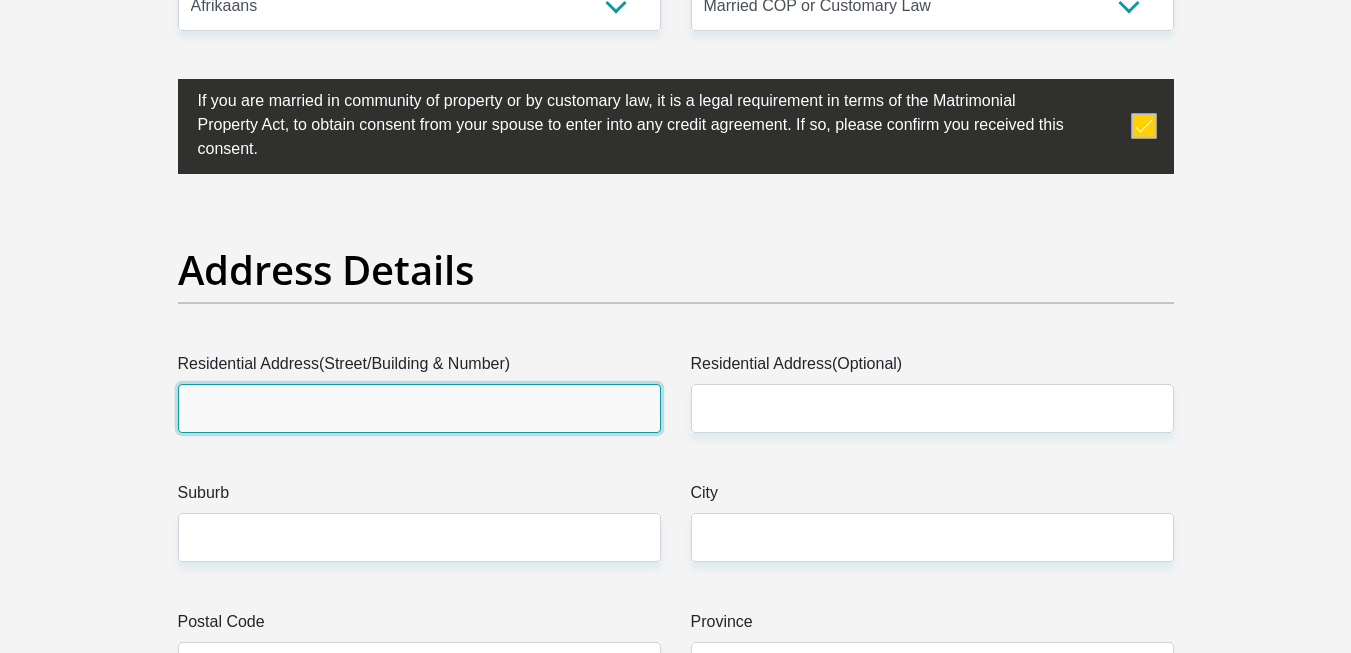 click on "Residential Address(Street/Building & Number)" at bounding box center [419, 408] 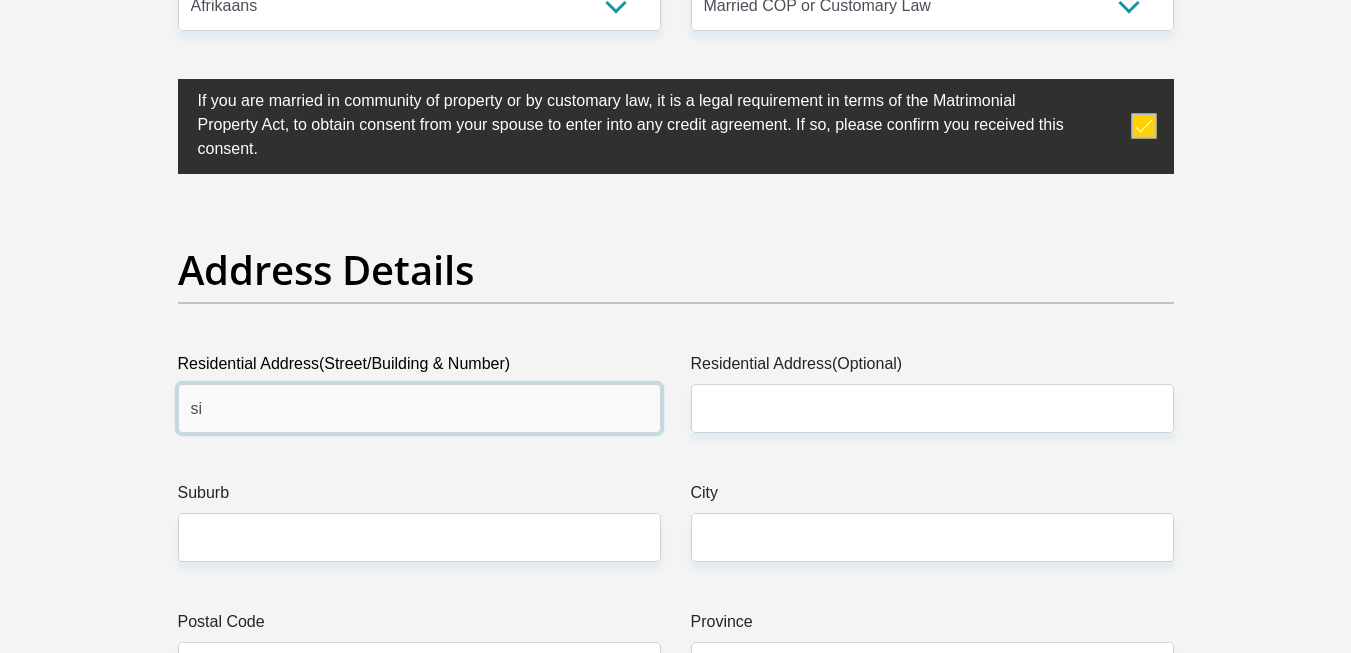 type on "s" 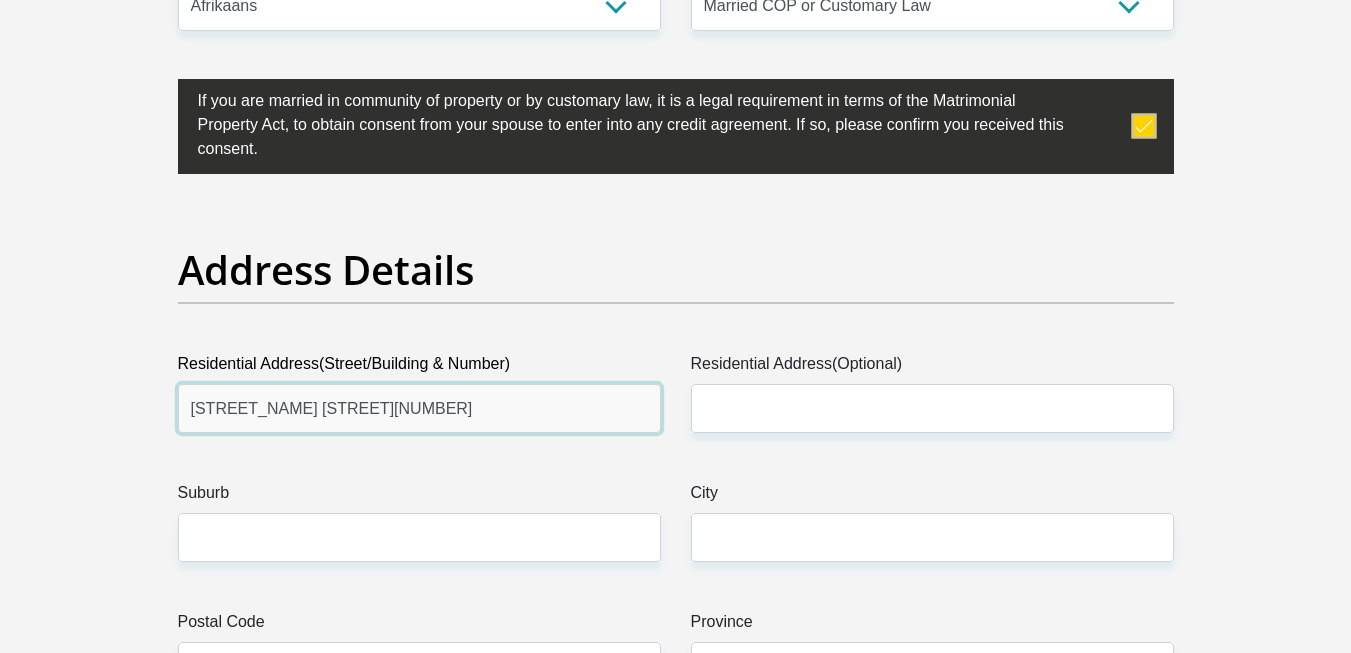type on "[STREET_NAME] [STREET][NUMBER]" 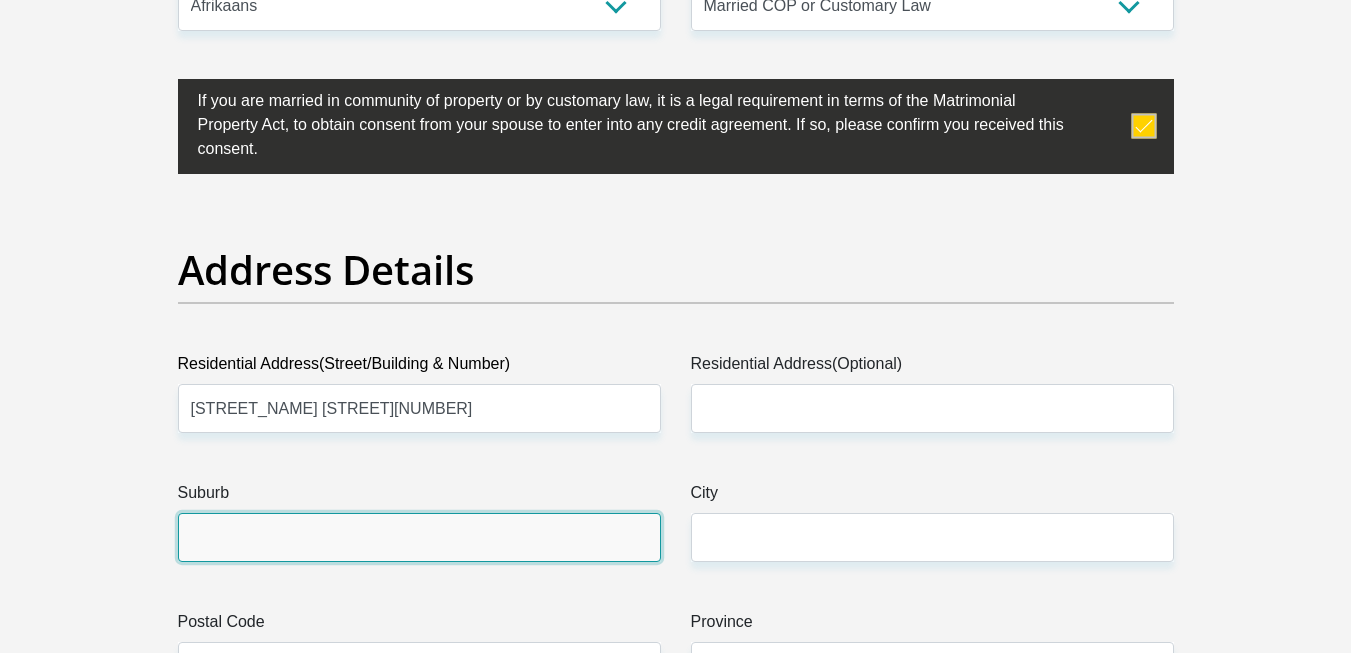 click on "Suburb" at bounding box center [419, 537] 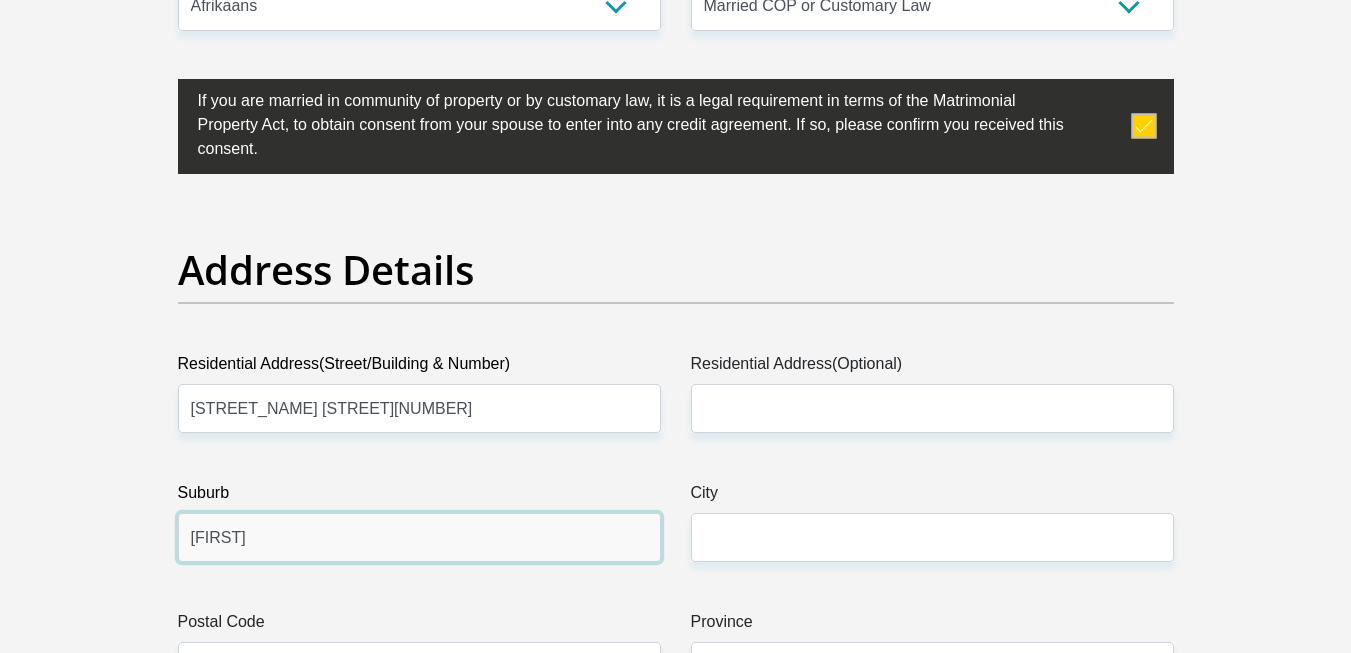 type on "[FIRST]" 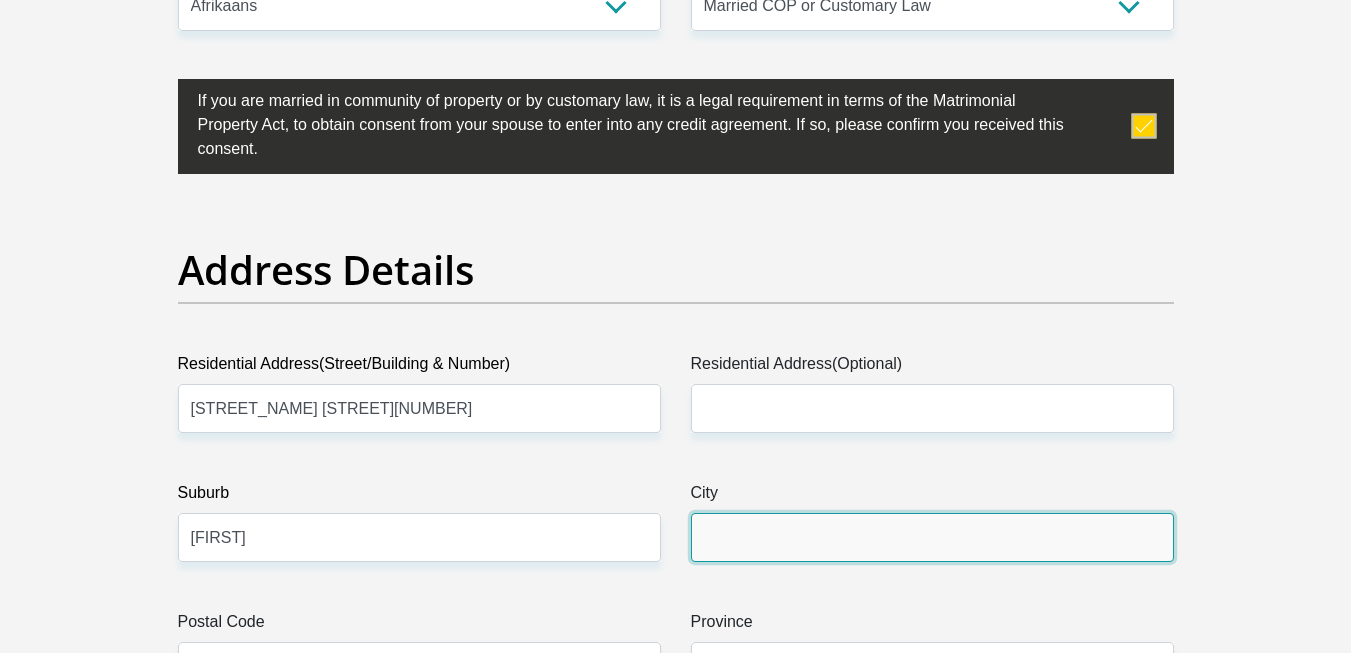 click on "City" at bounding box center (932, 537) 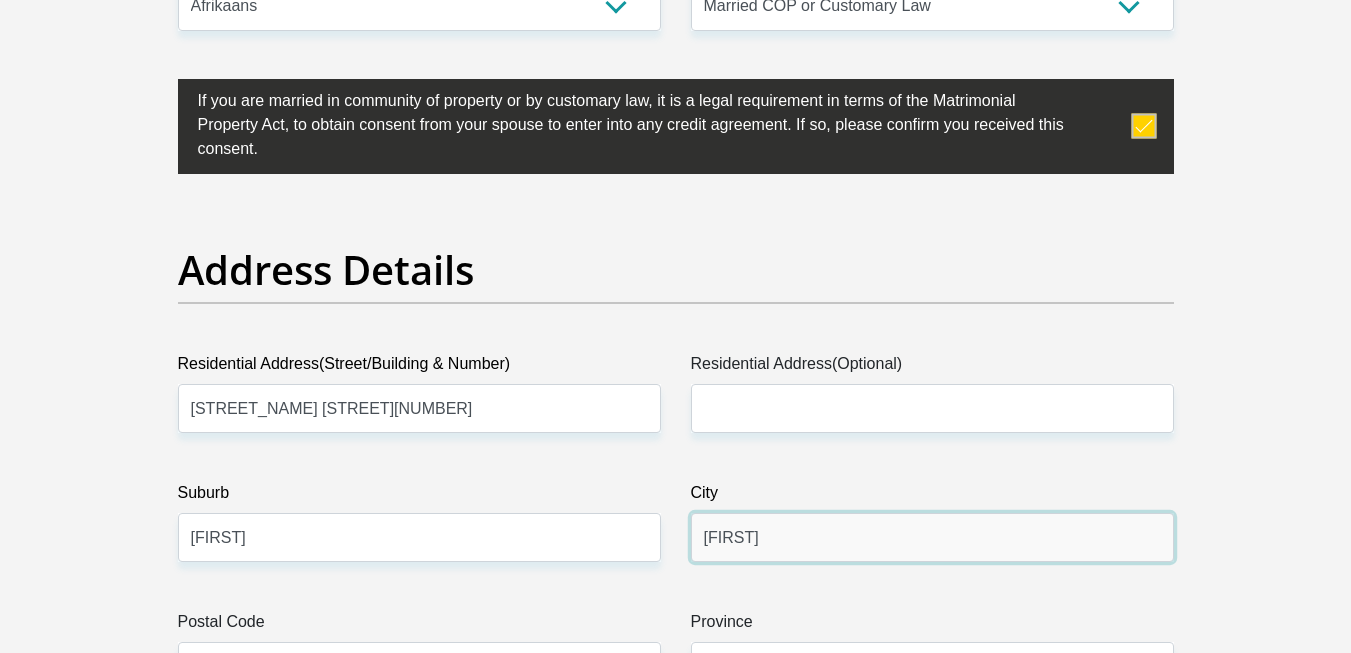 type on "[FIRST]" 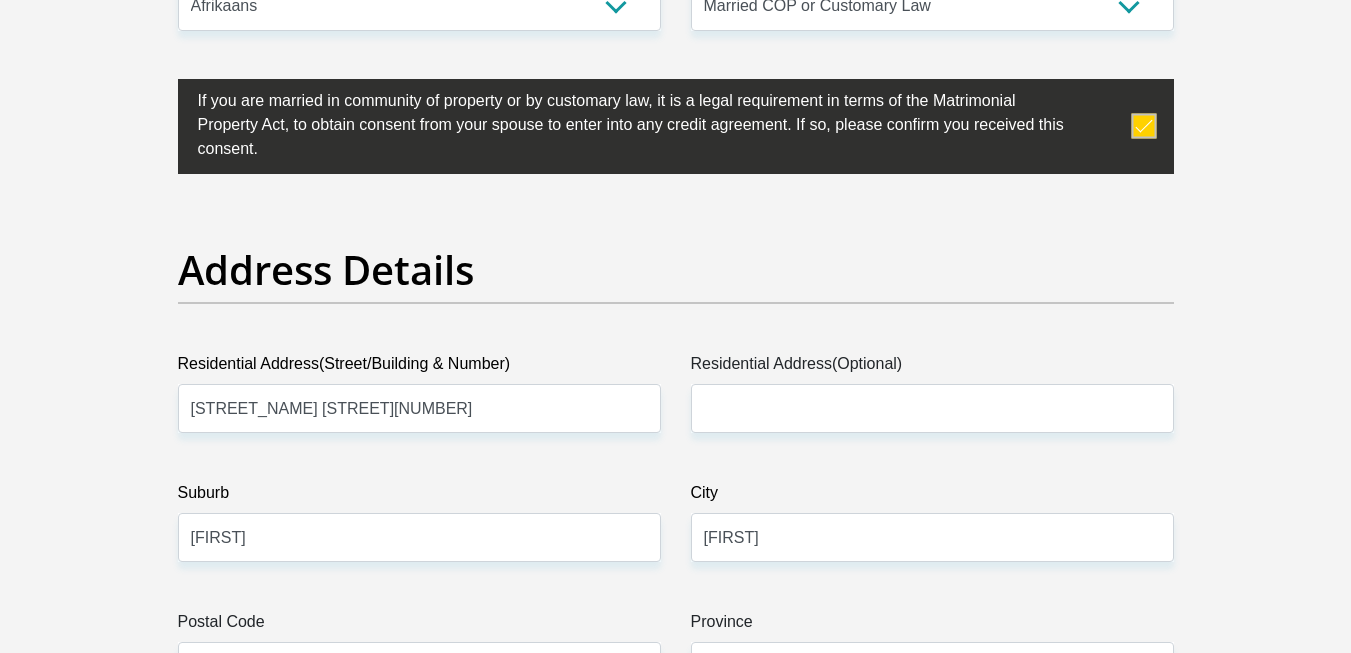 click on "Title
Mr
Ms
Mrs
Dr
Other
First Name
[FIRST]
Surname
[LAST]
ID Number
[ID_NUMBER]
Please input valid ID number
Race
Black
Coloured
Indian
White
Other
Contact Number
[PHONE]
Please input valid contact number
Nationality
South Africa
Afghanistan
Aland Islands  Albania  Algeria" at bounding box center [676, 2734] 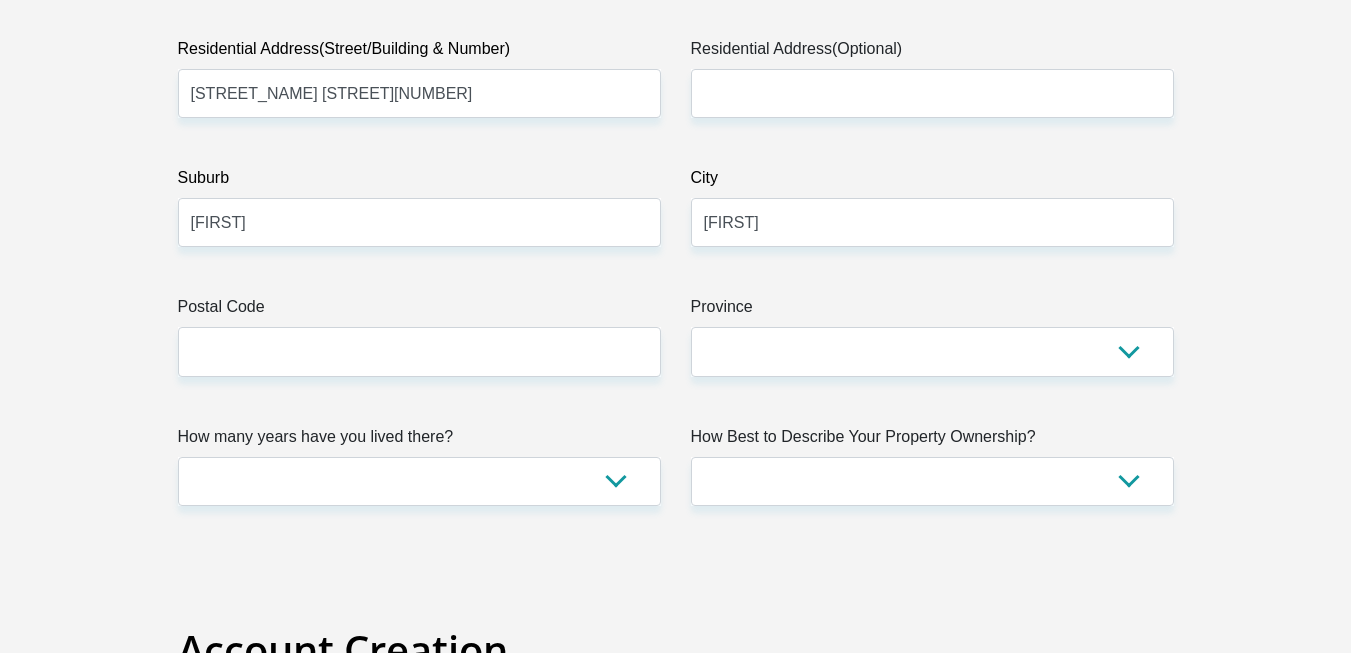 scroll, scrollTop: 1201, scrollLeft: 0, axis: vertical 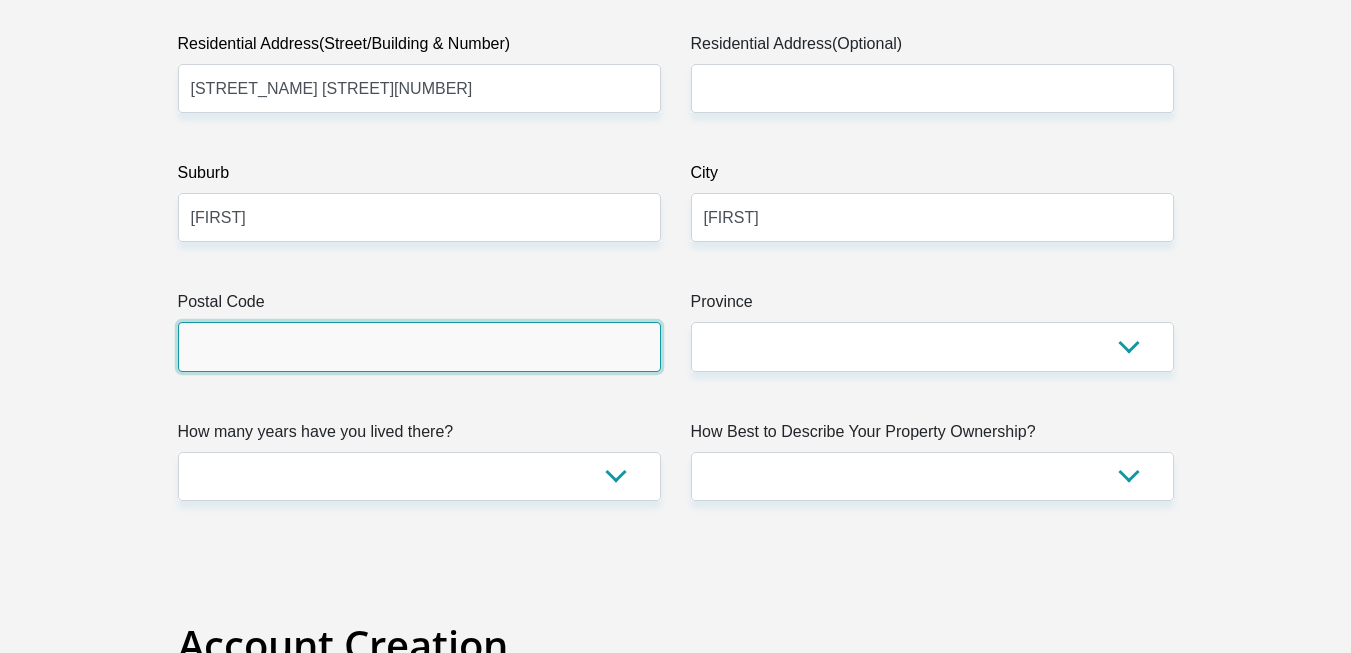 click on "Postal Code" at bounding box center (419, 346) 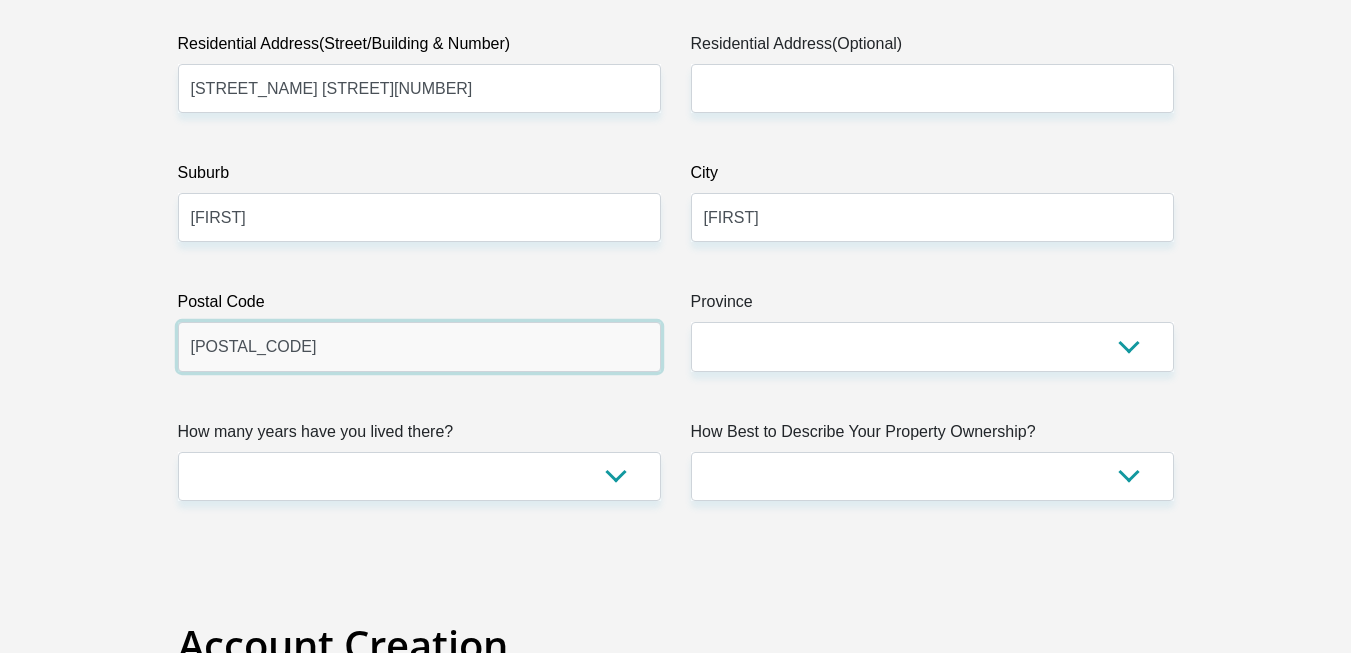 type on "[POSTAL_CODE]" 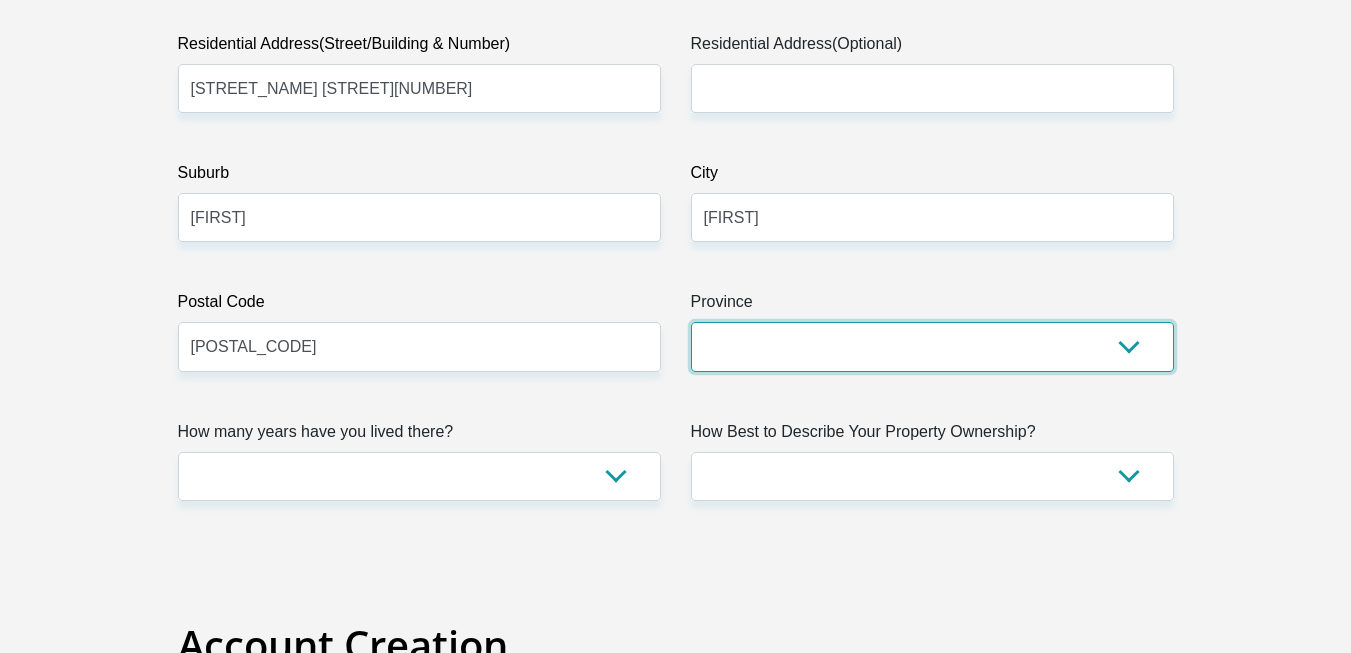 click on "Eastern Cape
Free State
Gauteng
KwaZulu-Natal
Limpopo
Mpumalanga
Northern Cape
North West
Western Cape" at bounding box center [932, 346] 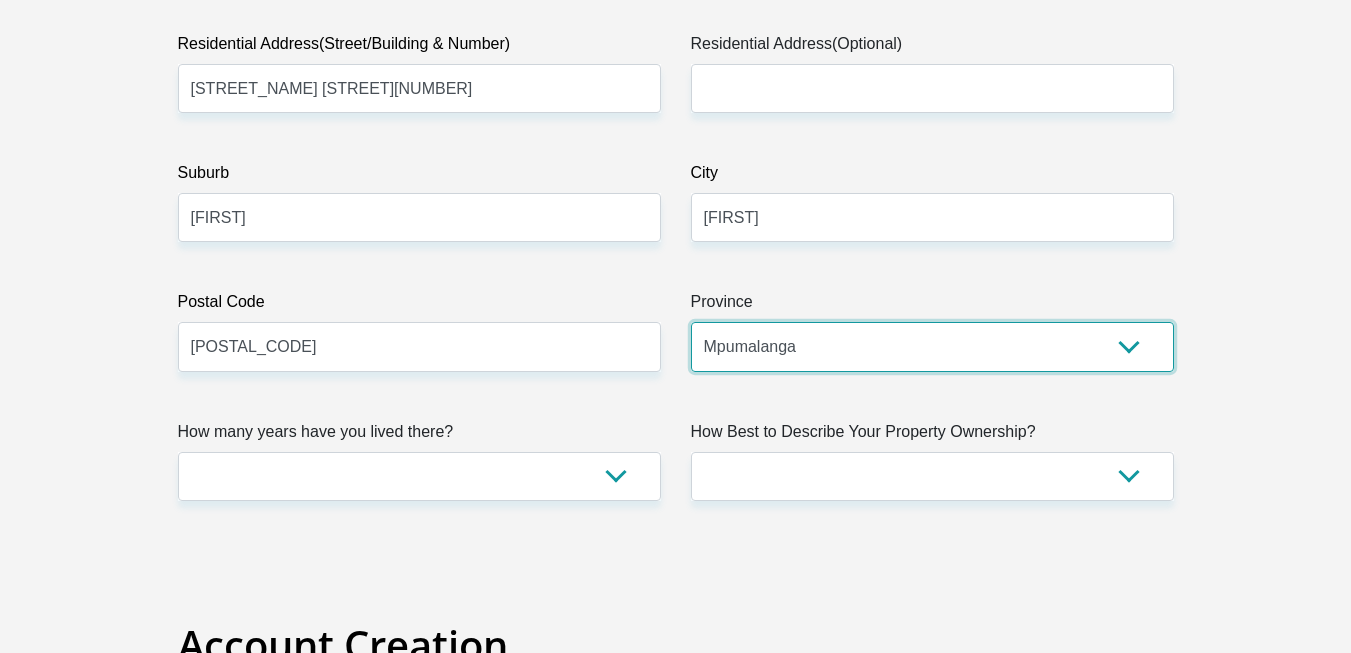 click on "Eastern Cape
Free State
Gauteng
KwaZulu-Natal
Limpopo
Mpumalanga
Northern Cape
North West
Western Cape" at bounding box center [932, 346] 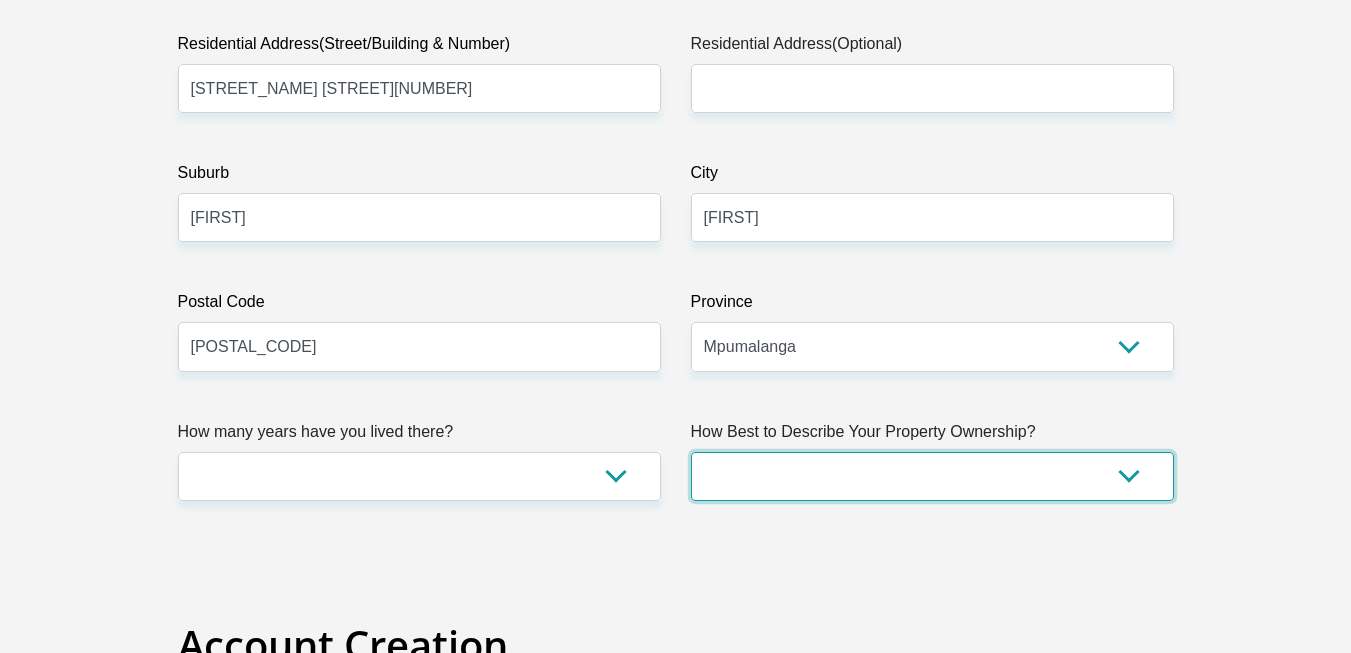 click on "Owned
Rented
Family Owned
Company Dwelling" at bounding box center (932, 476) 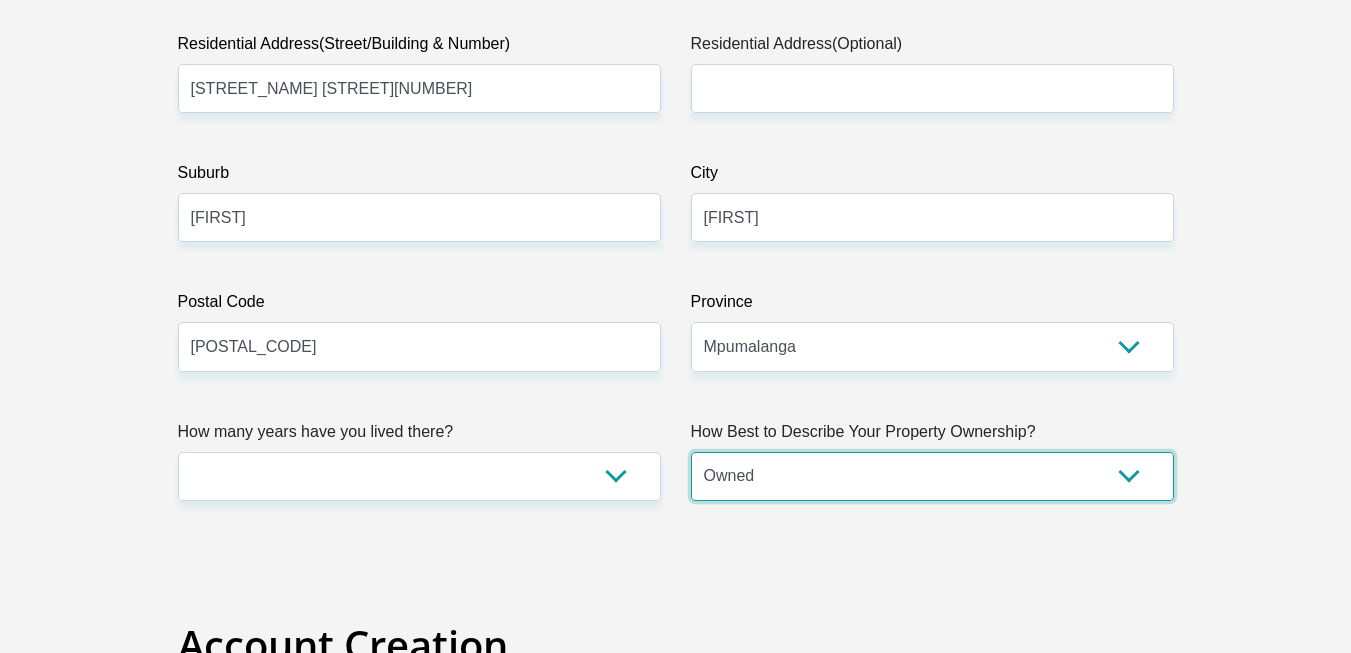click on "Owned
Rented
Family Owned
Company Dwelling" at bounding box center (932, 476) 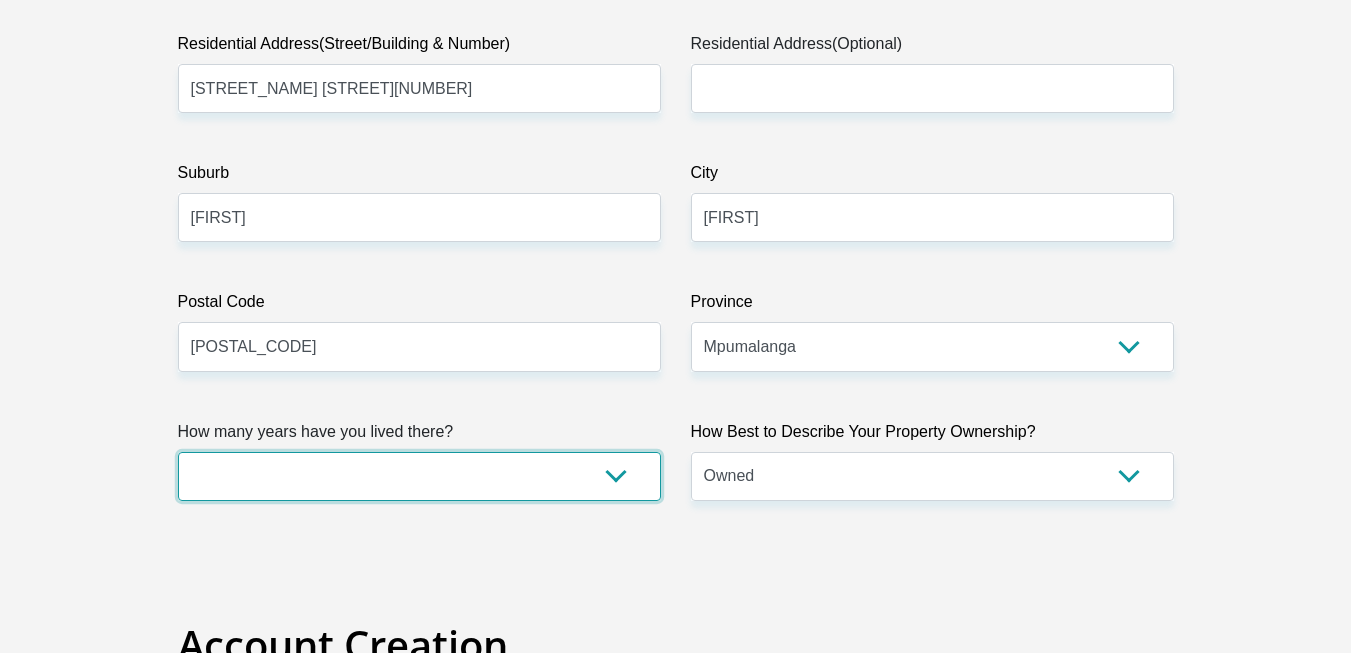 click on "less than 1 year
1-3 years
3-5 years
5+ years" at bounding box center [419, 476] 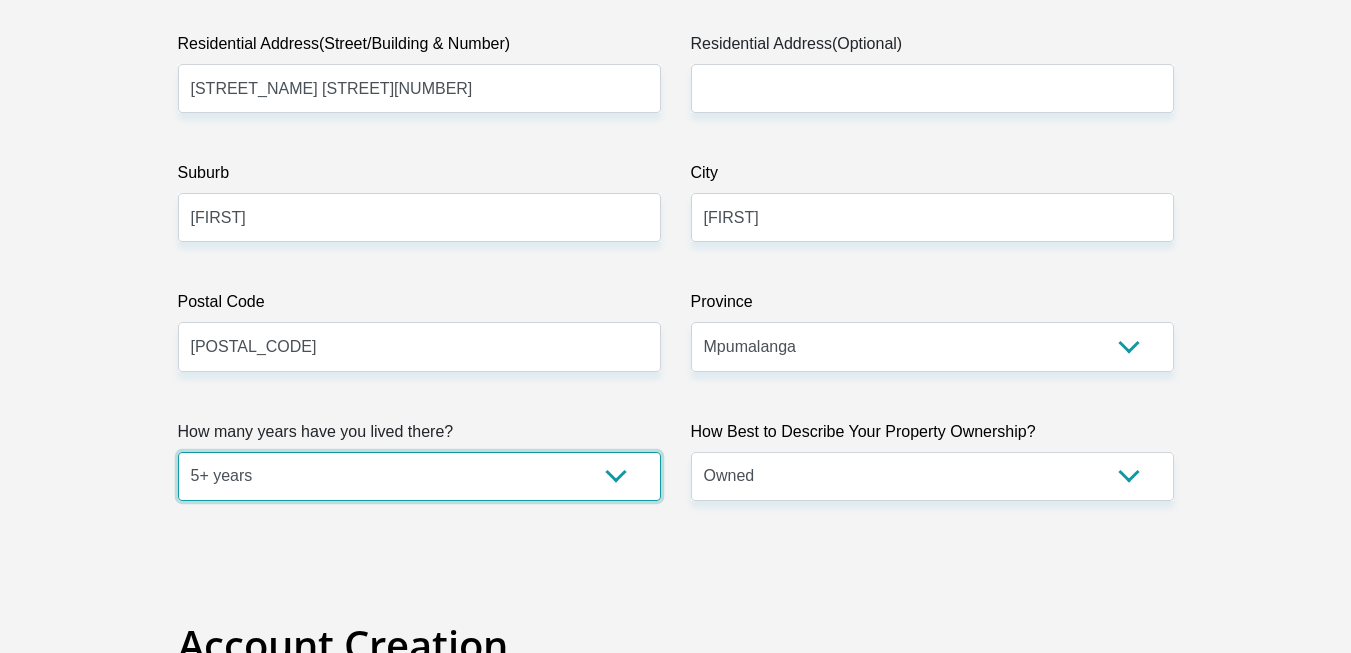 click on "less than 1 year
1-3 years
3-5 years
5+ years" at bounding box center (419, 476) 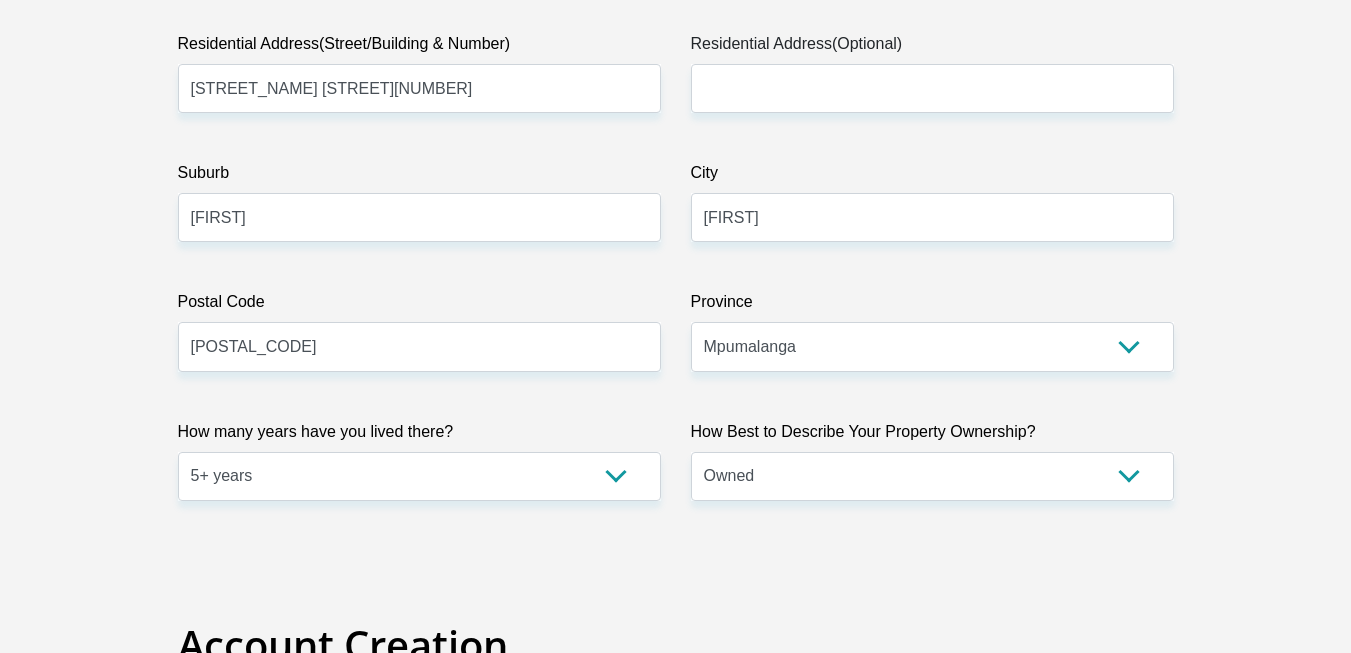 click on "Title
Mr
Ms
Mrs
Dr
Other
First Name
[FIRST]
Surname
[LAST]
ID Number
[ID_NUMBER]
Please input valid ID number
Race
Black
Coloured
Indian
White
Other
Contact Number
[PHONE]
Please input valid contact number
Nationality
South Africa
Afghanistan
Aland Islands  Albania  Algeria" at bounding box center [676, 2414] 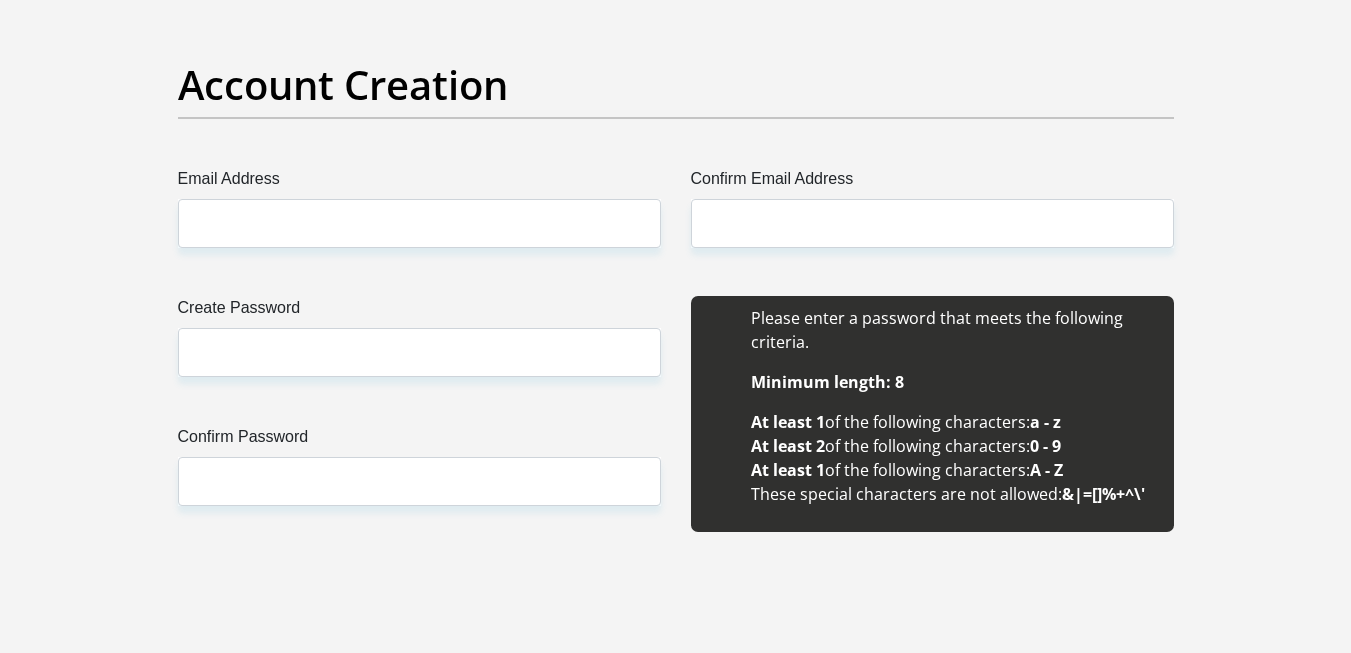 scroll, scrollTop: 1801, scrollLeft: 0, axis: vertical 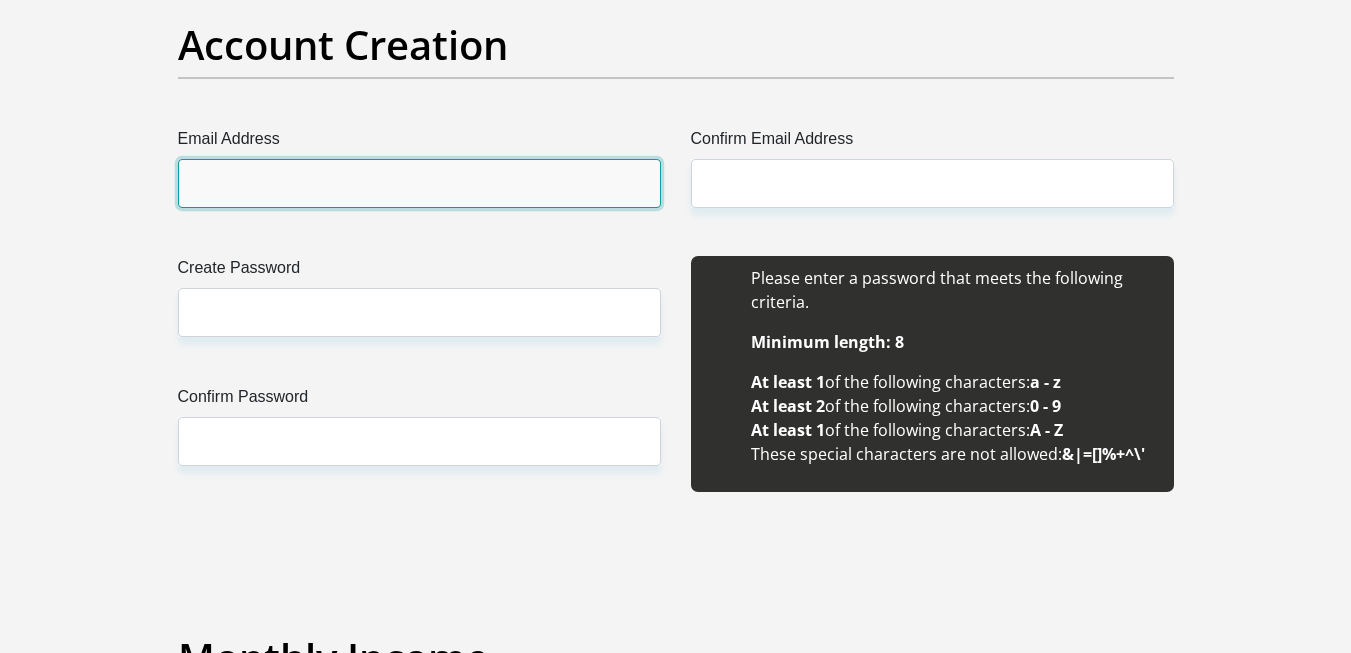click on "Email Address" at bounding box center (419, 183) 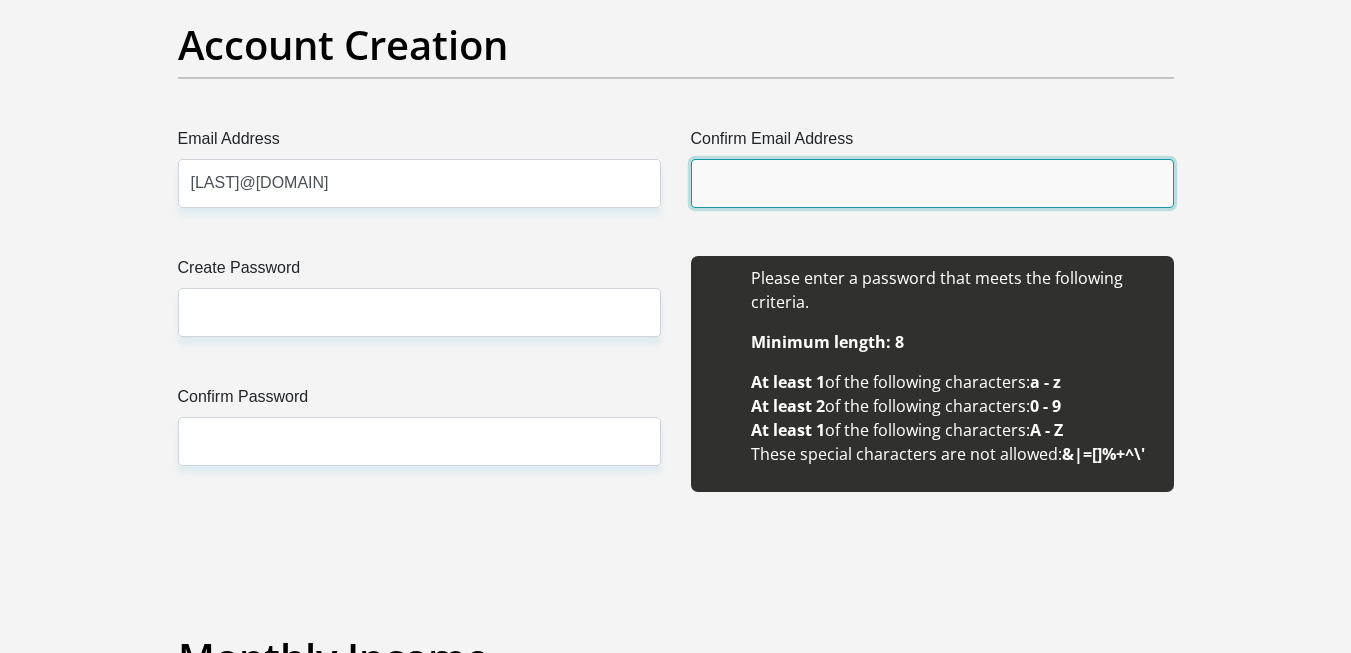 type on "[LAST]@[DOMAIN]" 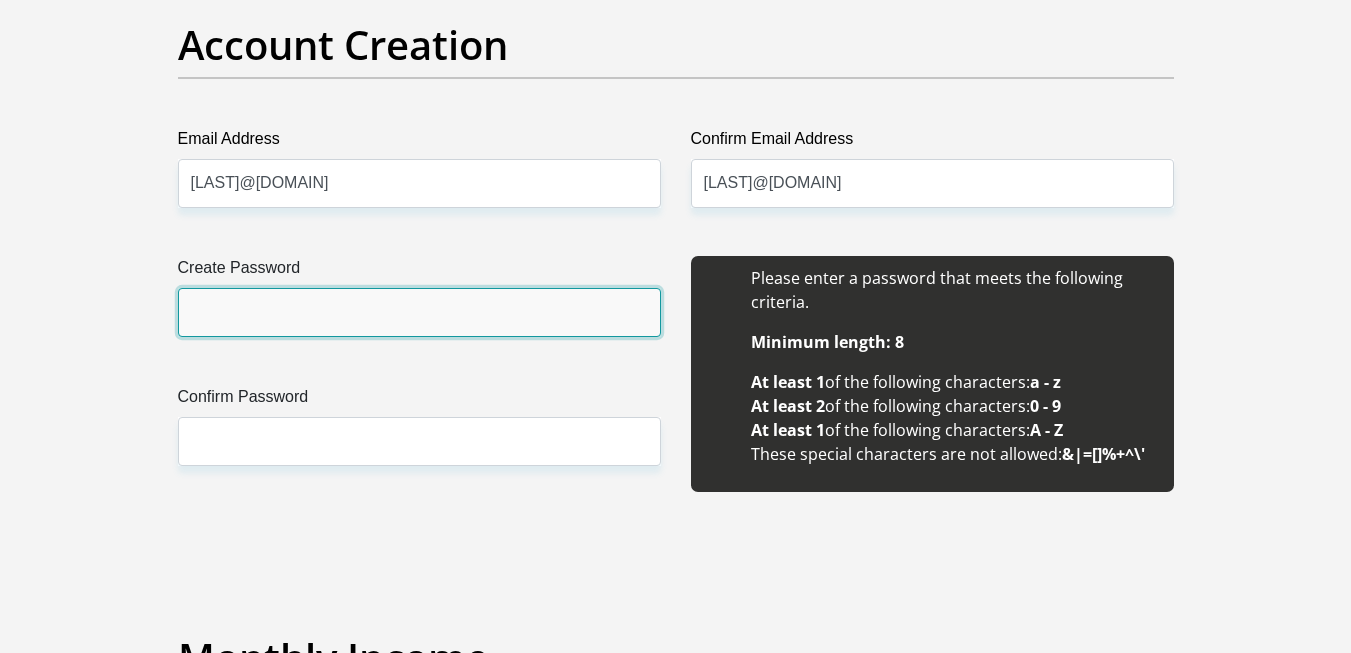 click on "Create Password" at bounding box center (419, 312) 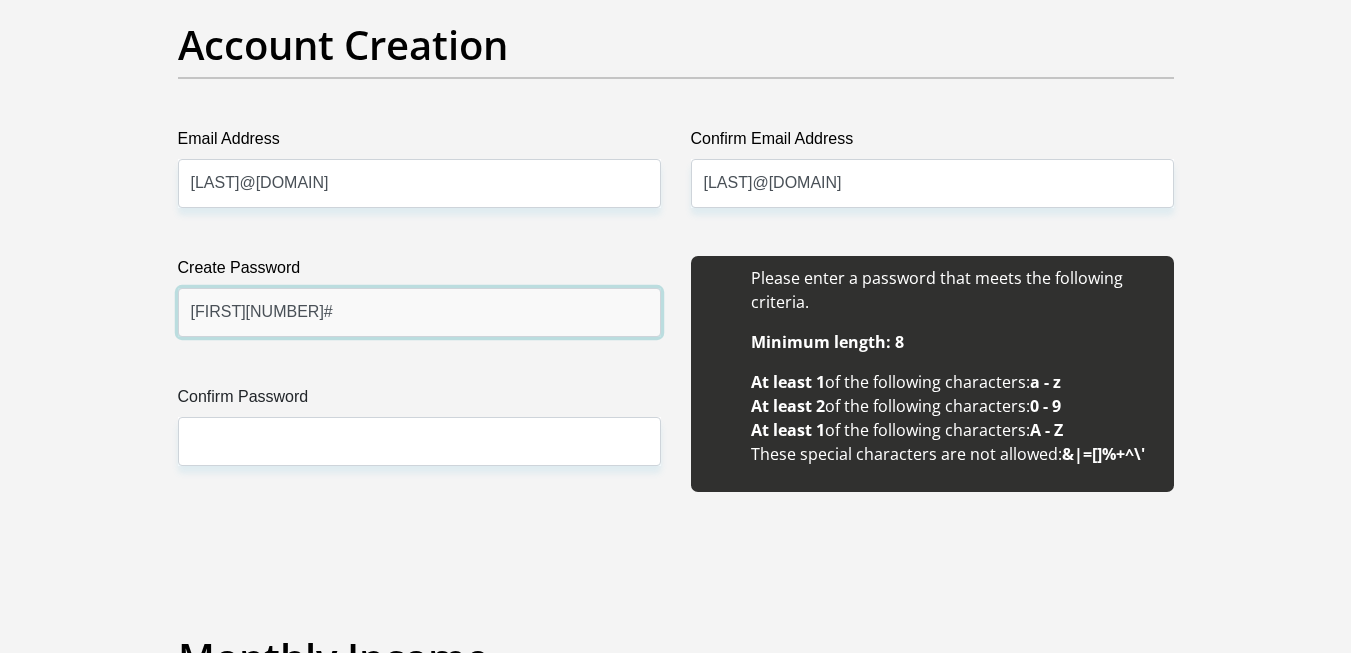 type on "[FIRST][NUMBER]#" 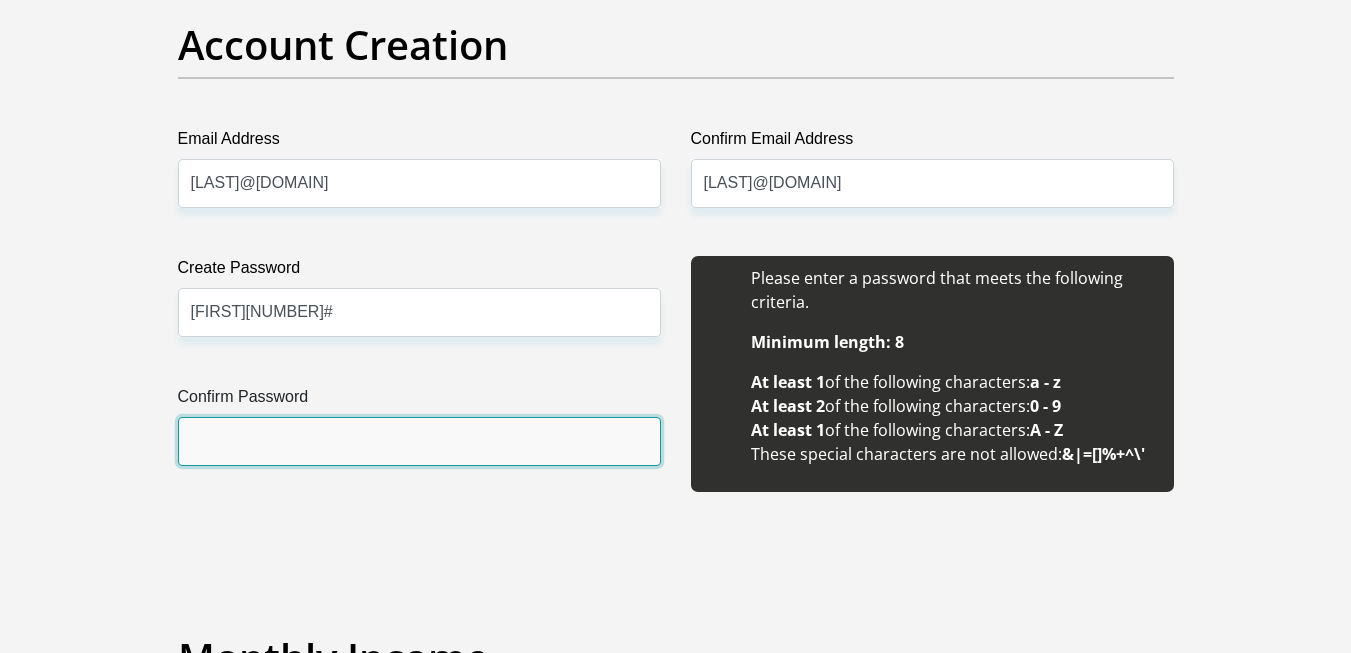 click on "Confirm Password" at bounding box center (419, 441) 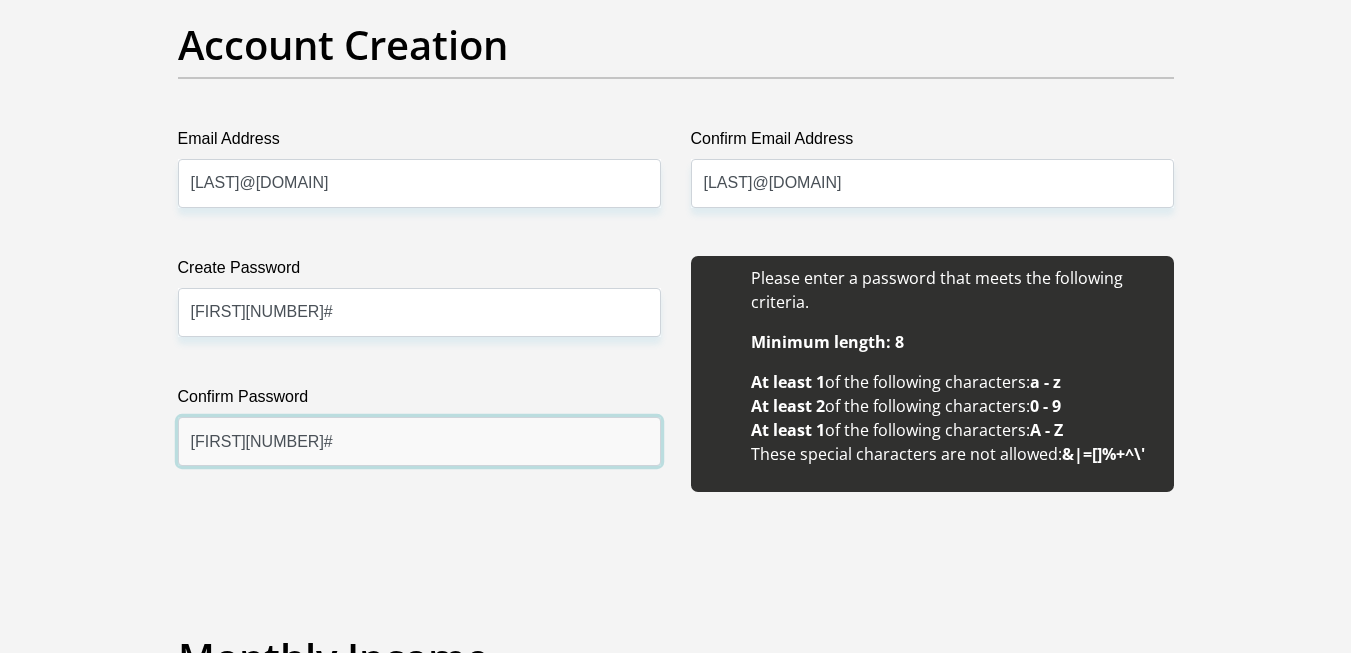 type on "[FIRST][NUMBER]#" 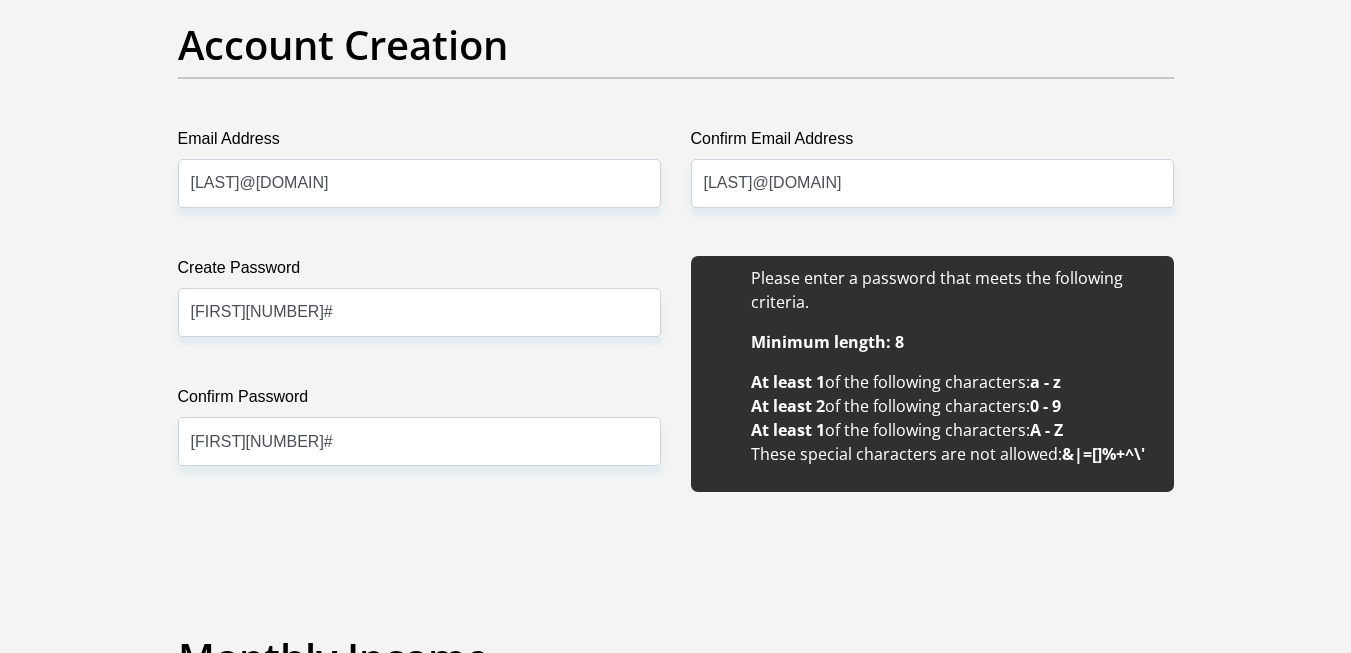 click on "Title
Mr
Ms
Mrs
Dr
Other
First Name
[FIRST]
Surname
[LAST]
ID Number
[ID_NUMBER]
Please input valid ID number
Race
Black
Coloured
Indian
White
Other
Contact Number
[PHONE]
Please input valid contact number
Nationality
South Africa
Afghanistan
Aland Islands  Albania  Algeria" at bounding box center (676, 1814) 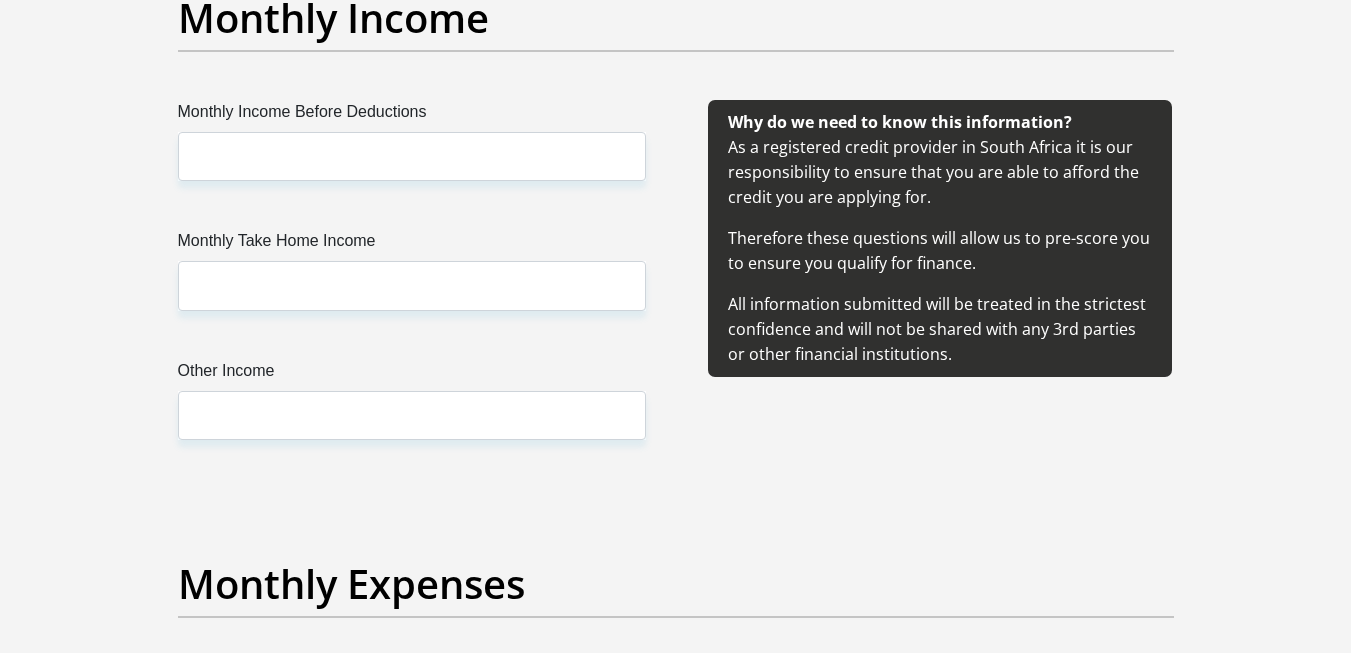 scroll, scrollTop: 2481, scrollLeft: 0, axis: vertical 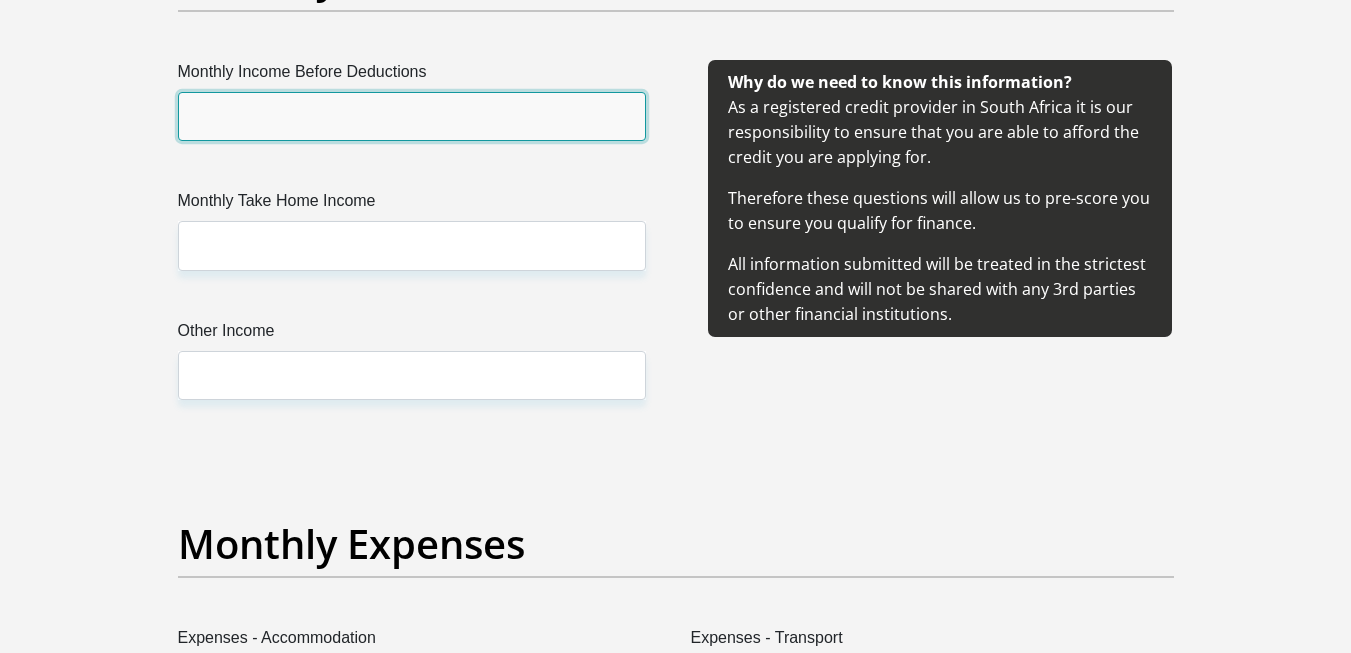 click on "Monthly Income Before Deductions" at bounding box center (412, 116) 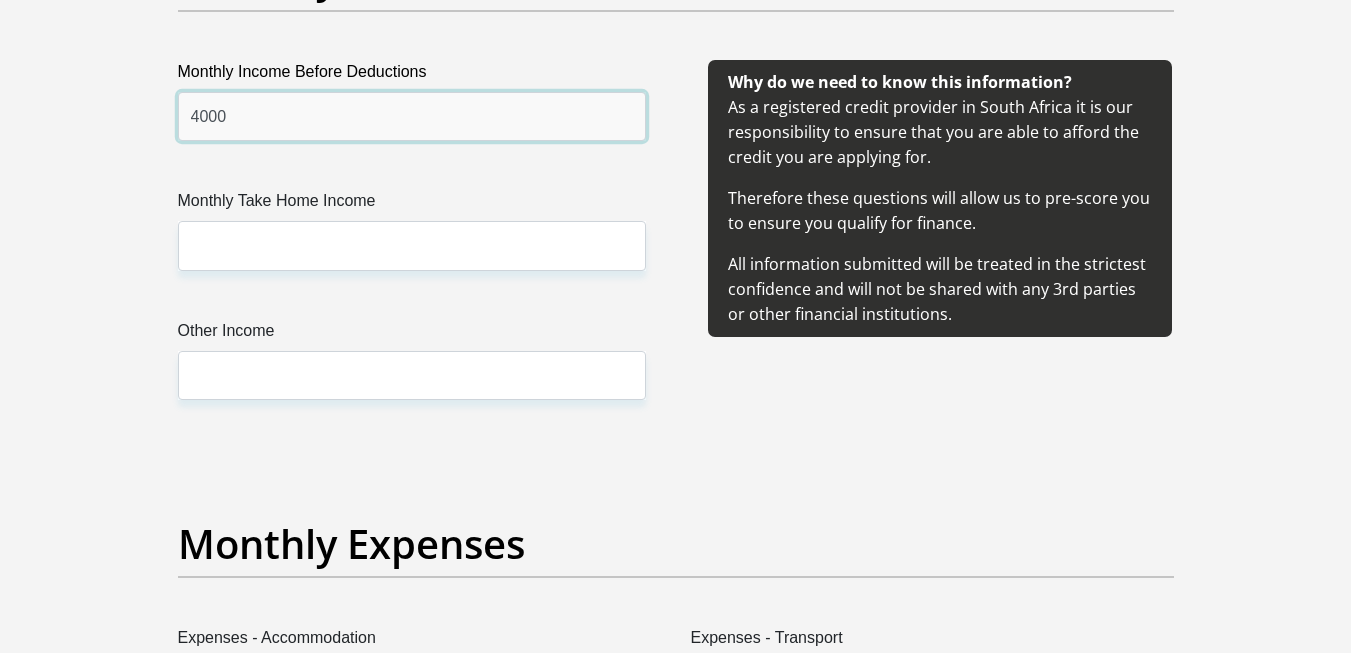 type on "4000" 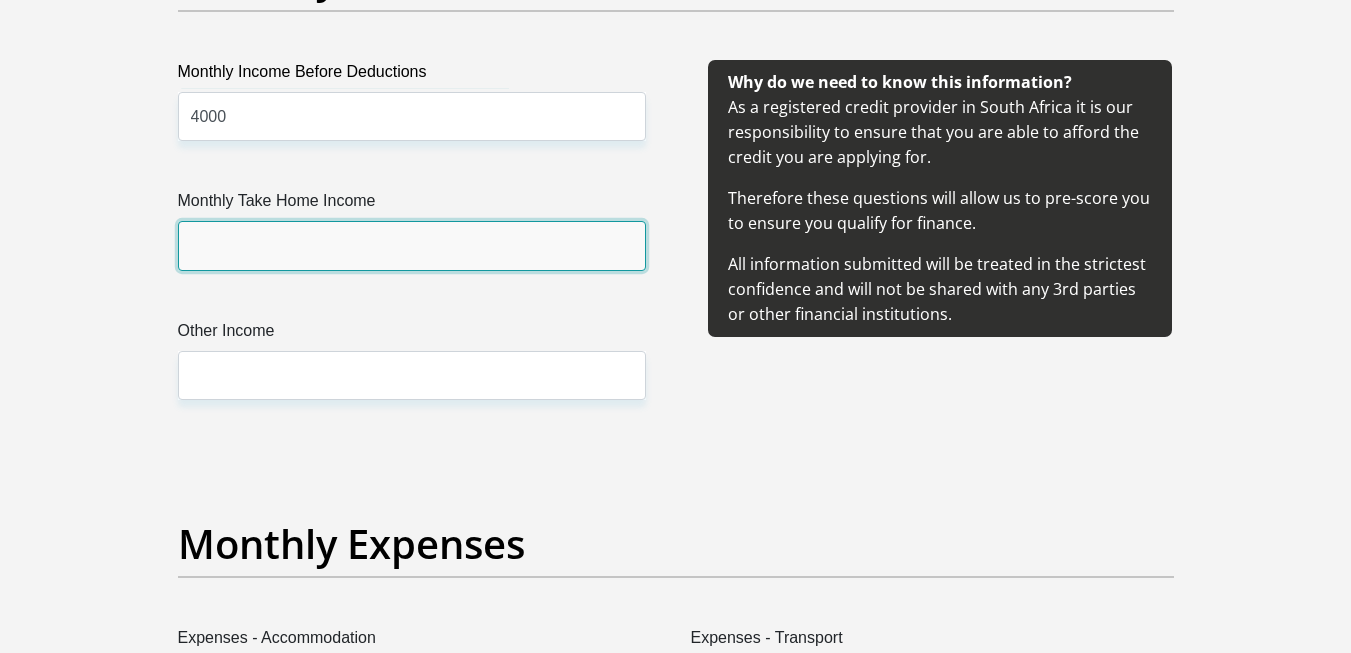 click on "Monthly Take Home Income" at bounding box center [412, 245] 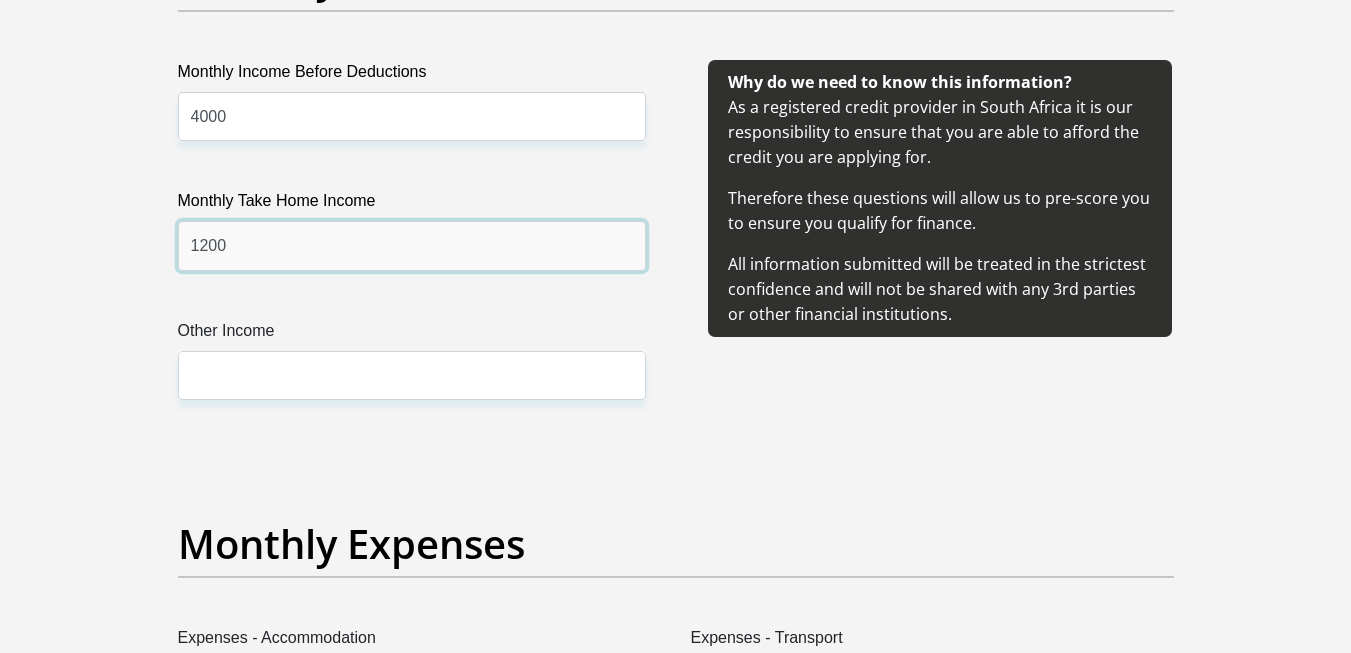 type on "1200" 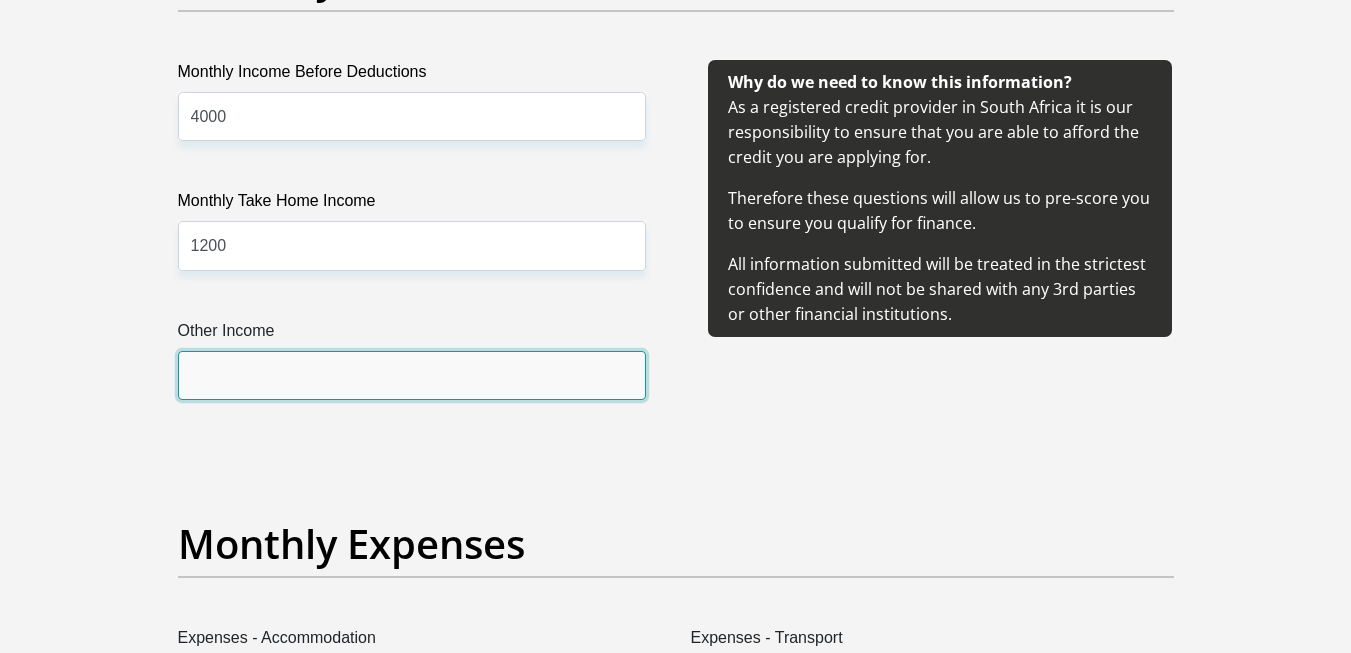 click on "Other Income" at bounding box center (412, 375) 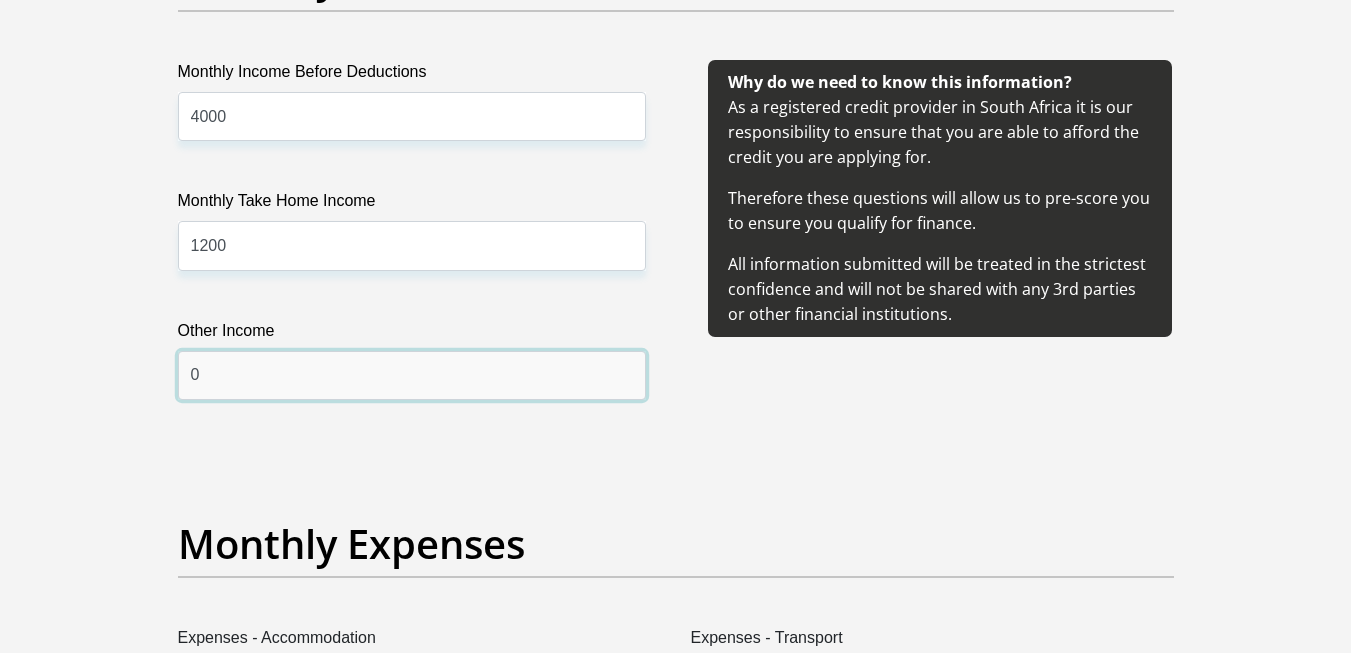 type on "0" 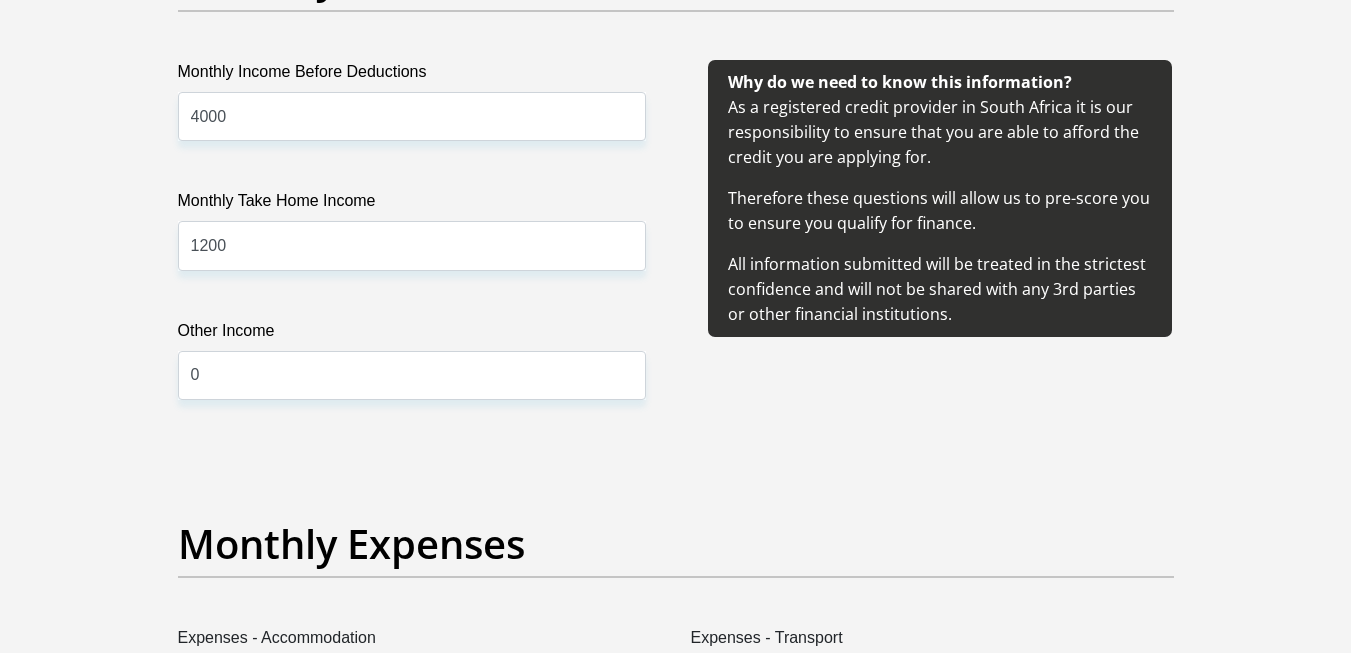 click on "Monthly Income Before Deductions
4000
Monthly Take Home Income
1200
Other Income
0" at bounding box center [412, 254] 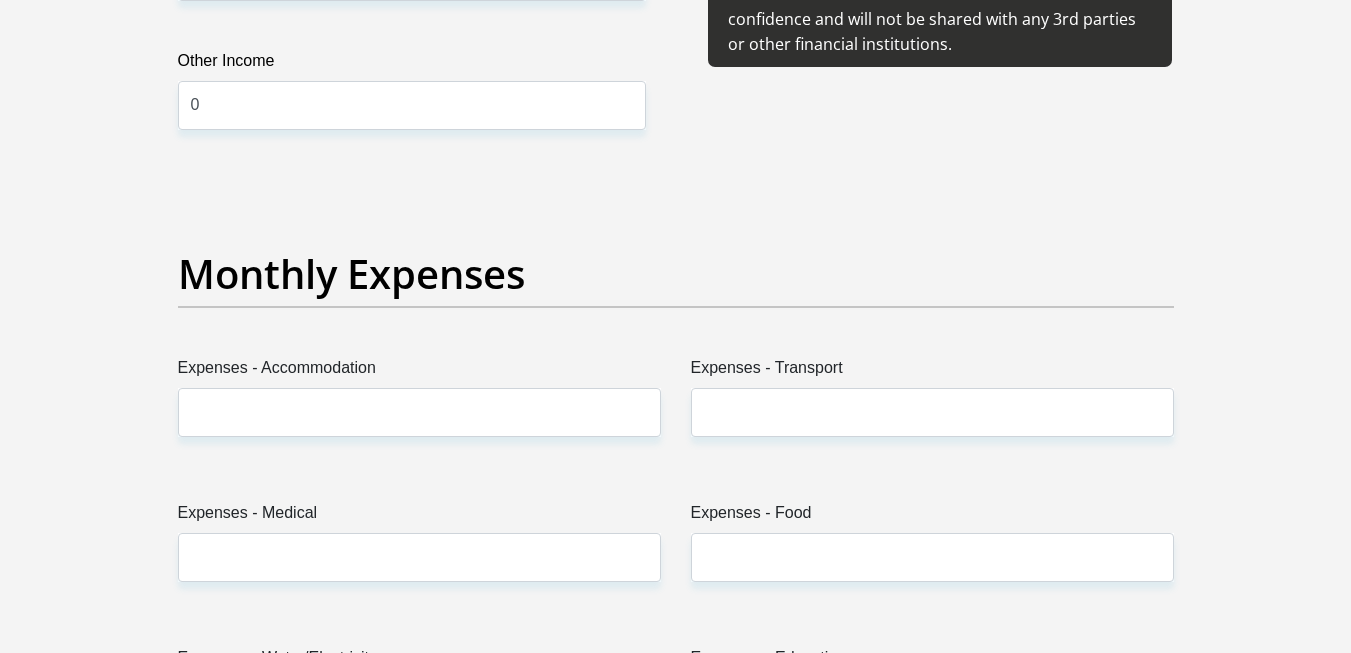 scroll, scrollTop: 2761, scrollLeft: 0, axis: vertical 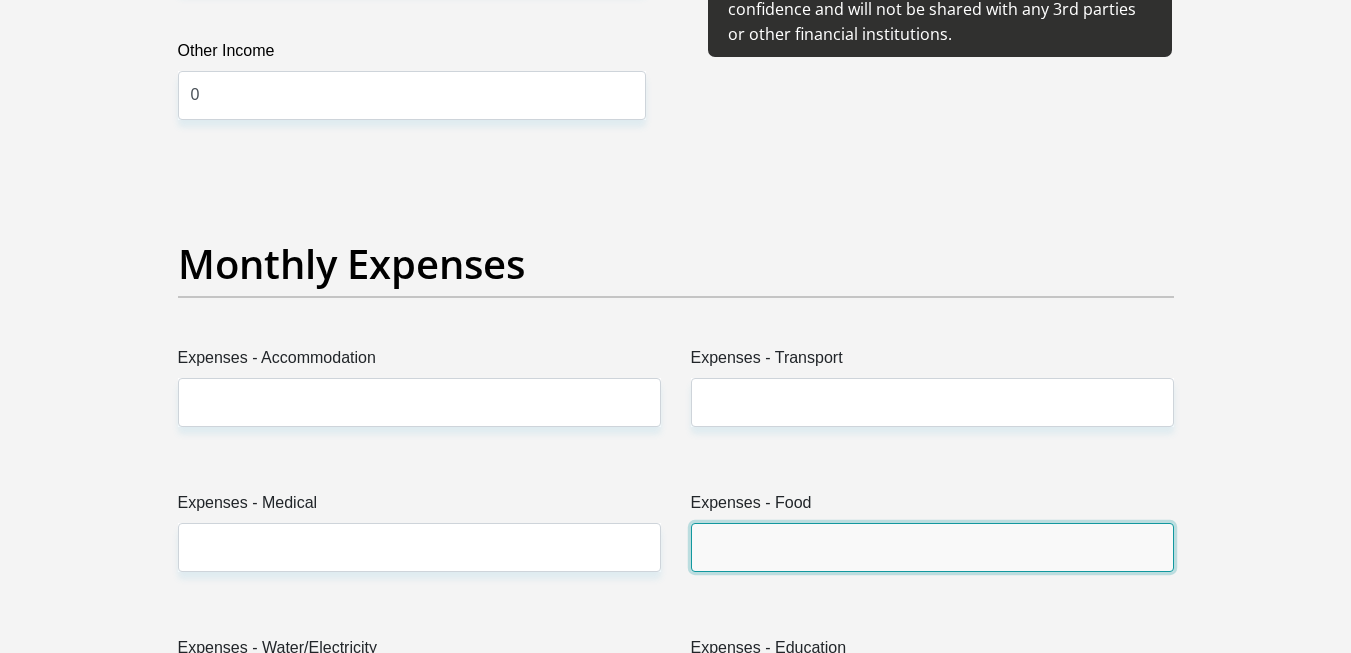 click on "Expenses - Food" at bounding box center (932, 547) 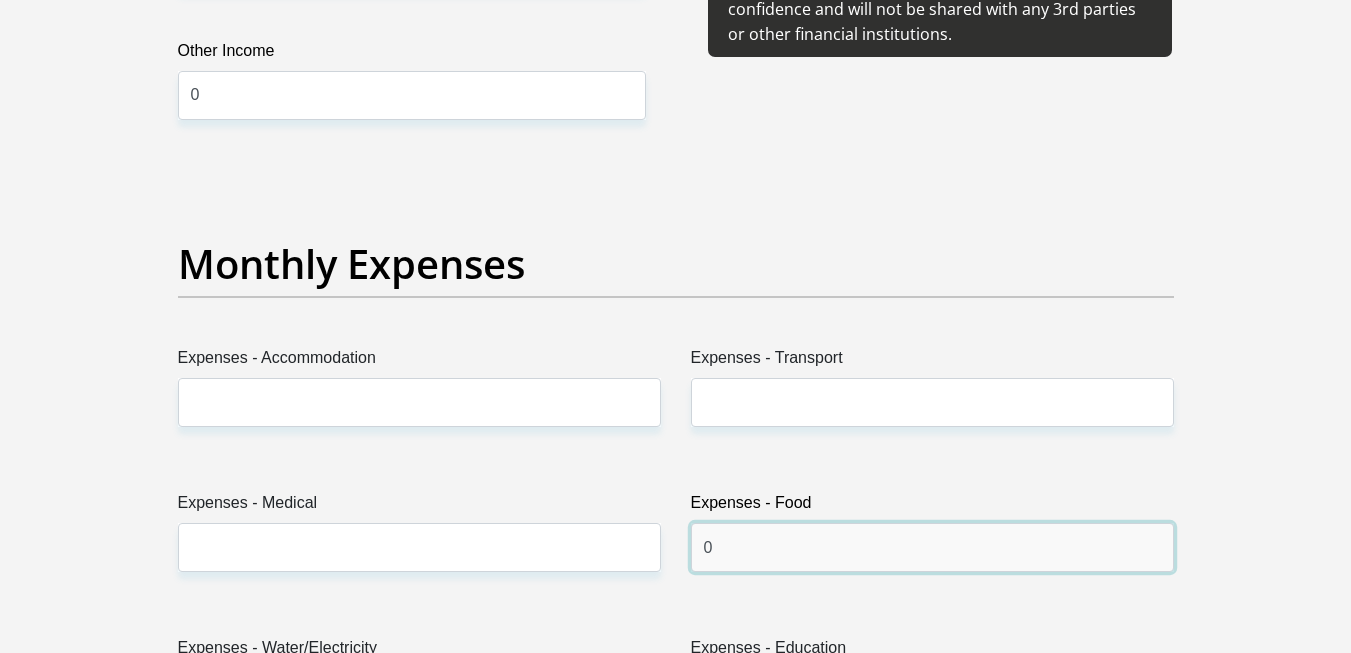 type on "0" 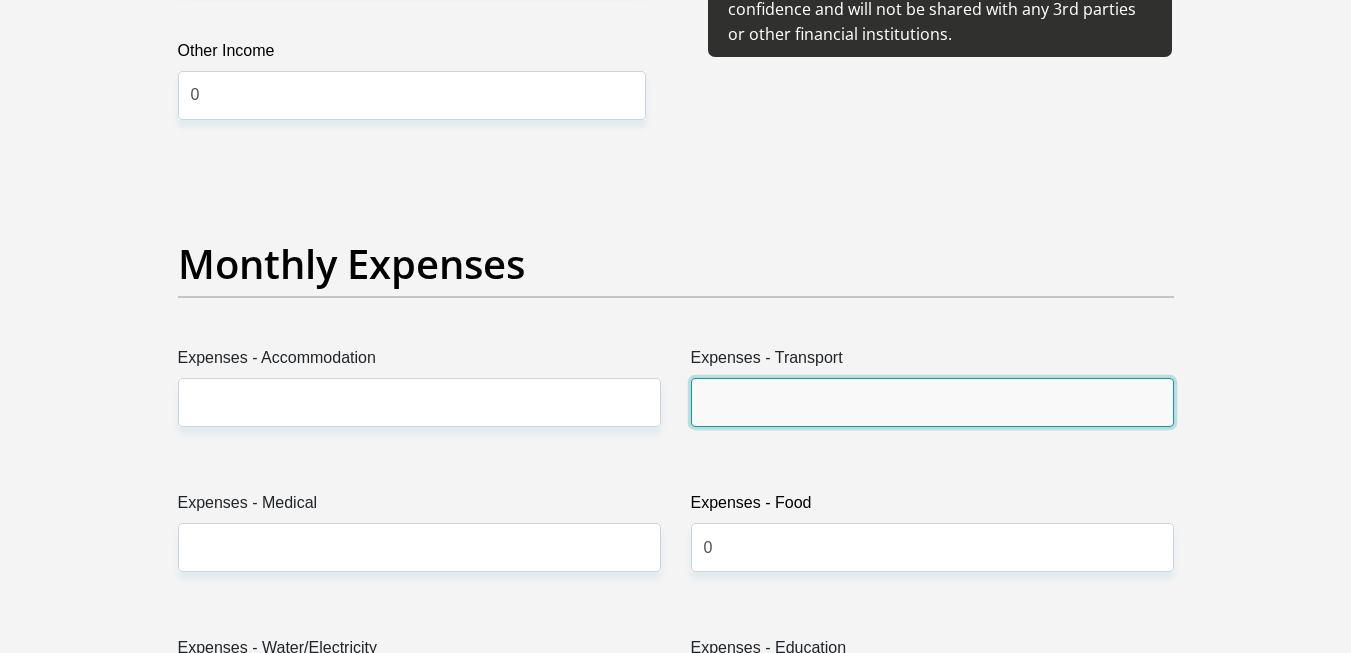 click on "Expenses - Transport" at bounding box center (932, 402) 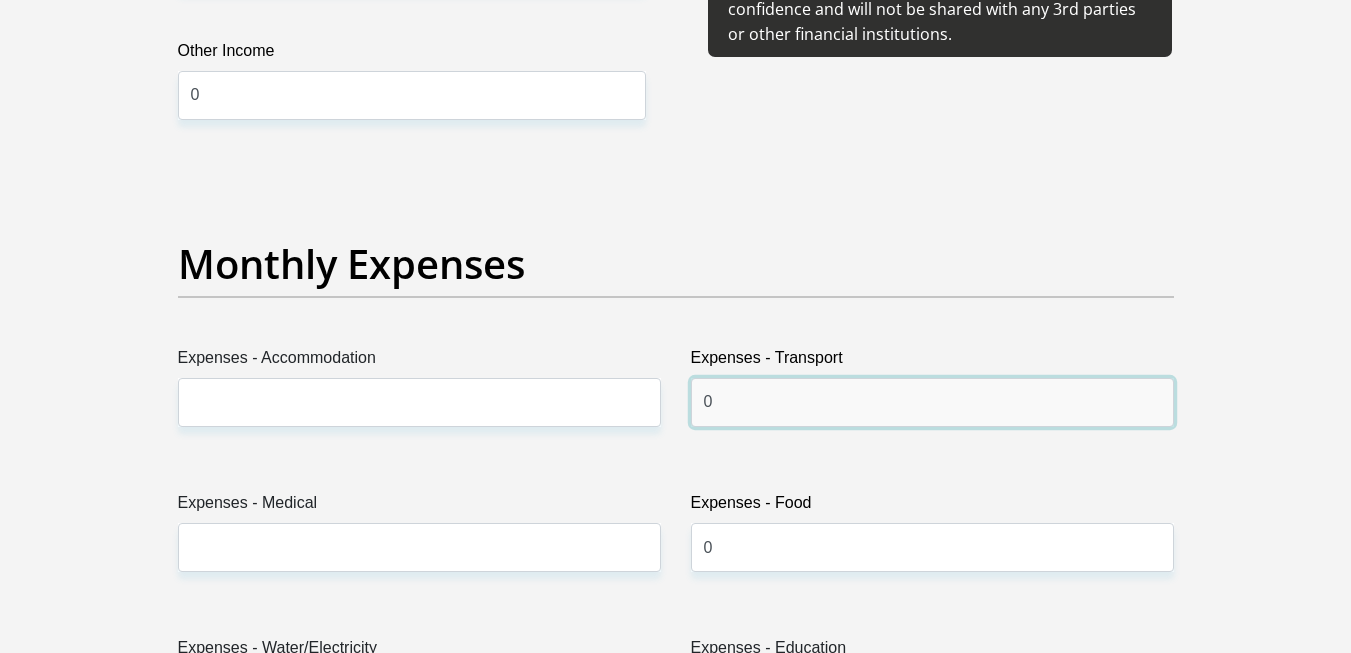type on "0" 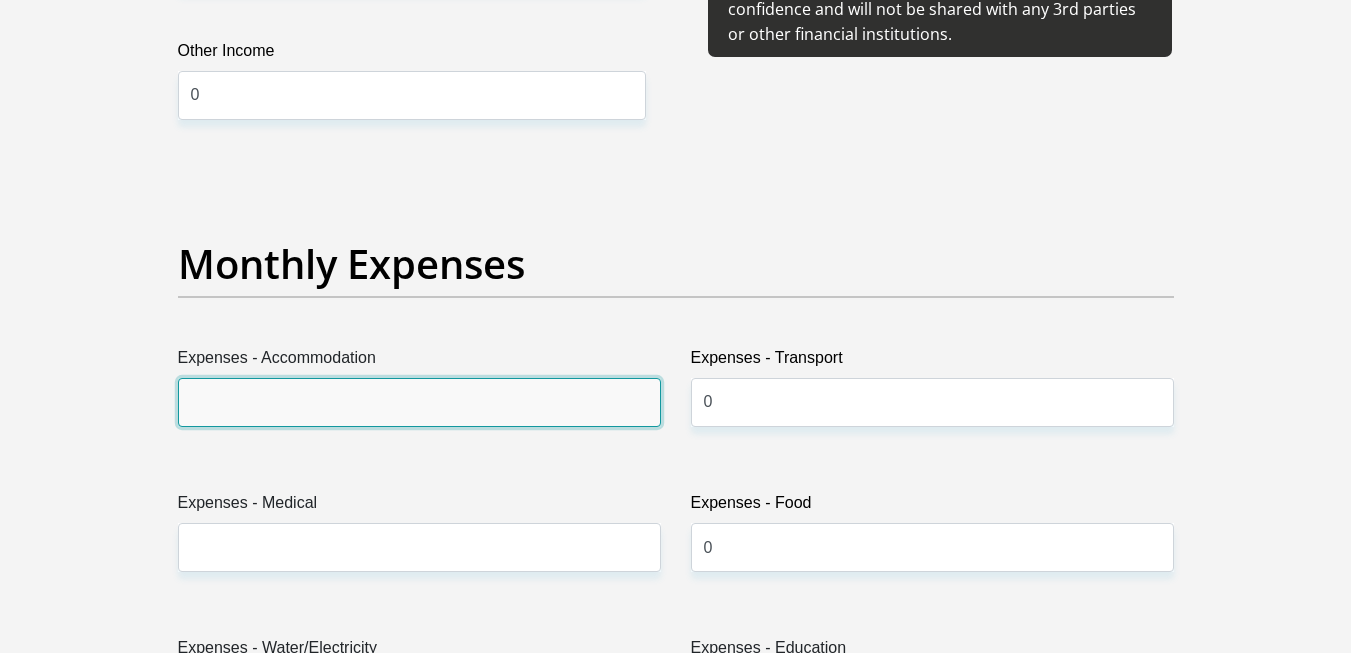 click on "Expenses - Accommodation" at bounding box center [419, 402] 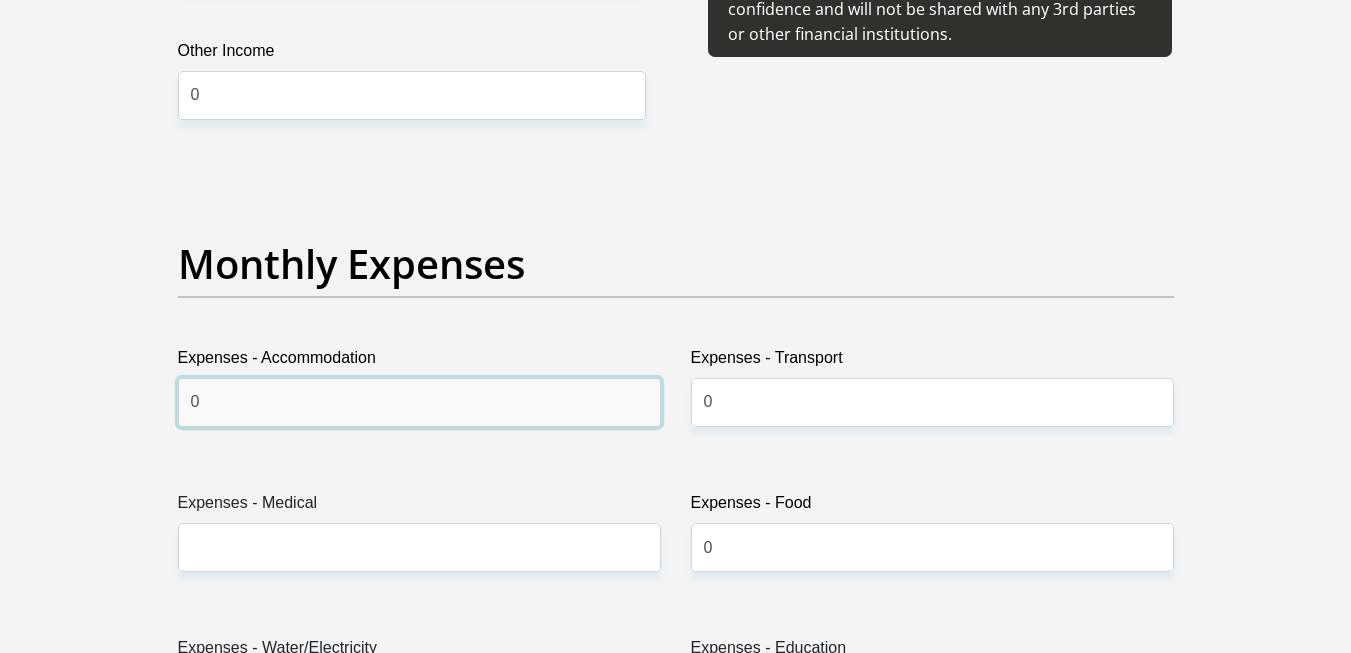 type on "0" 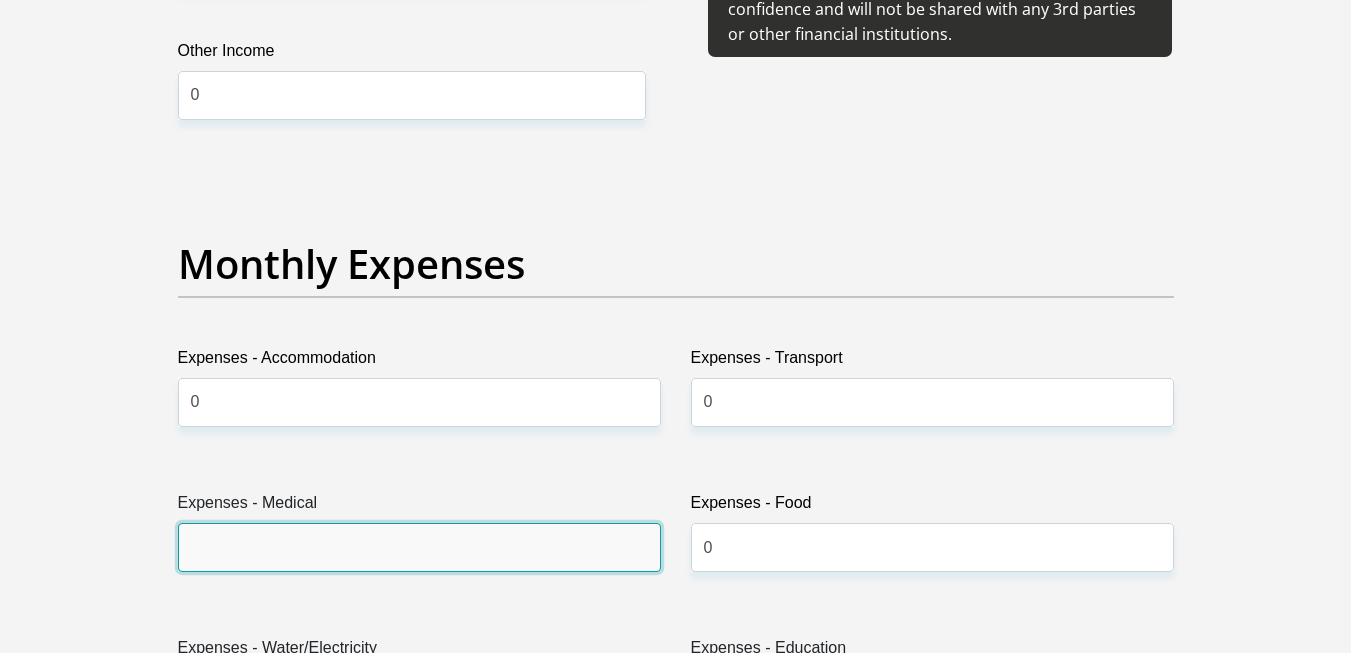 click on "Expenses - Medical" at bounding box center [419, 547] 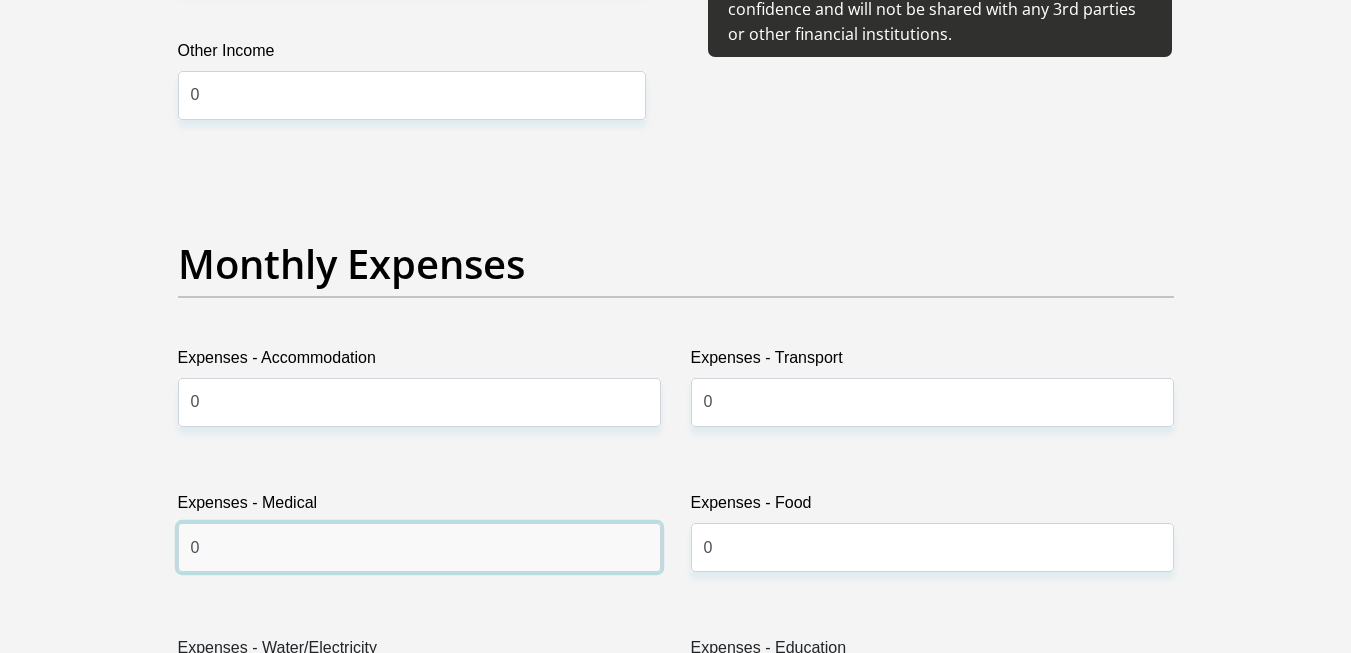 type on "0" 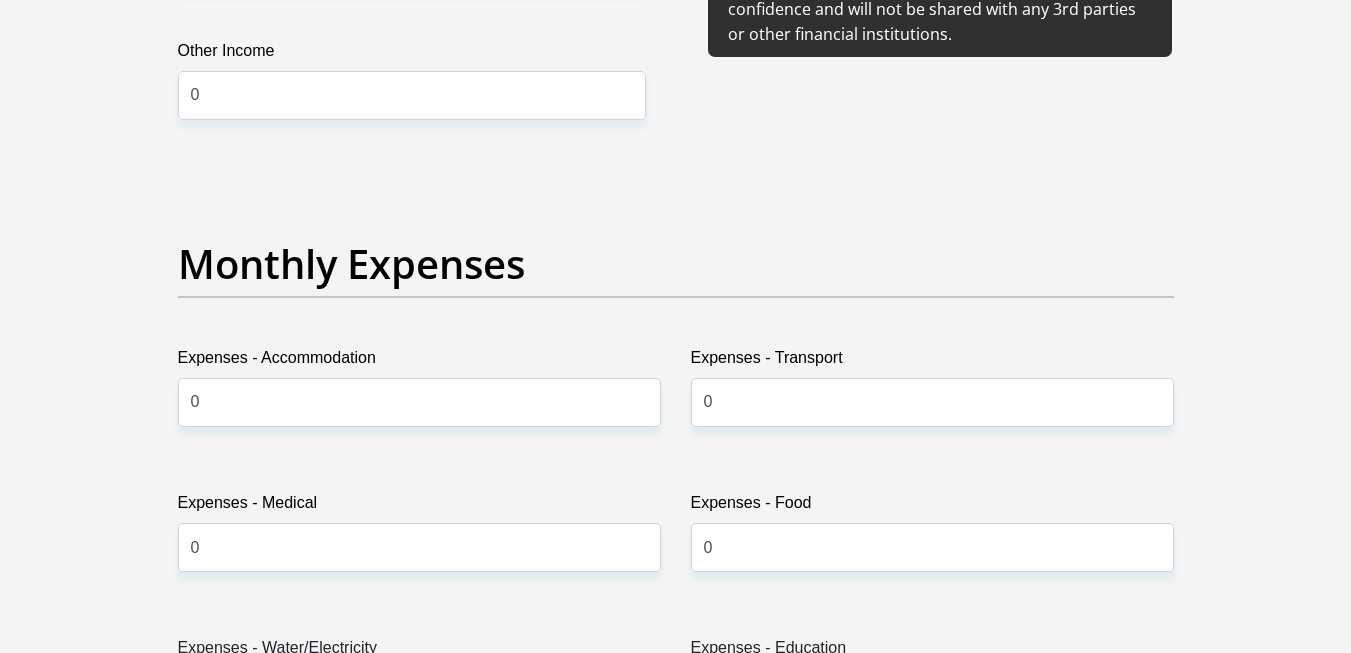click on "Title
Mr
Ms
Mrs
Dr
Other
First Name
[FIRST]
Surname
[LAST]
ID Number
[ID_NUMBER]
Please input valid ID number
Race
Black
Coloured
Indian
White
Other
Contact Number
[PHONE]
Please input valid contact number
Nationality
South Africa
Afghanistan
Aland Islands  Albania  Algeria" at bounding box center (676, 854) 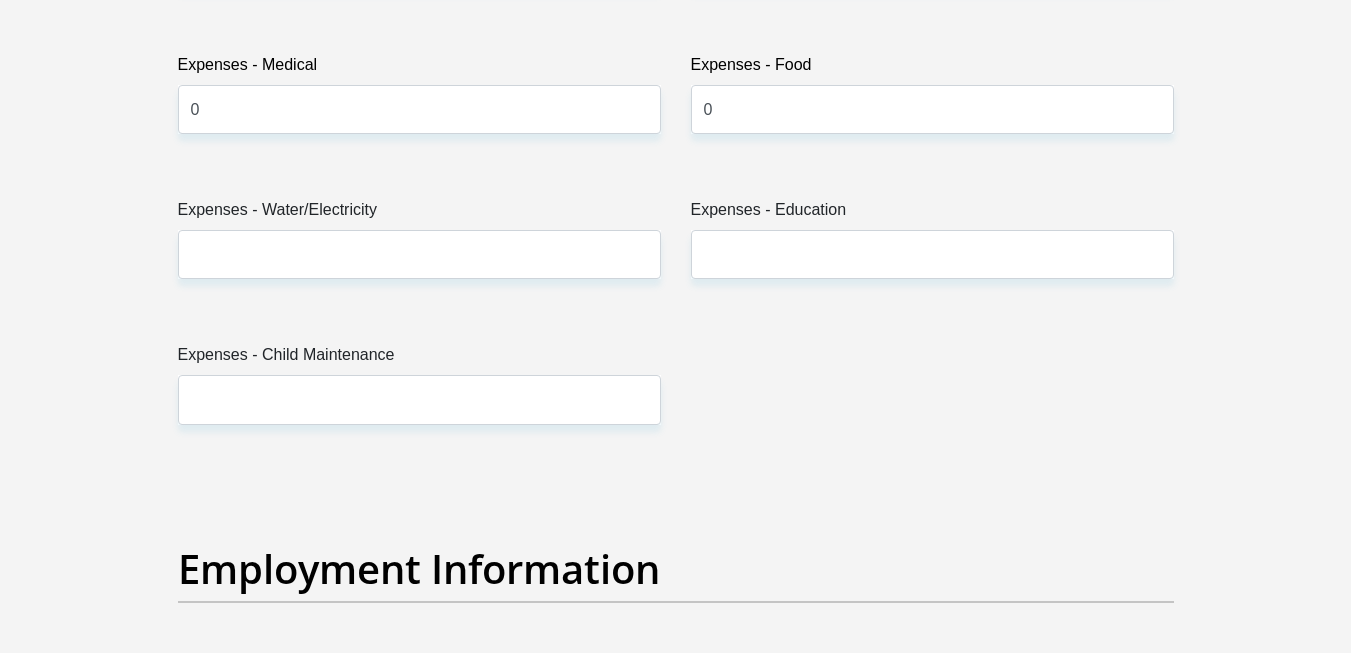scroll, scrollTop: 3201, scrollLeft: 0, axis: vertical 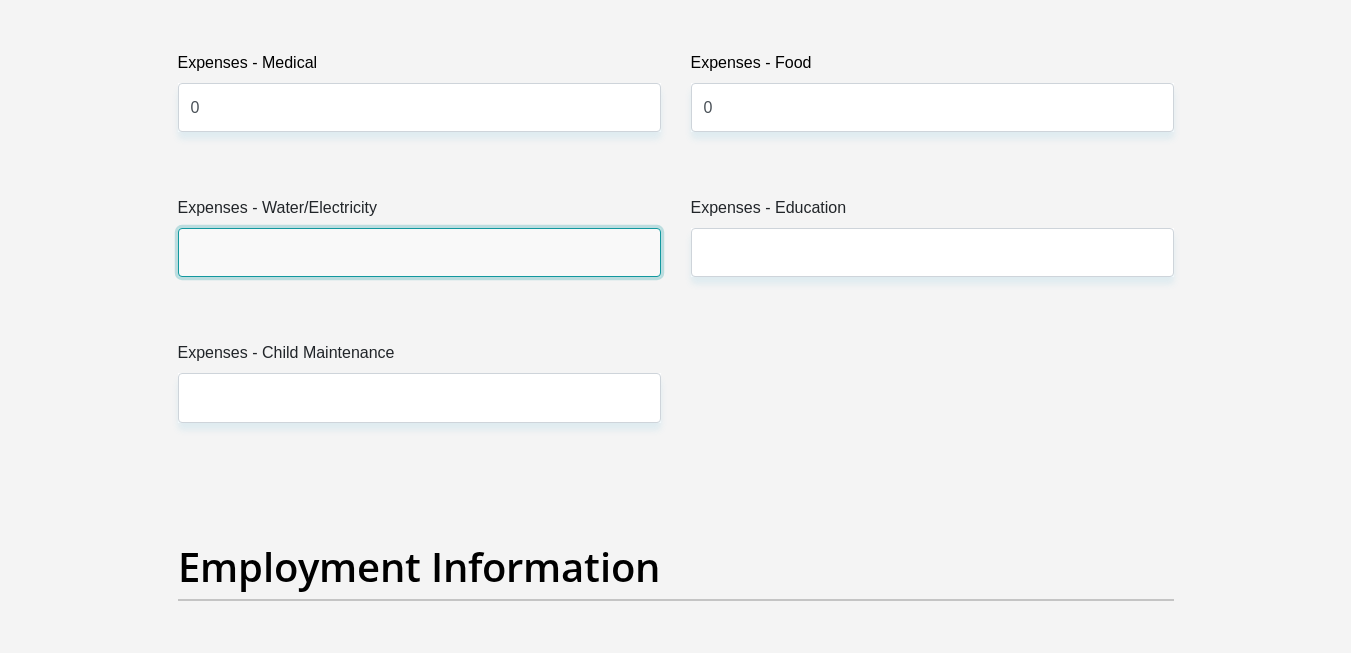 click on "Expenses - Water/Electricity" at bounding box center (419, 252) 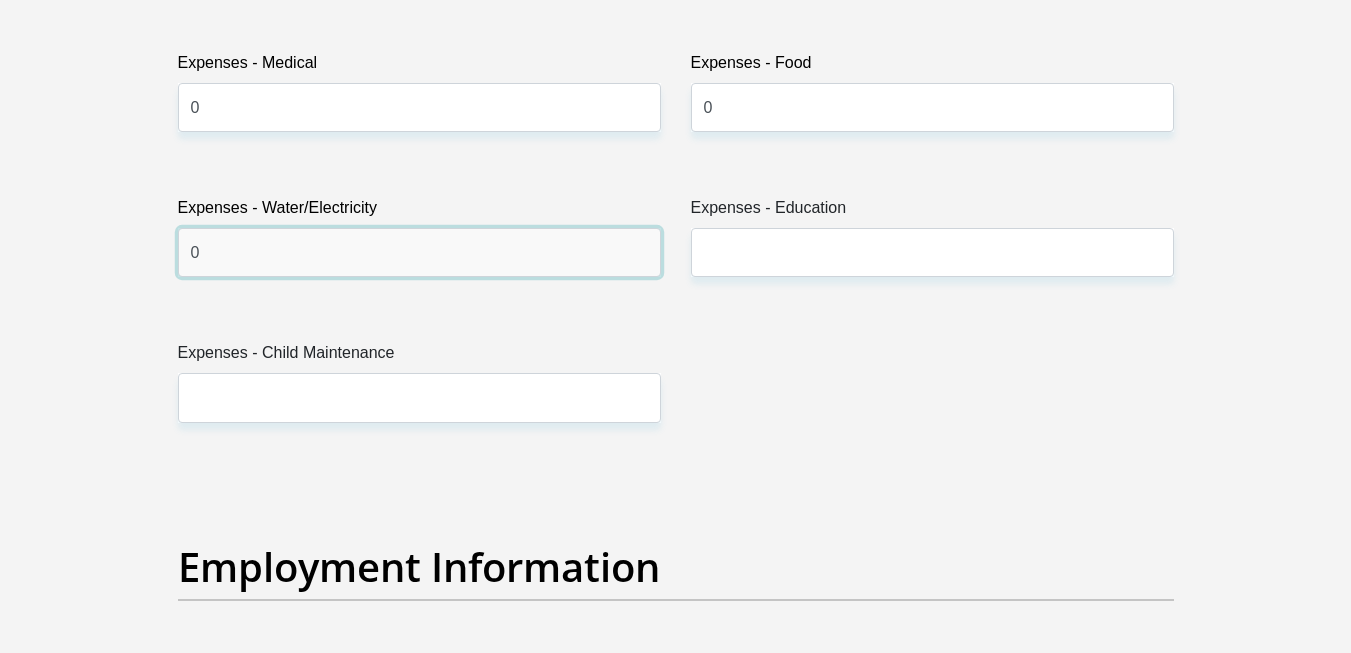 type on "0" 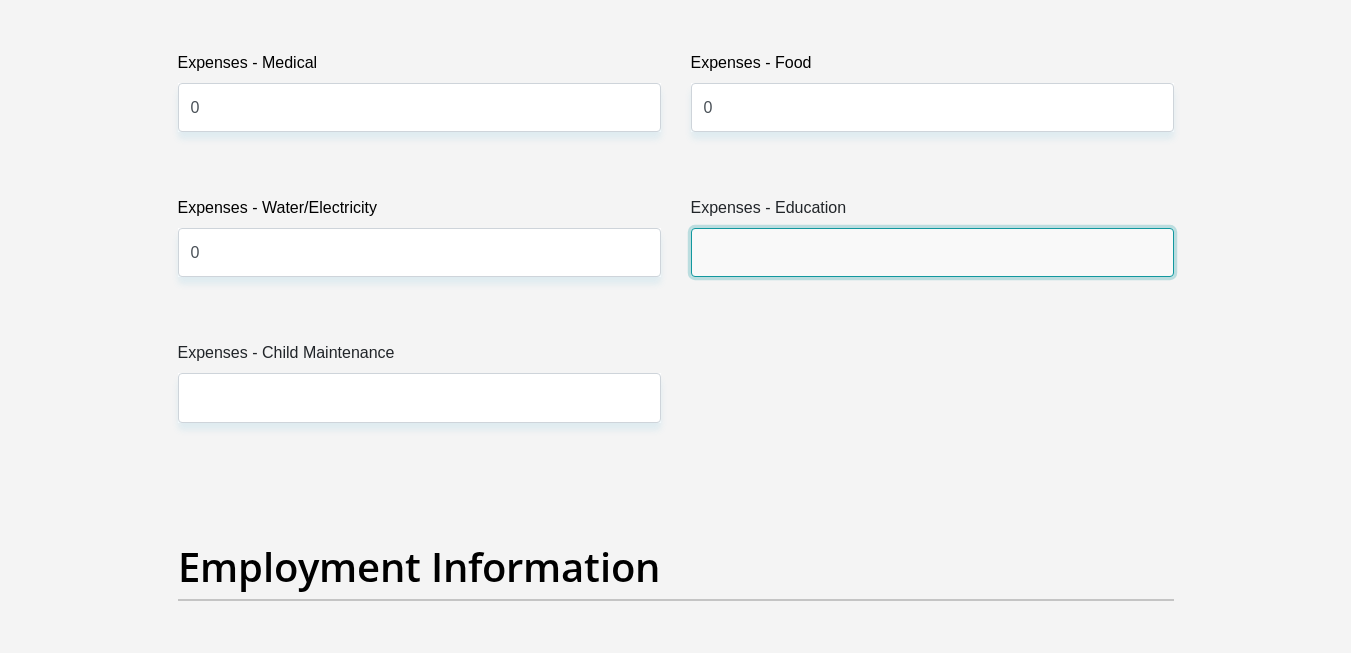 click on "Expenses - Education" at bounding box center (932, 252) 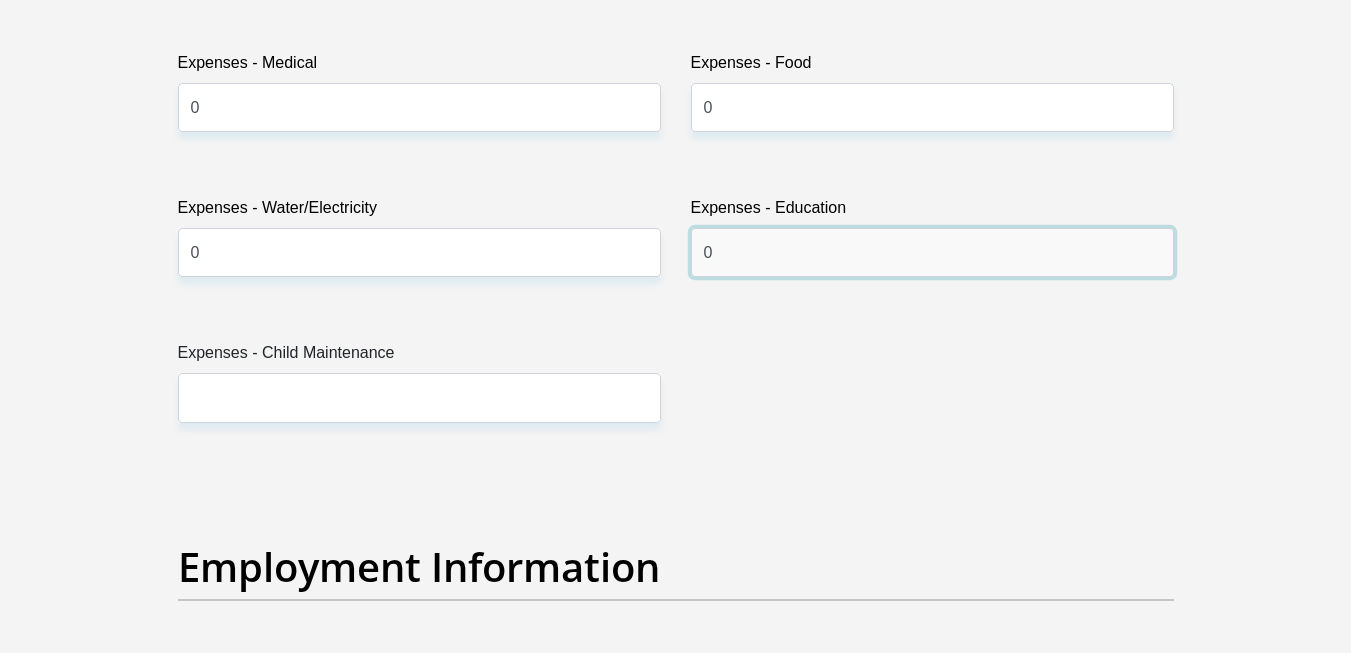 type on "0" 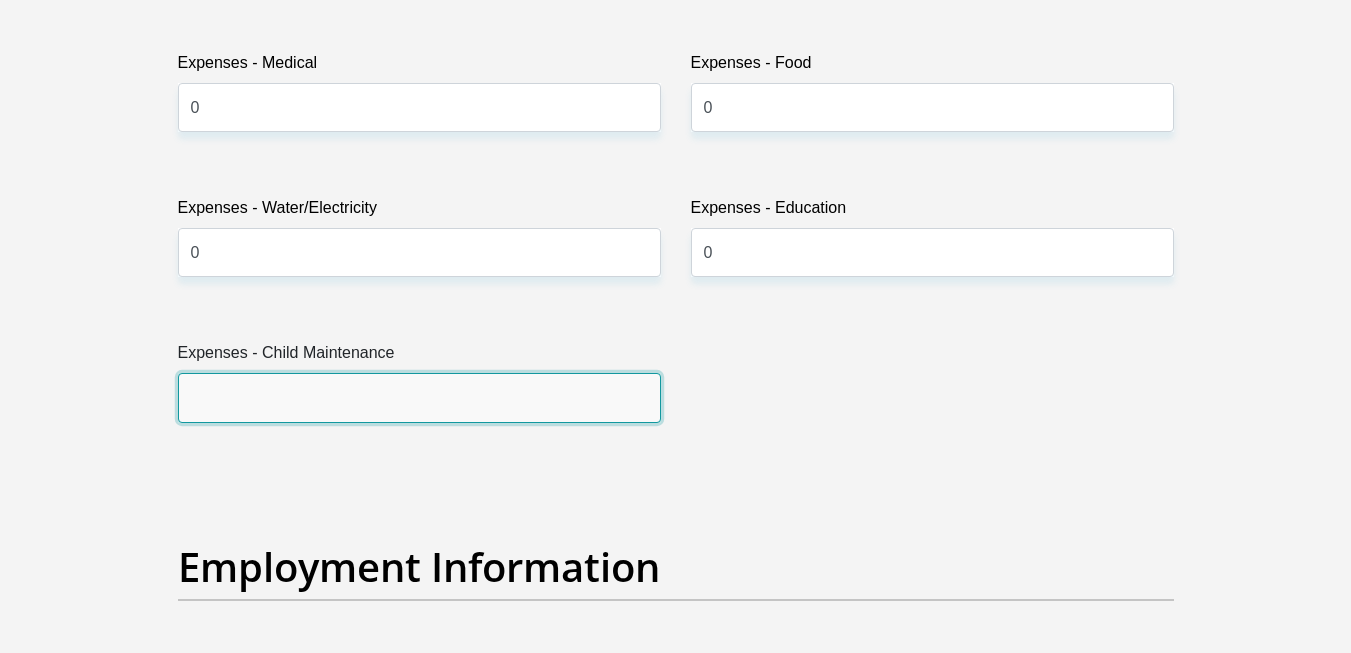 click on "Expenses - Child Maintenance" at bounding box center [419, 397] 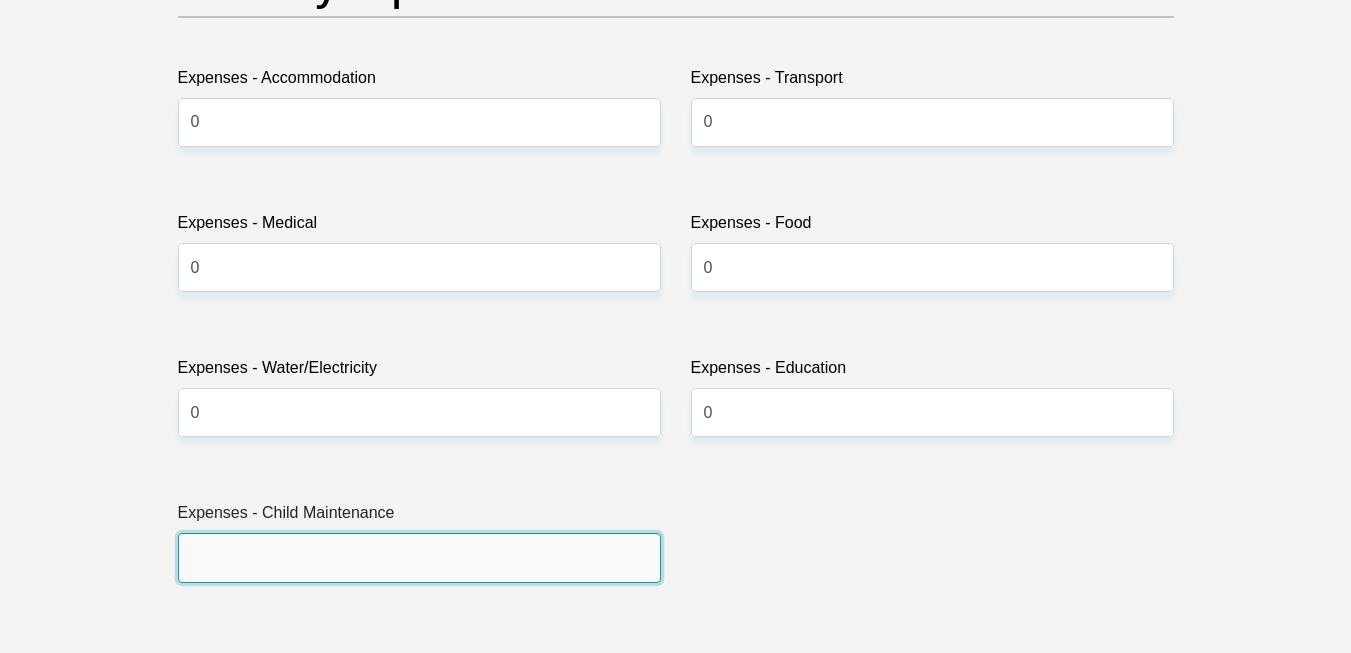 scroll, scrollTop: 3001, scrollLeft: 0, axis: vertical 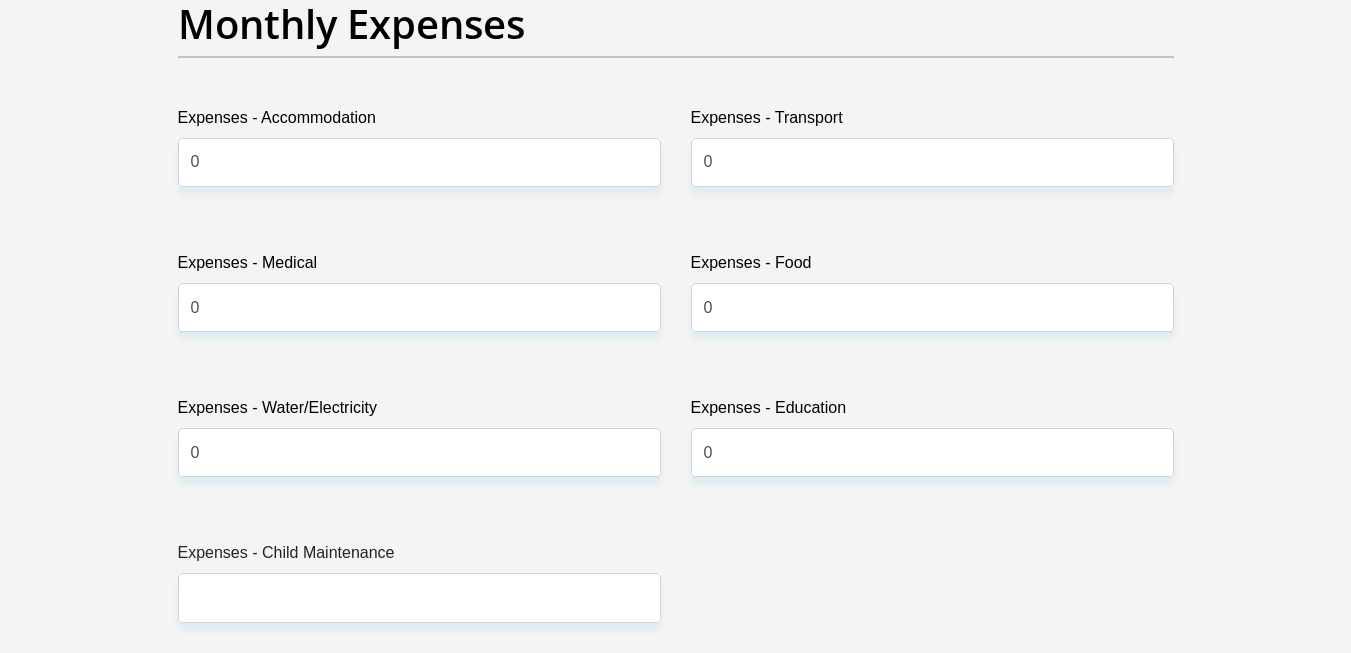 click on "Title
Mr
Ms
Mrs
Dr
Other
First Name
[FIRST]
Surname
[LAST]
ID Number
[ID_NUMBER]
Please input valid ID number
Race
Black
Coloured
Indian
White
Other
Contact Number
[PHONE]
Please input valid contact number
Nationality
South Africa
Afghanistan
Aland Islands  Albania  Algeria" at bounding box center [676, 614] 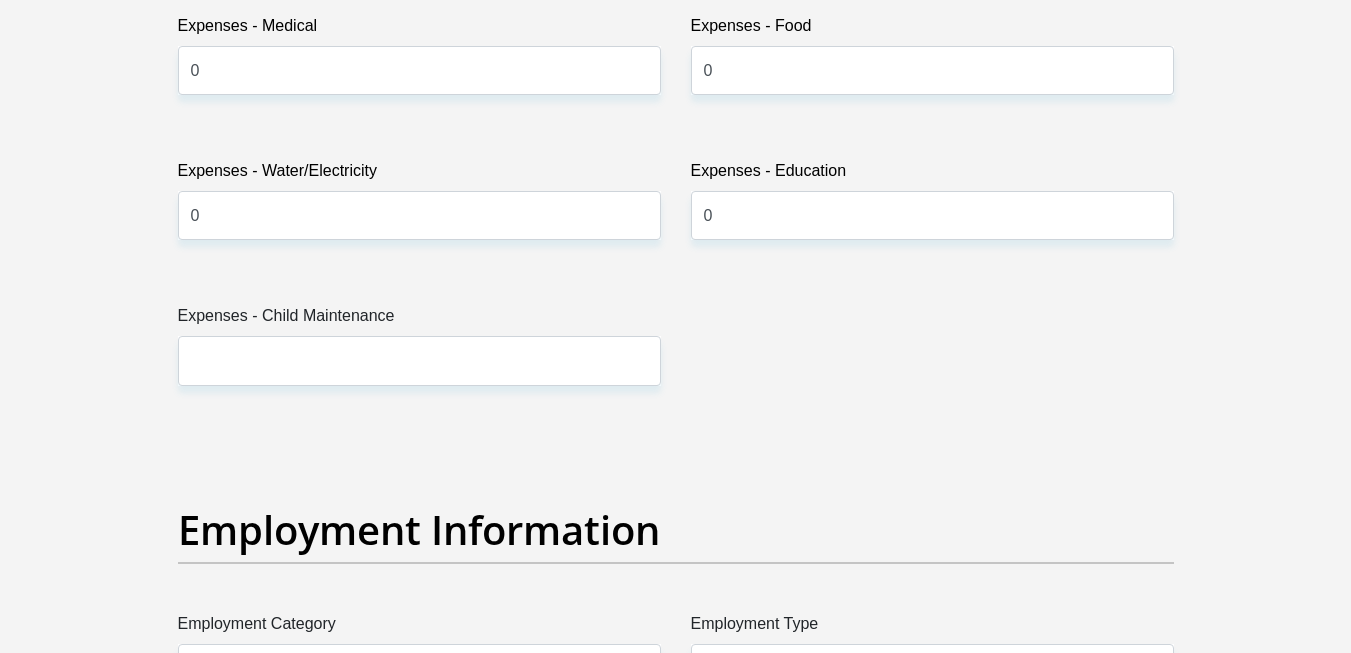 scroll, scrollTop: 3241, scrollLeft: 0, axis: vertical 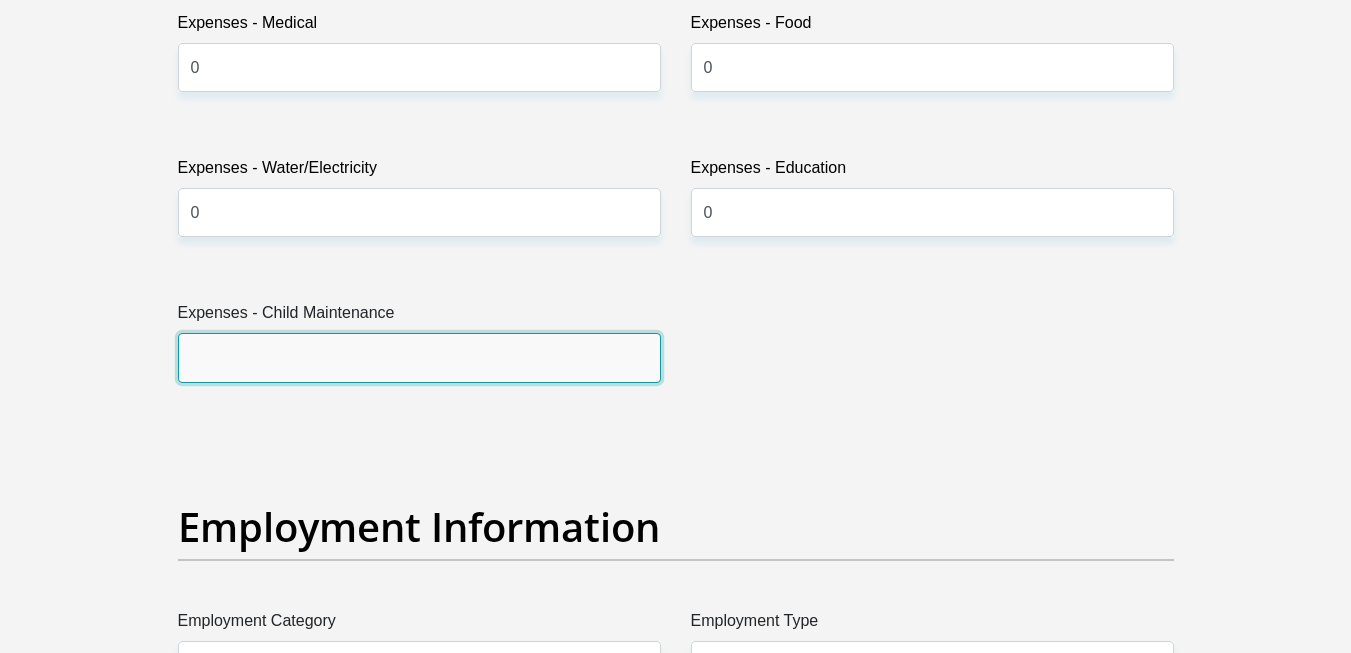 click on "Expenses - Child Maintenance" at bounding box center [419, 357] 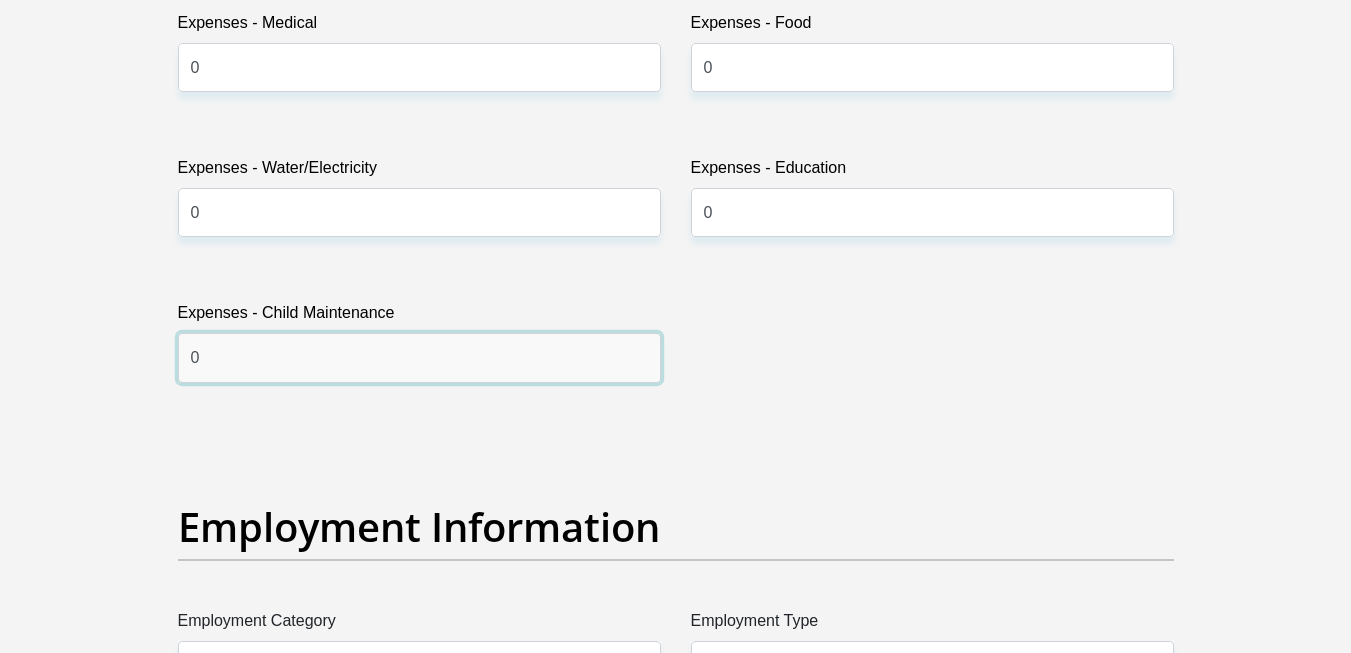 type on "0" 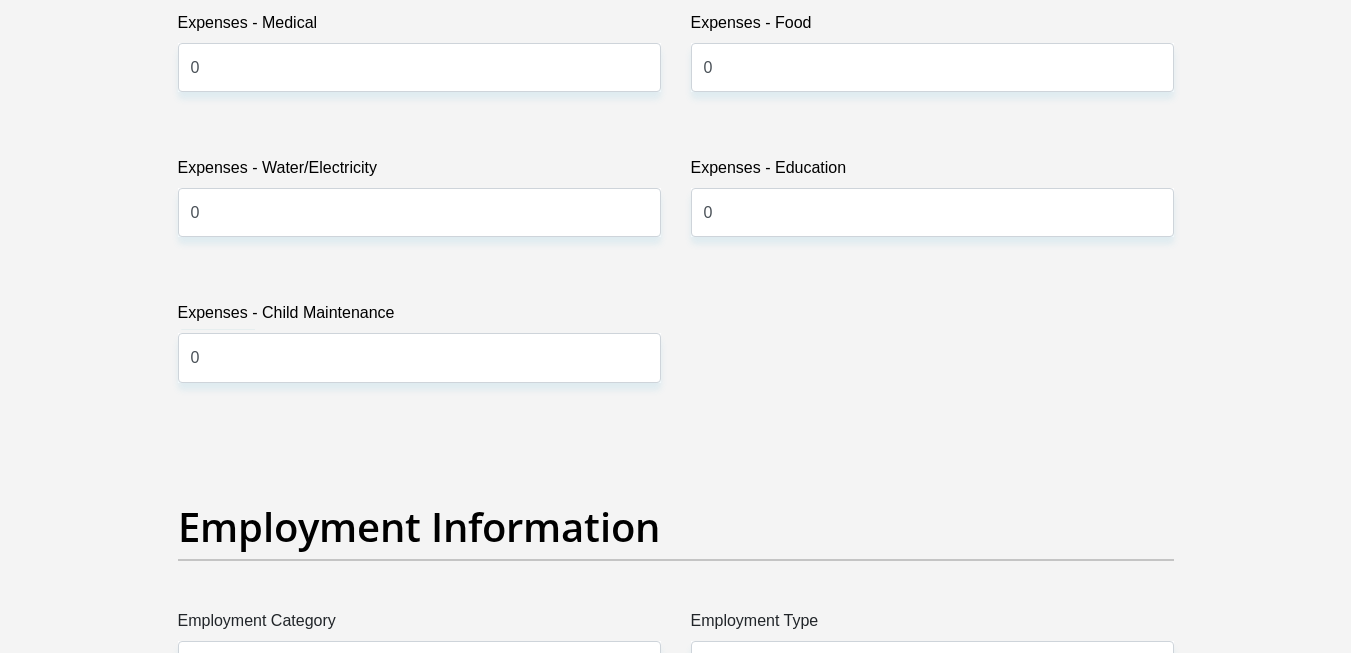 click on "Title
Mr
Ms
Mrs
Dr
Other
First Name
[FIRST]
Surname
[LAST]
ID Number
[ID_NUMBER]
Please input valid ID number
Race
Black
Coloured
Indian
White
Other
Contact Number
[PHONE]
Please input valid contact number
Nationality
South Africa
Afghanistan
Aland Islands  Albania  Algeria" at bounding box center [676, 374] 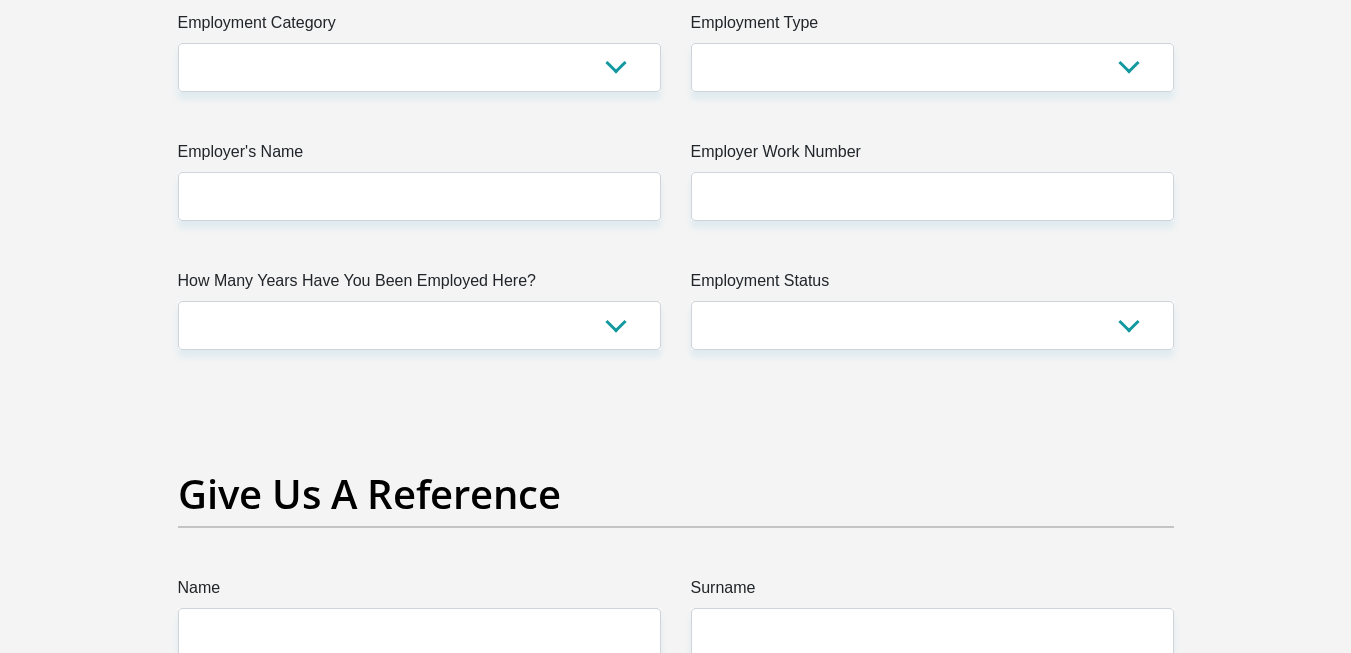 scroll, scrollTop: 3841, scrollLeft: 0, axis: vertical 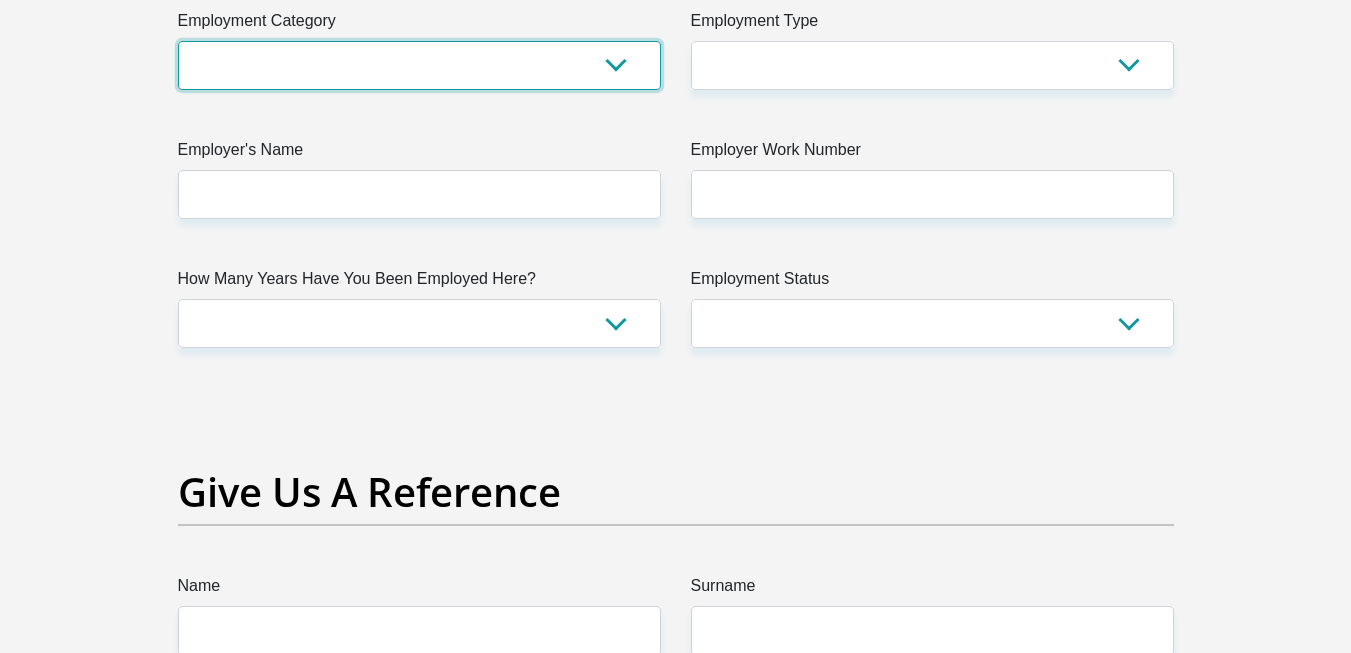 click on "AGRICULTURE
ALCOHOL & TOBACCO
CONSTRUCTION MATERIALS
METALLURGY
EQUIPMENT FOR RENEWABLE ENERGY
SPECIALIZED CONTRACTORS
CAR
GAMING (INCL. INTERNET
OTHER WHOLESALE
UNLICENSED PHARMACEUTICALS
CURRENCY EXCHANGE HOUSES
OTHER FINANCIAL INSTITUTIONS & INSURANCE
REAL ESTATE AGENTS
OIL & GAS
OTHER MATERIALS (E.G. IRON ORE)
PRECIOUS STONES & PRECIOUS METALS
POLITICAL ORGANIZATIONS
RELIGIOUS ORGANIZATIONS(NOT SECTS)
ACTI. HAVING BUSINESS DEAL WITH PUBLIC ADMINISTRATION
LAUNDROMATS" at bounding box center (419, 65) 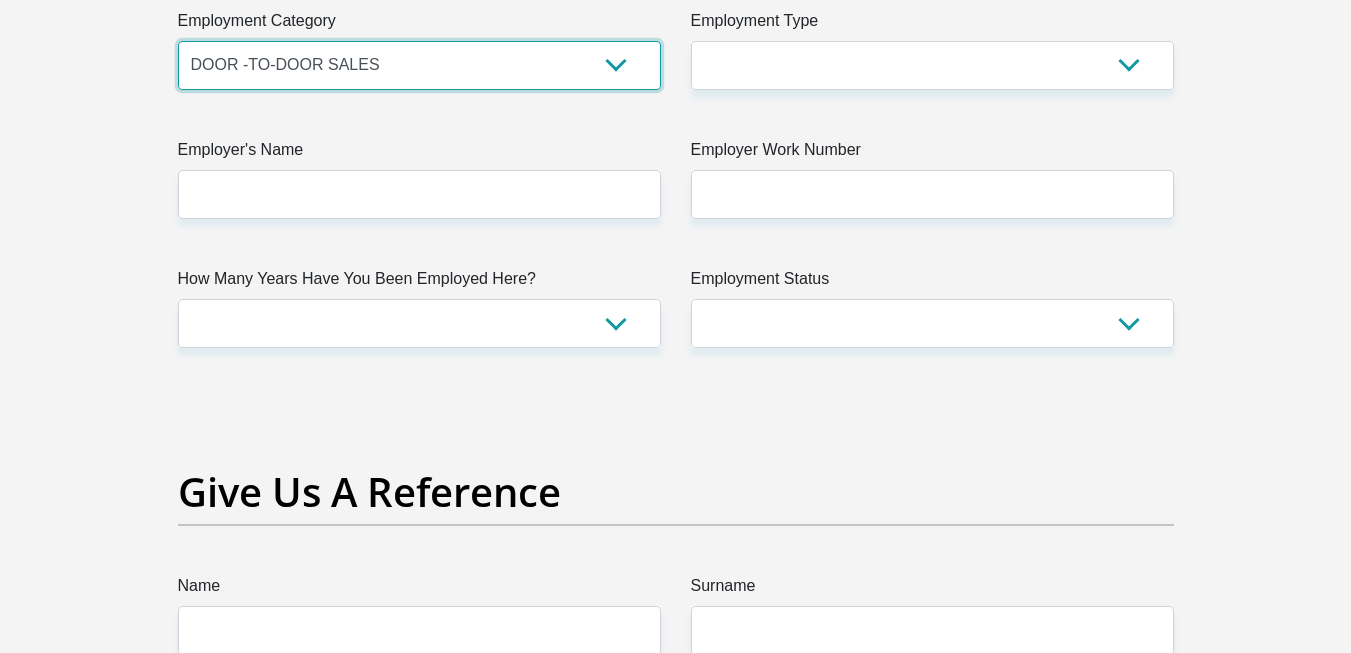 click on "AGRICULTURE
ALCOHOL & TOBACCO
CONSTRUCTION MATERIALS
METALLURGY
EQUIPMENT FOR RENEWABLE ENERGY
SPECIALIZED CONTRACTORS
CAR
GAMING (INCL. INTERNET
OTHER WHOLESALE
UNLICENSED PHARMACEUTICALS
CURRENCY EXCHANGE HOUSES
OTHER FINANCIAL INSTITUTIONS & INSURANCE
REAL ESTATE AGENTS
OIL & GAS
OTHER MATERIALS (E.G. IRON ORE)
PRECIOUS STONES & PRECIOUS METALS
POLITICAL ORGANIZATIONS
RELIGIOUS ORGANIZATIONS(NOT SECTS)
ACTI. HAVING BUSINESS DEAL WITH PUBLIC ADMINISTRATION
LAUNDROMATS" at bounding box center (419, 65) 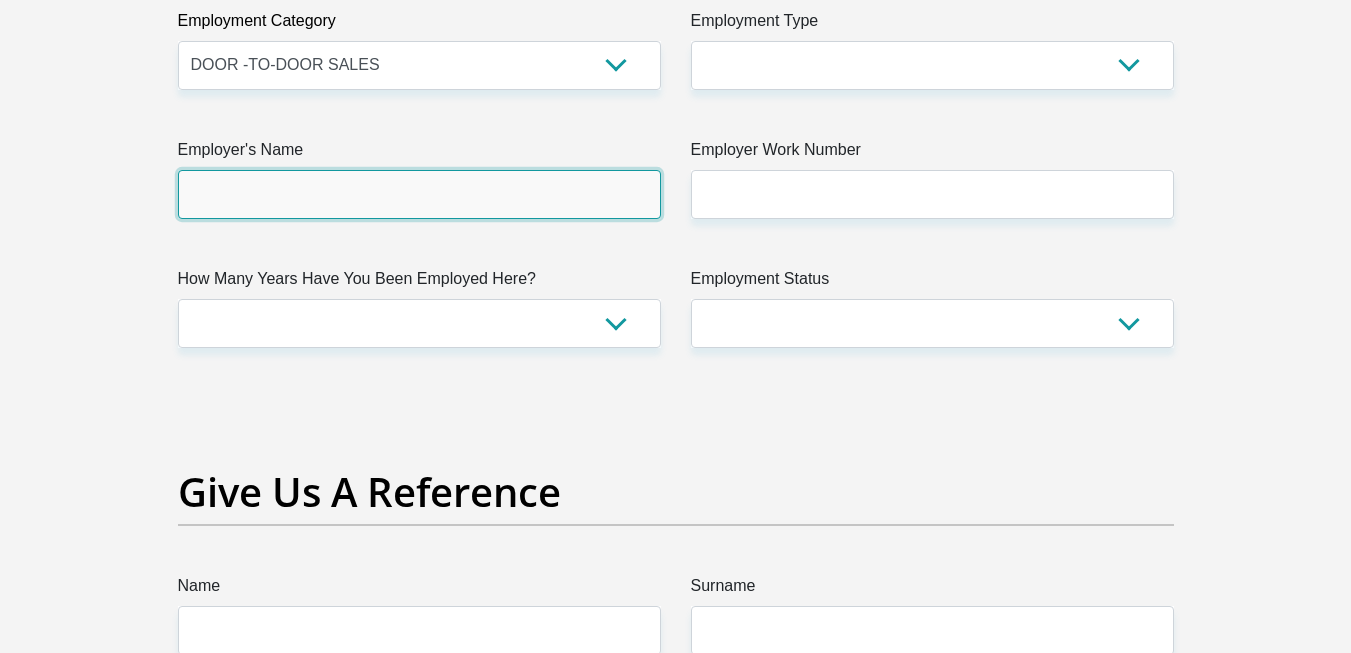 click on "Employer's Name" at bounding box center (419, 194) 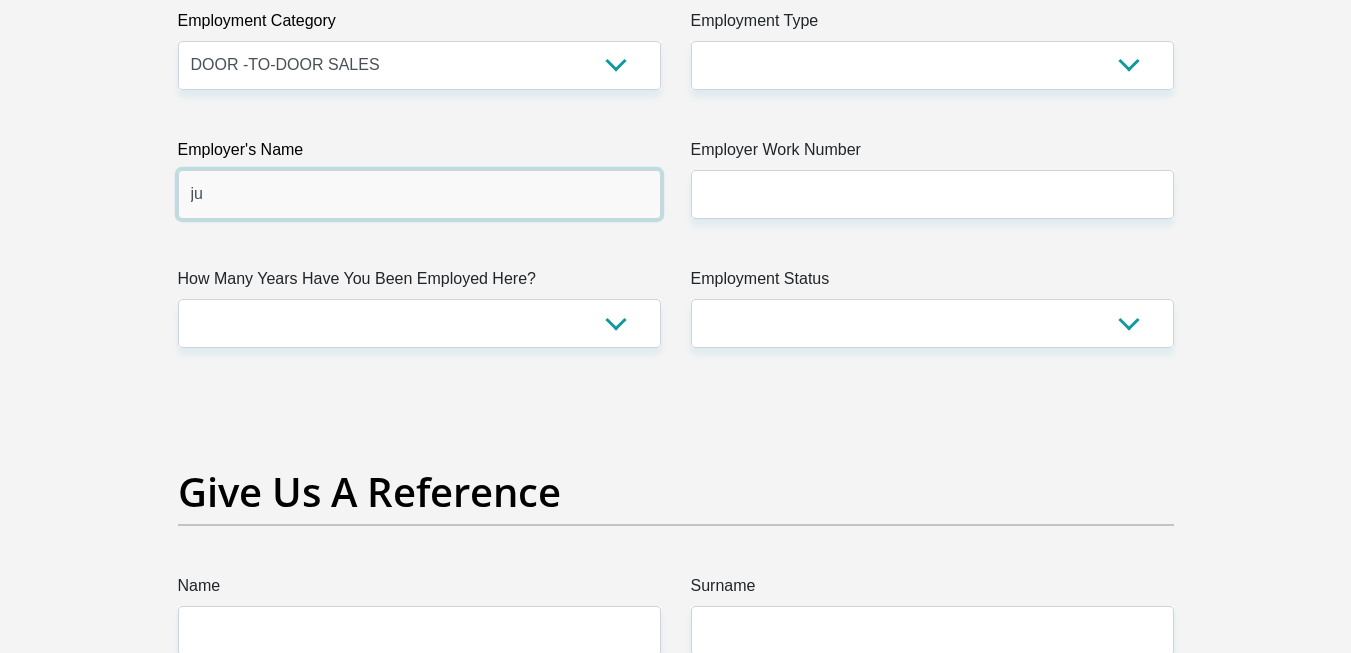type on "j" 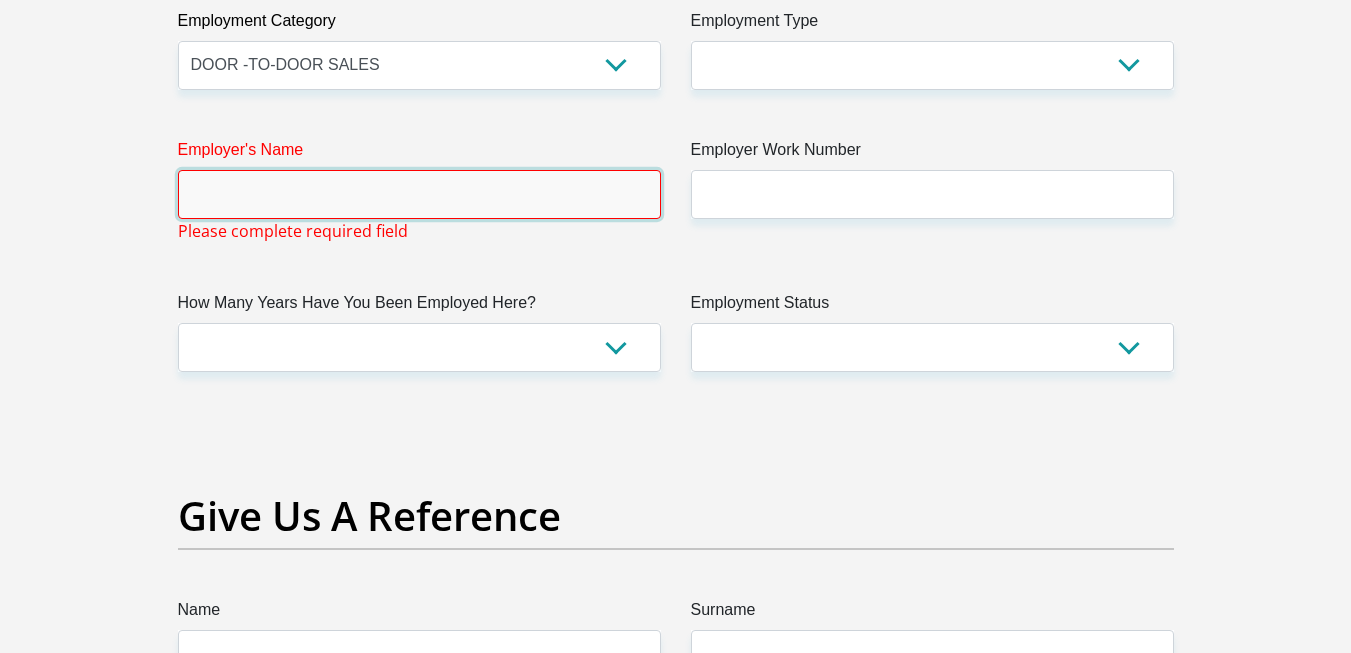 type on "d" 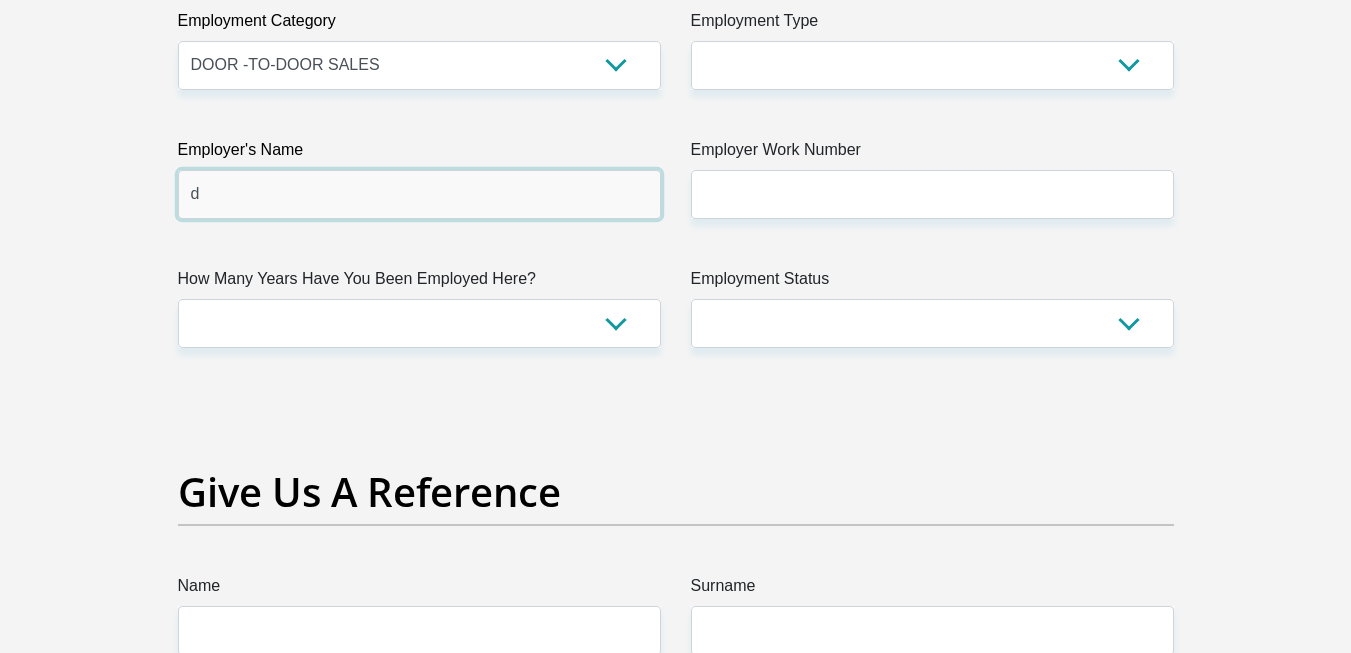 type 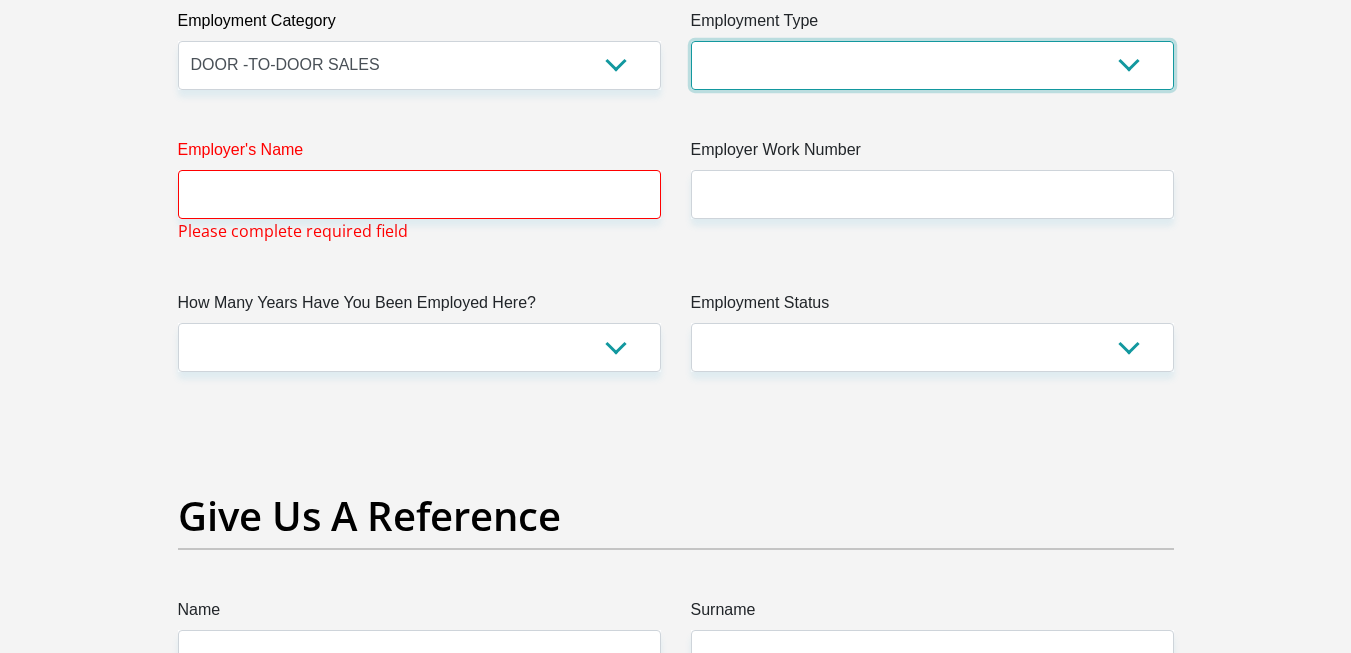 click on "College/Lecturer
Craft Seller
Creative
Driver
Executive
Farmer
Forces - Non Commissioned
Forces - Officer
Hawker
Housewife
Labourer
Licenced Professional
Manager
Miner
Non Licenced Professional
Office Staff/Clerk
Outside Worker
Pensioner
Permanent Teacher
Production/Manufacturing
Sales
Self-Employed
Semi-Professional Worker
Service Industry  Social Worker  Student" at bounding box center [932, 65] 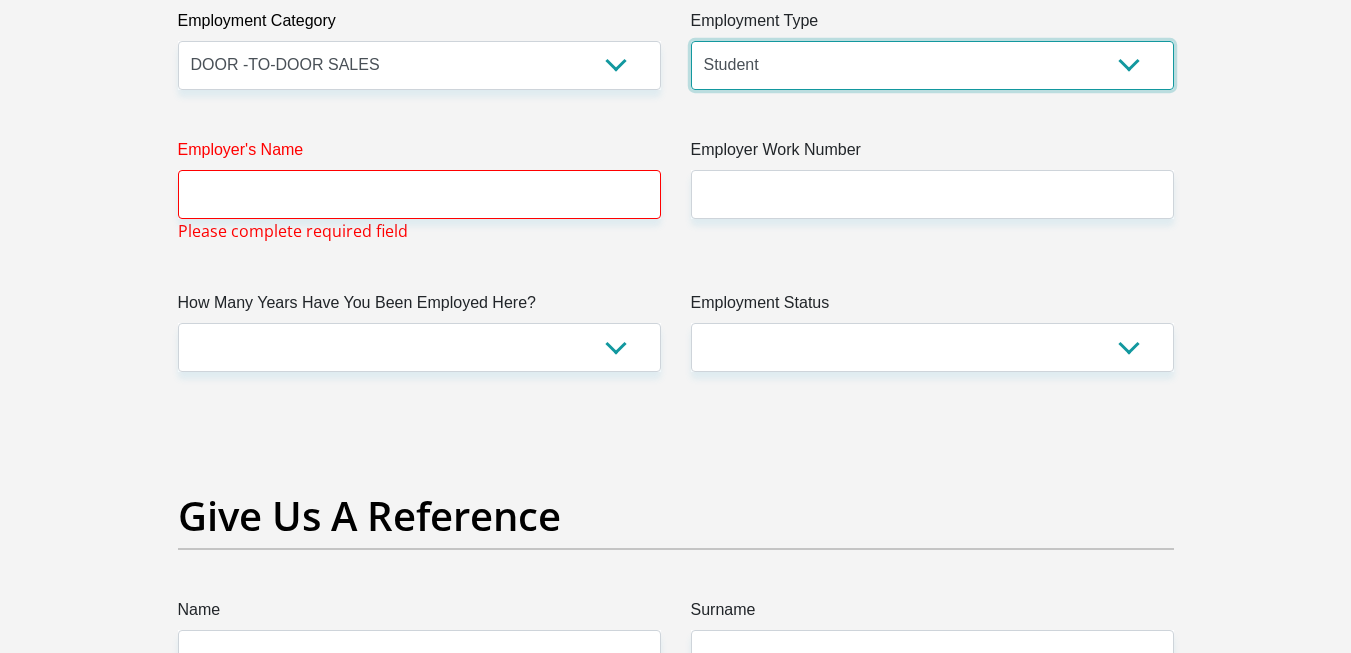 click on "College/Lecturer
Craft Seller
Creative
Driver
Executive
Farmer
Forces - Non Commissioned
Forces - Officer
Hawker
Housewife
Labourer
Licenced Professional
Manager
Miner
Non Licenced Professional
Office Staff/Clerk
Outside Worker
Pensioner
Permanent Teacher
Production/Manufacturing
Sales
Self-Employed
Semi-Professional Worker
Service Industry  Social Worker  Student" at bounding box center [932, 65] 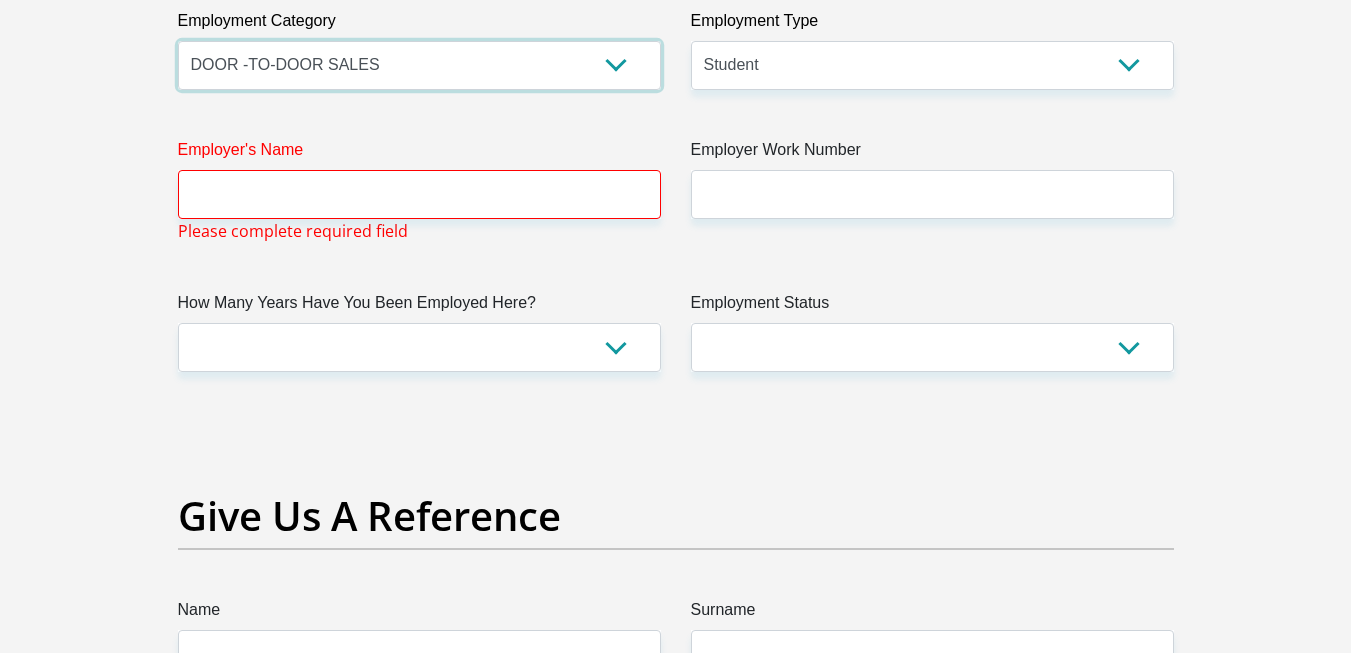 click on "AGRICULTURE
ALCOHOL & TOBACCO
CONSTRUCTION MATERIALS
METALLURGY
EQUIPMENT FOR RENEWABLE ENERGY
SPECIALIZED CONTRACTORS
CAR
GAMING (INCL. INTERNET
OTHER WHOLESALE
UNLICENSED PHARMACEUTICALS
CURRENCY EXCHANGE HOUSES
OTHER FINANCIAL INSTITUTIONS & INSURANCE
REAL ESTATE AGENTS
OIL & GAS
OTHER MATERIALS (E.G. IRON ORE)
PRECIOUS STONES & PRECIOUS METALS
POLITICAL ORGANIZATIONS
RELIGIOUS ORGANIZATIONS(NOT SECTS)
ACTI. HAVING BUSINESS DEAL WITH PUBLIC ADMINISTRATION
LAUNDROMATS" at bounding box center [419, 65] 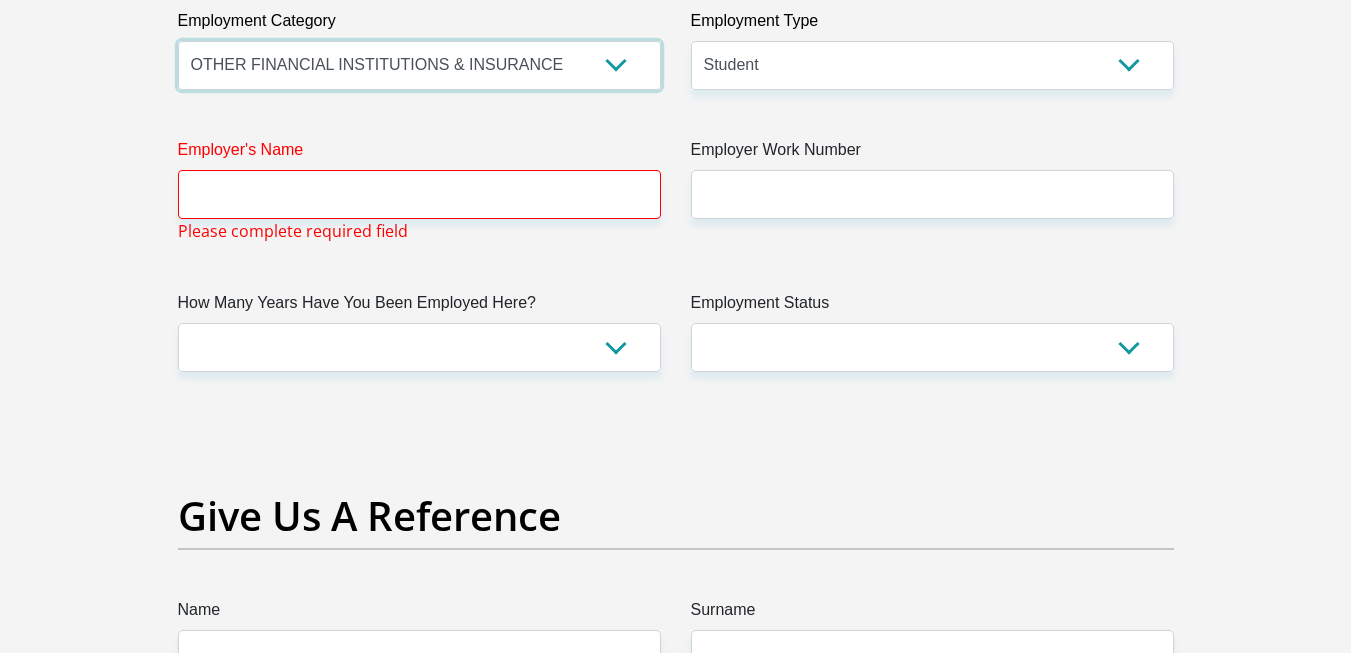 click on "AGRICULTURE
ALCOHOL & TOBACCO
CONSTRUCTION MATERIALS
METALLURGY
EQUIPMENT FOR RENEWABLE ENERGY
SPECIALIZED CONTRACTORS
CAR
GAMING (INCL. INTERNET
OTHER WHOLESALE
UNLICENSED PHARMACEUTICALS
CURRENCY EXCHANGE HOUSES
OTHER FINANCIAL INSTITUTIONS & INSURANCE
REAL ESTATE AGENTS
OIL & GAS
OTHER MATERIALS (E.G. IRON ORE)
PRECIOUS STONES & PRECIOUS METALS
POLITICAL ORGANIZATIONS
RELIGIOUS ORGANIZATIONS(NOT SECTS)
ACTI. HAVING BUSINESS DEAL WITH PUBLIC ADMINISTRATION
LAUNDROMATS" at bounding box center [419, 65] 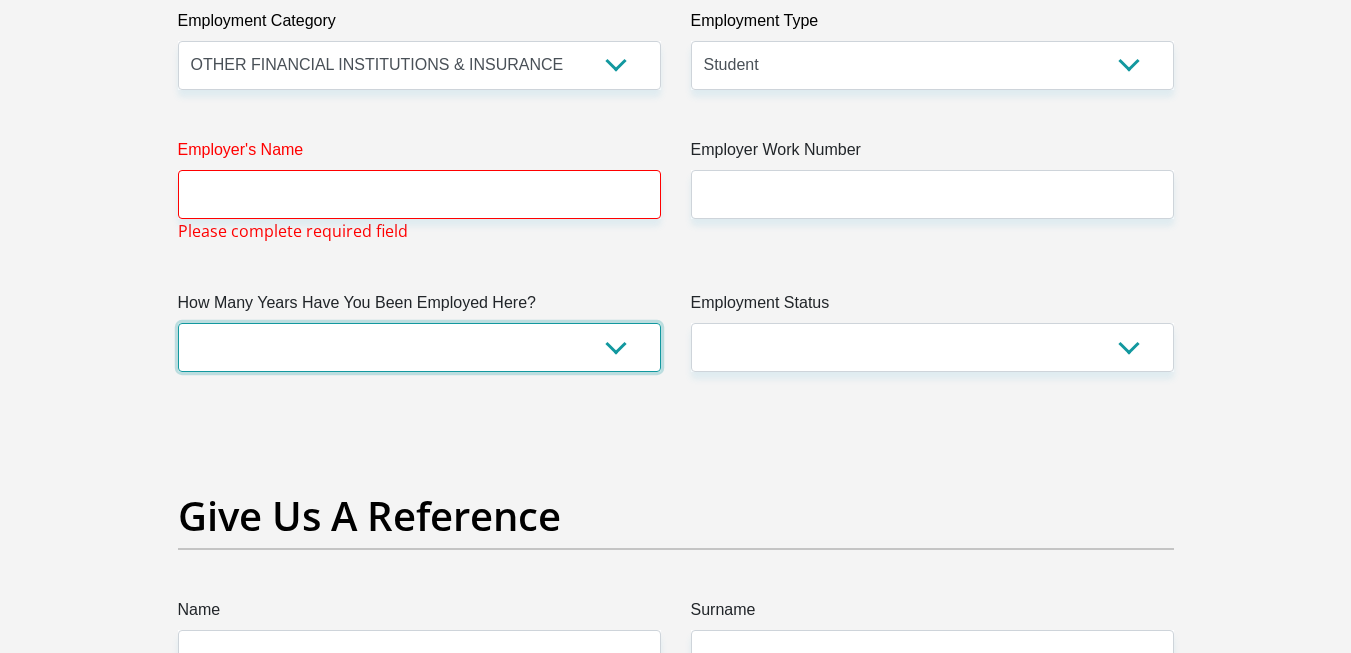 click on "less than 1 year
1-3 years
3-5 years
5+ years" at bounding box center (419, 347) 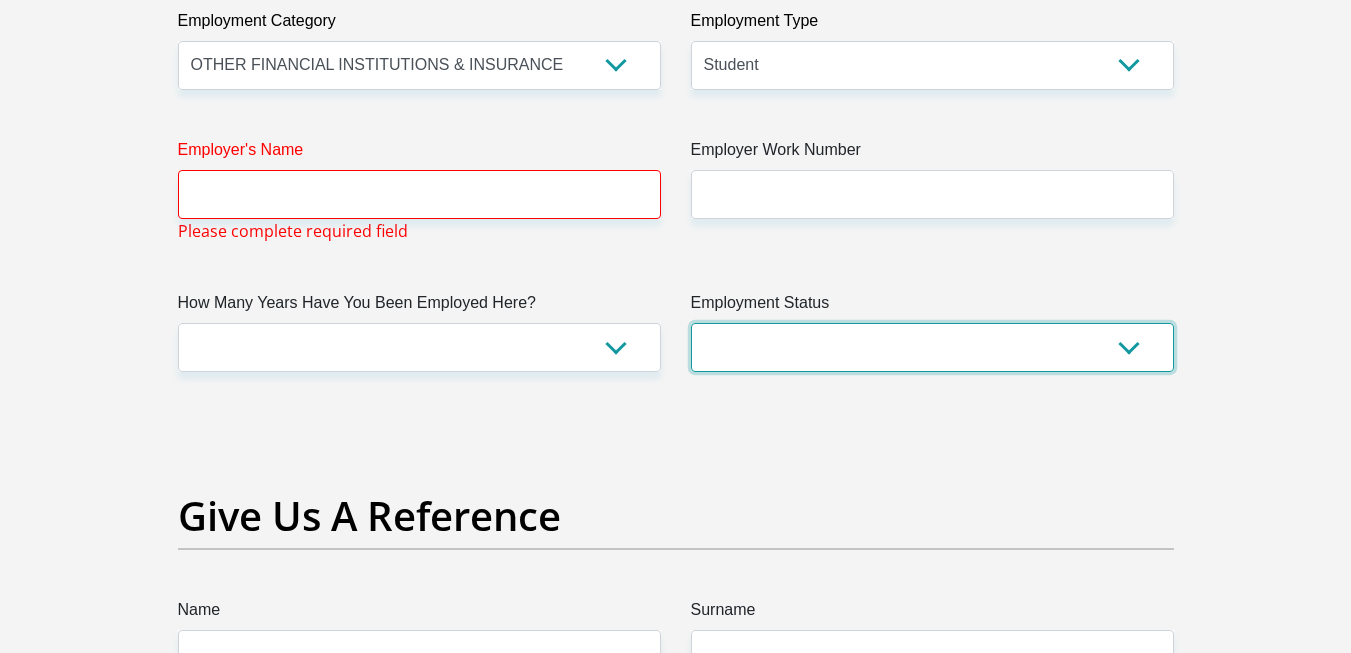 click on "Permanent/Full-time
Part-time/Casual
Contract Worker
Self-Employed
Housewife
Retired
Student
Medically Boarded
Disability
Unemployed" at bounding box center (932, 347) 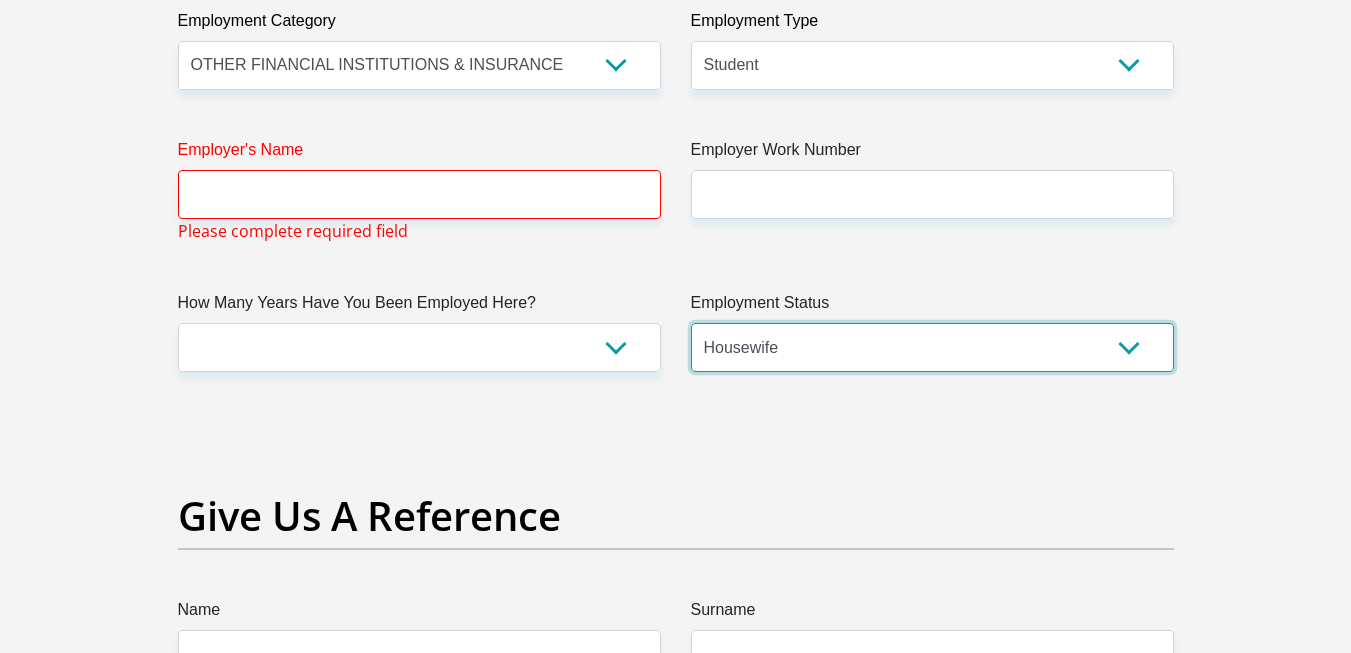 click on "Permanent/Full-time
Part-time/Casual
Contract Worker
Self-Employed
Housewife
Retired
Student
Medically Boarded
Disability
Unemployed" at bounding box center (932, 347) 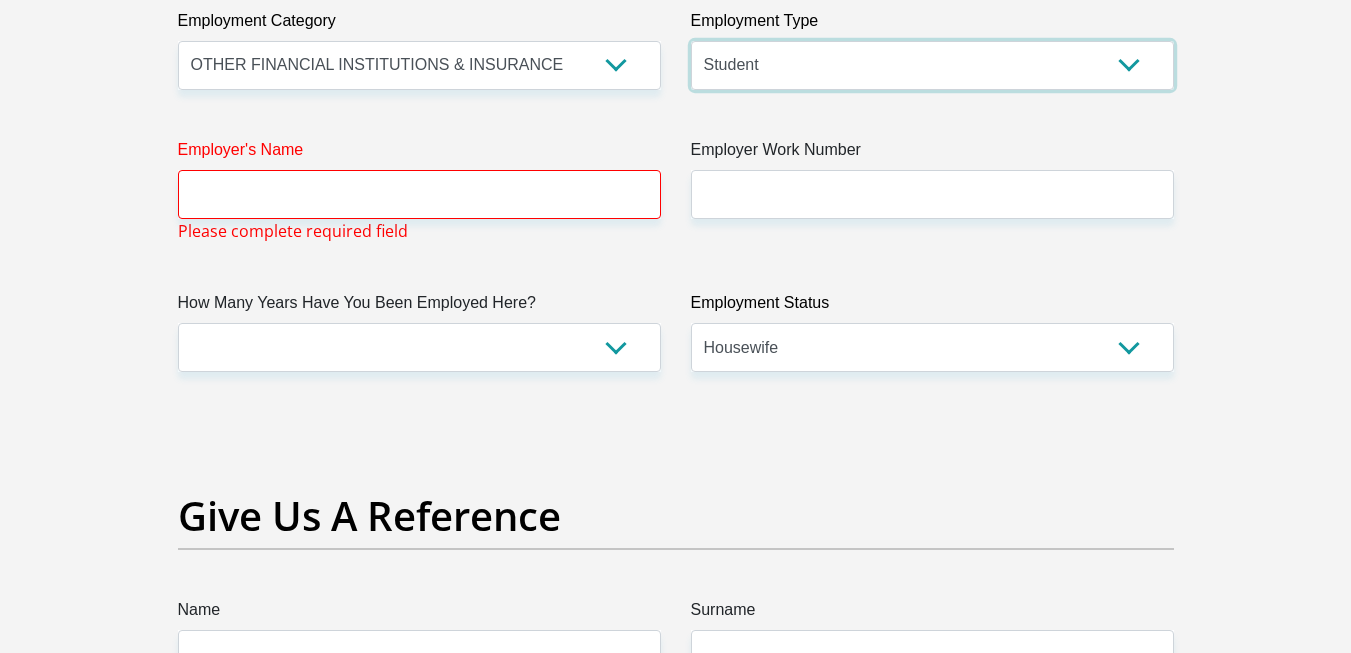 click on "College/Lecturer
Craft Seller
Creative
Driver
Executive
Farmer
Forces - Non Commissioned
Forces - Officer
Hawker
Housewife
Labourer
Licenced Professional
Manager
Miner
Non Licenced Professional
Office Staff/Clerk
Outside Worker
Pensioner
Permanent Teacher
Production/Manufacturing
Sales
Self-Employed
Semi-Professional Worker
Service Industry  Social Worker  Student" at bounding box center (932, 65) 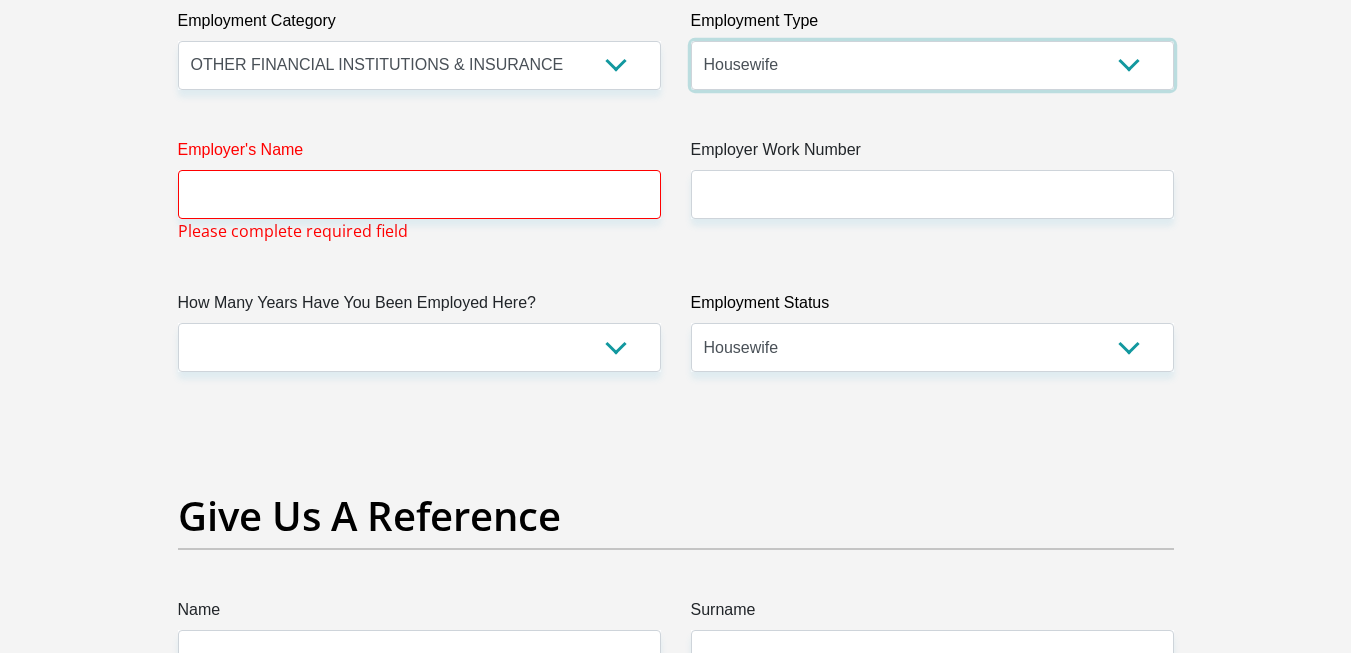 click on "College/Lecturer
Craft Seller
Creative
Driver
Executive
Farmer
Forces - Non Commissioned
Forces - Officer
Hawker
Housewife
Labourer
Licenced Professional
Manager
Miner
Non Licenced Professional
Office Staff/Clerk
Outside Worker
Pensioner
Permanent Teacher
Production/Manufacturing
Sales
Self-Employed
Semi-Professional Worker
Service Industry  Social Worker  Student" at bounding box center [932, 65] 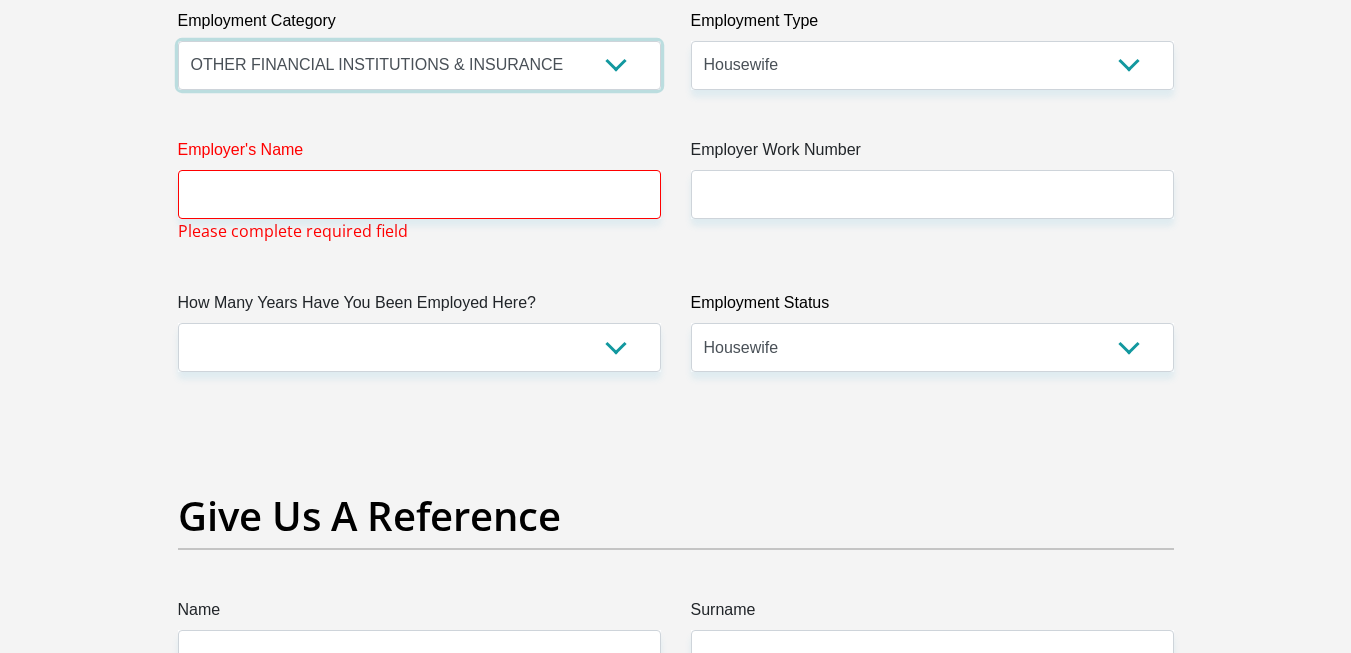 click on "AGRICULTURE
ALCOHOL & TOBACCO
CONSTRUCTION MATERIALS
METALLURGY
EQUIPMENT FOR RENEWABLE ENERGY
SPECIALIZED CONTRACTORS
CAR
GAMING (INCL. INTERNET
OTHER WHOLESALE
UNLICENSED PHARMACEUTICALS
CURRENCY EXCHANGE HOUSES
OTHER FINANCIAL INSTITUTIONS & INSURANCE
REAL ESTATE AGENTS
OIL & GAS
OTHER MATERIALS (E.G. IRON ORE)
PRECIOUS STONES & PRECIOUS METALS
POLITICAL ORGANIZATIONS
RELIGIOUS ORGANIZATIONS(NOT SECTS)
ACTI. HAVING BUSINESS DEAL WITH PUBLIC ADMINISTRATION
LAUNDROMATS" at bounding box center (419, 65) 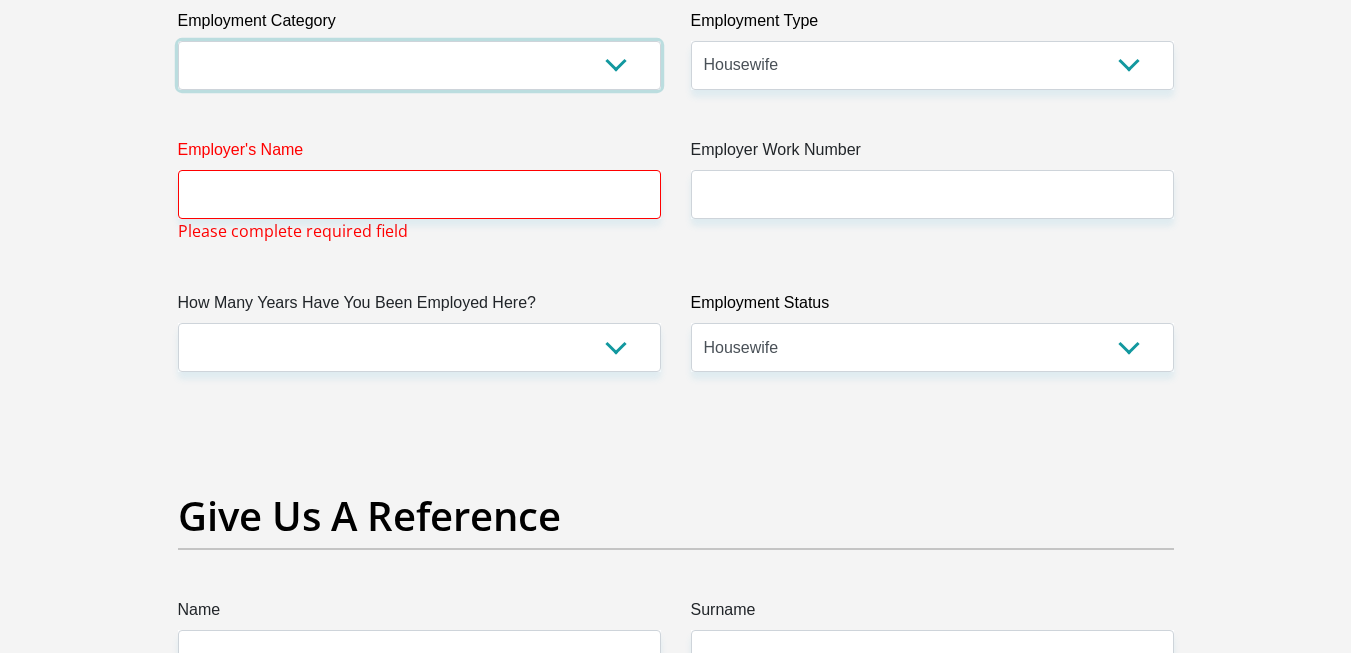 click on "AGRICULTURE
ALCOHOL & TOBACCO
CONSTRUCTION MATERIALS
METALLURGY
EQUIPMENT FOR RENEWABLE ENERGY
SPECIALIZED CONTRACTORS
CAR
GAMING (INCL. INTERNET
OTHER WHOLESALE
UNLICENSED PHARMACEUTICALS
CURRENCY EXCHANGE HOUSES
OTHER FINANCIAL INSTITUTIONS & INSURANCE
REAL ESTATE AGENTS
OIL & GAS
OTHER MATERIALS (E.G. IRON ORE)
PRECIOUS STONES & PRECIOUS METALS
POLITICAL ORGANIZATIONS
RELIGIOUS ORGANIZATIONS(NOT SECTS)
ACTI. HAVING BUSINESS DEAL WITH PUBLIC ADMINISTRATION
LAUNDROMATS" at bounding box center [419, 65] 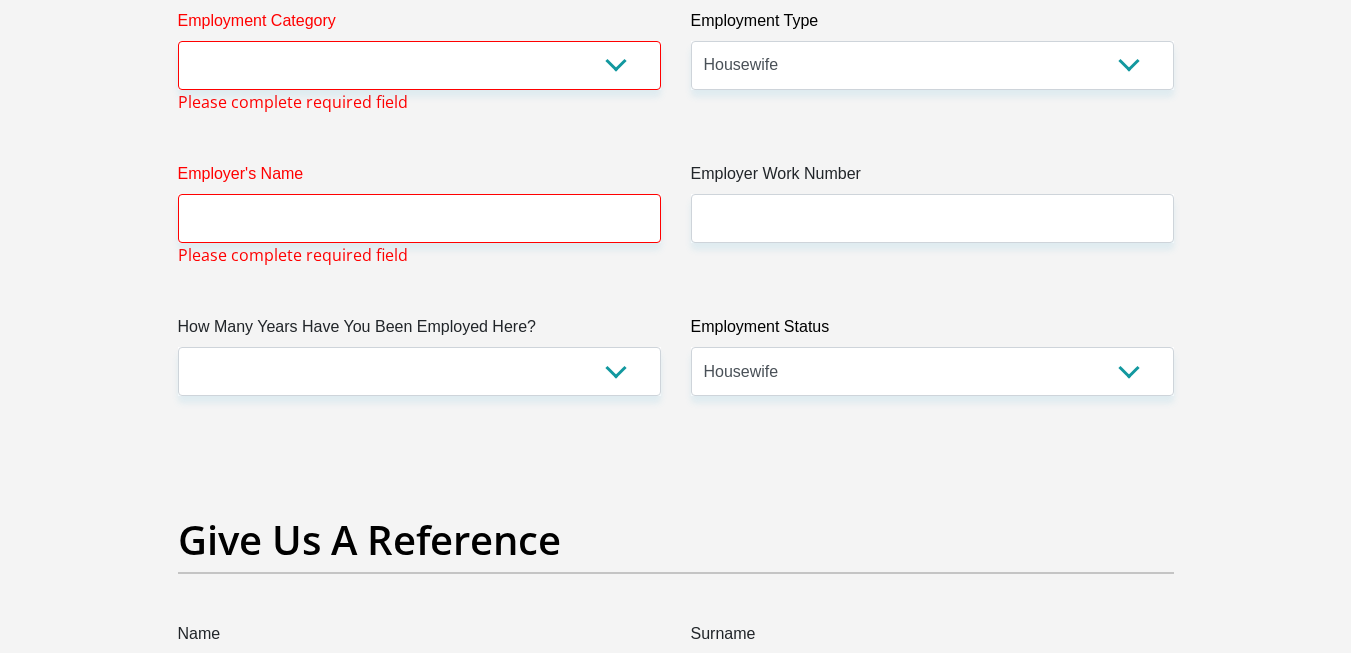 click on "Title
Mr
Ms
Mrs
Dr
Other
First Name
[FIRST]
Surname
[LAST]
ID Number
[ID_NUMBER]
Please input valid ID number
Race
Black
Coloured
Indian
White
Other
Contact Number
[PHONE]
Please input valid contact number
Nationality
South Africa
Afghanistan
Aland Islands  Albania  Algeria" at bounding box center [676, -202] 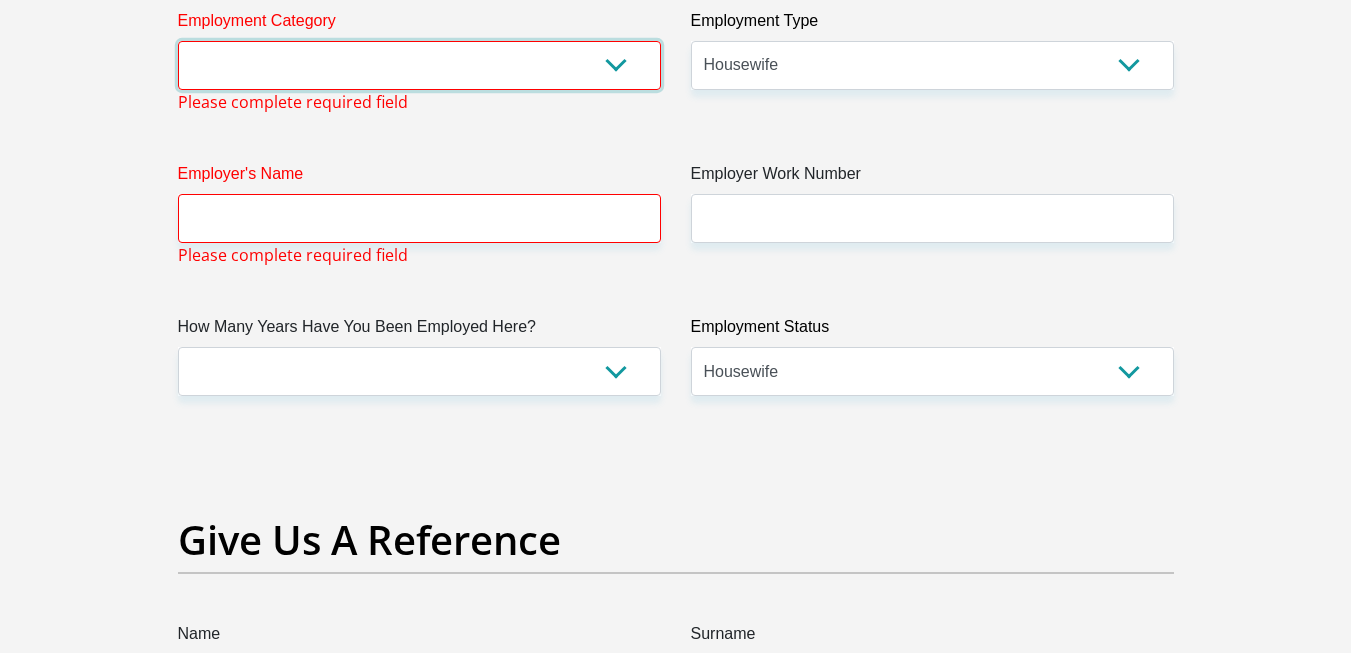 click on "AGRICULTURE
ALCOHOL & TOBACCO
CONSTRUCTION MATERIALS
METALLURGY
EQUIPMENT FOR RENEWABLE ENERGY
SPECIALIZED CONTRACTORS
CAR
GAMING (INCL. INTERNET
OTHER WHOLESALE
UNLICENSED PHARMACEUTICALS
CURRENCY EXCHANGE HOUSES
OTHER FINANCIAL INSTITUTIONS & INSURANCE
REAL ESTATE AGENTS
OIL & GAS
OTHER MATERIALS (E.G. IRON ORE)
PRECIOUS STONES & PRECIOUS METALS
POLITICAL ORGANIZATIONS
RELIGIOUS ORGANIZATIONS(NOT SECTS)
ACTI. HAVING BUSINESS DEAL WITH PUBLIC ADMINISTRATION
LAUNDROMATS" at bounding box center [419, 65] 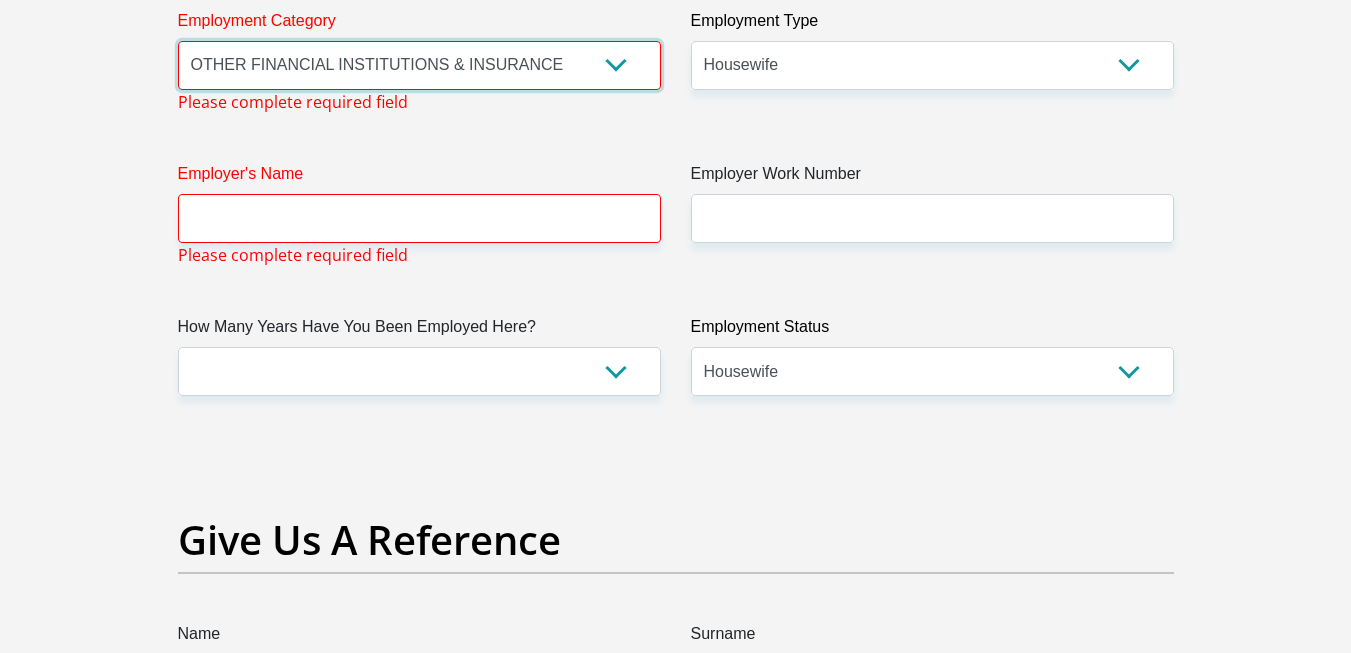 click on "AGRICULTURE
ALCOHOL & TOBACCO
CONSTRUCTION MATERIALS
METALLURGY
EQUIPMENT FOR RENEWABLE ENERGY
SPECIALIZED CONTRACTORS
CAR
GAMING (INCL. INTERNET
OTHER WHOLESALE
UNLICENSED PHARMACEUTICALS
CURRENCY EXCHANGE HOUSES
OTHER FINANCIAL INSTITUTIONS & INSURANCE
REAL ESTATE AGENTS
OIL & GAS
OTHER MATERIALS (E.G. IRON ORE)
PRECIOUS STONES & PRECIOUS METALS
POLITICAL ORGANIZATIONS
RELIGIOUS ORGANIZATIONS(NOT SECTS)
ACTI. HAVING BUSINESS DEAL WITH PUBLIC ADMINISTRATION
LAUNDROMATS" at bounding box center [419, 65] 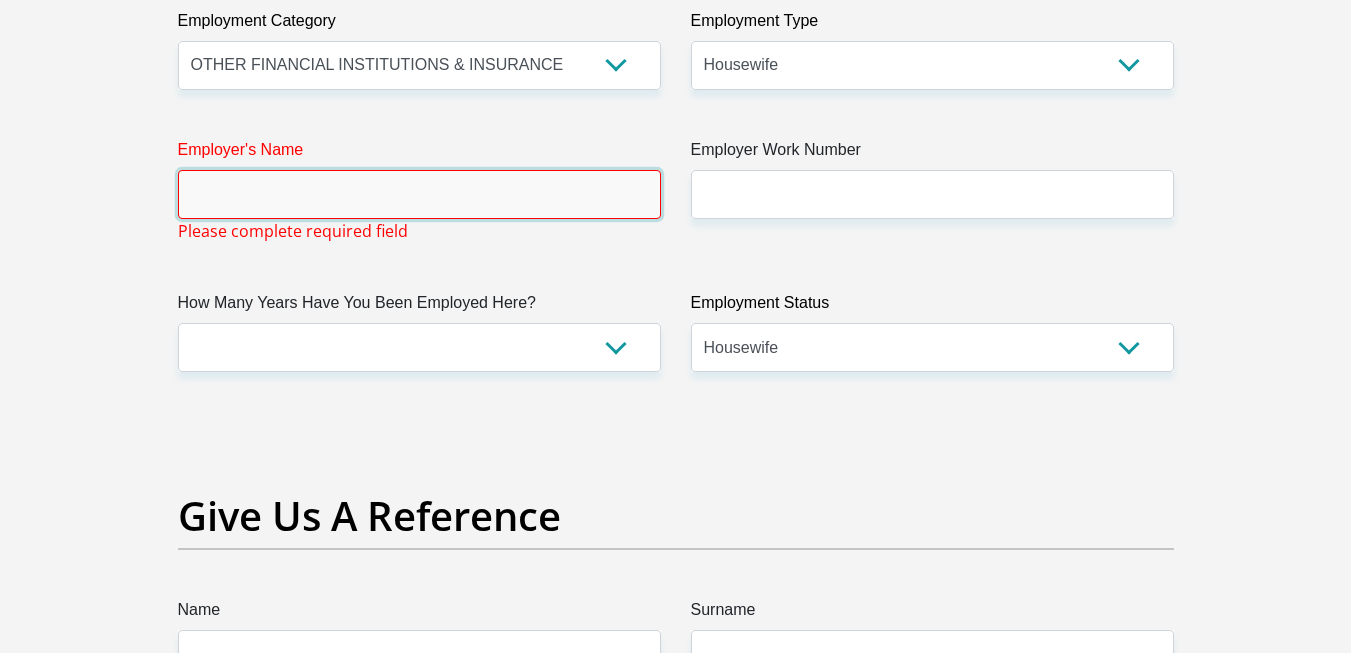 click on "Employer's Name" at bounding box center [419, 194] 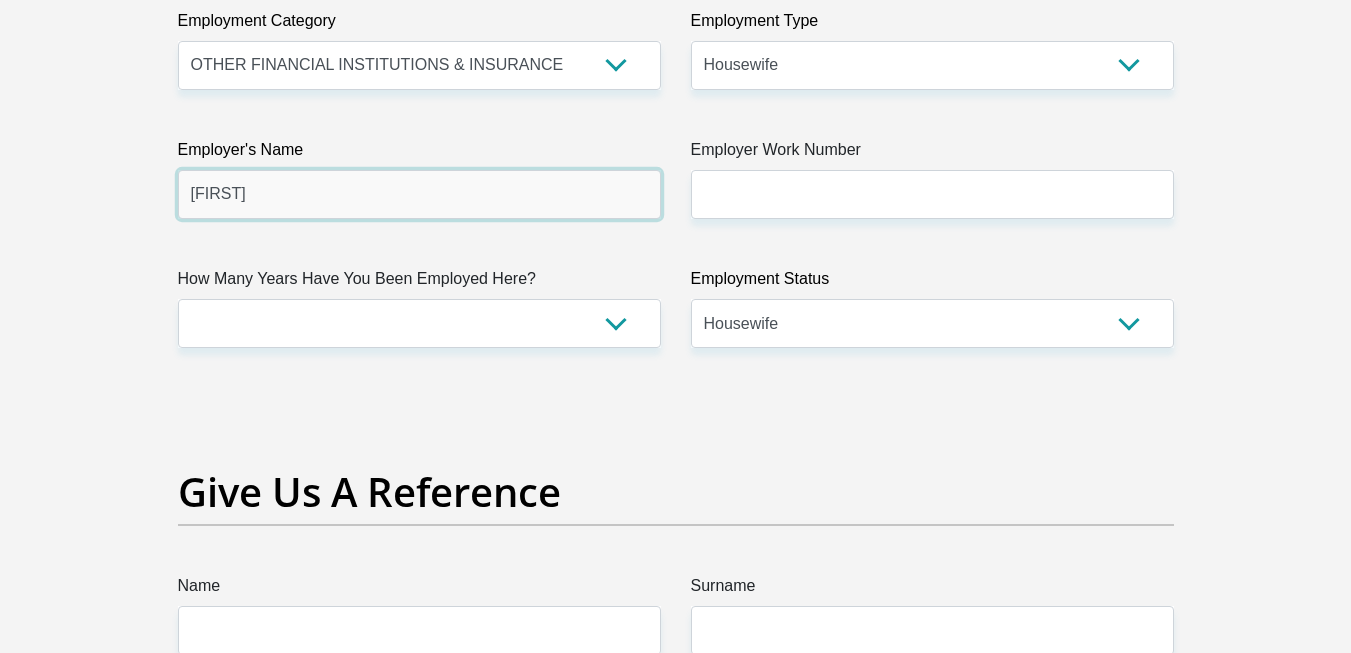 type on "[FIRST]" 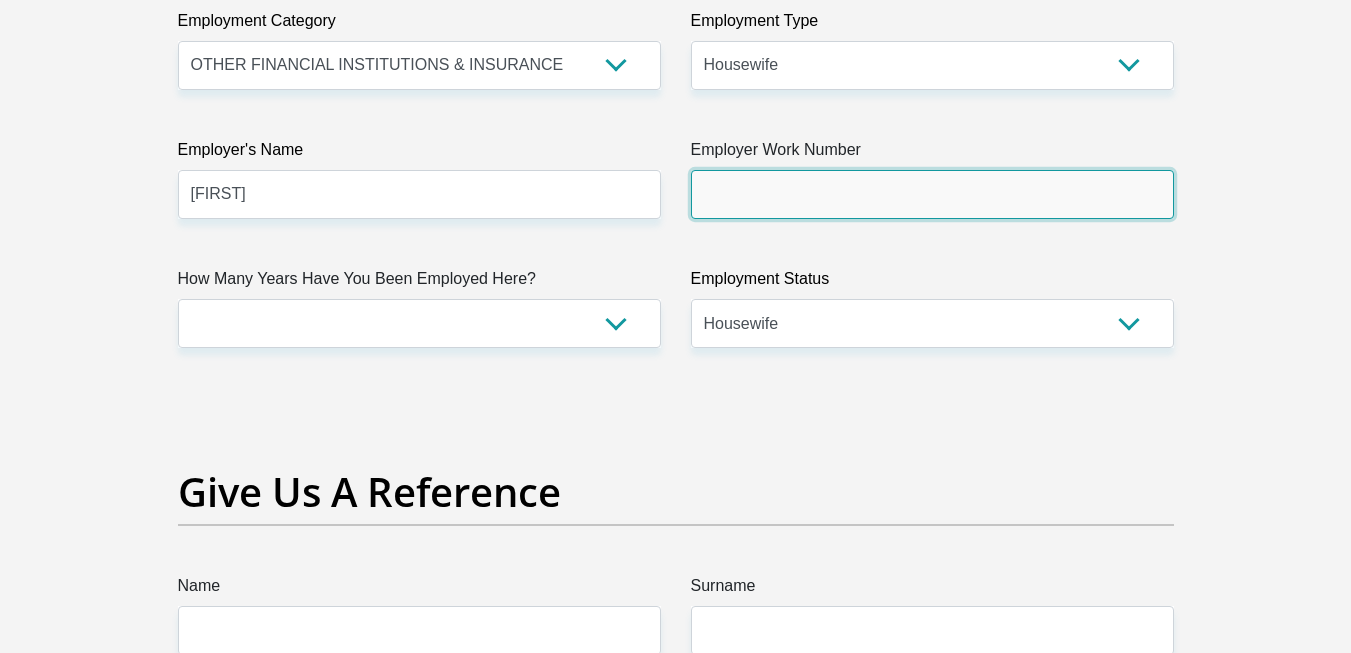 click on "Employer Work Number" at bounding box center [932, 194] 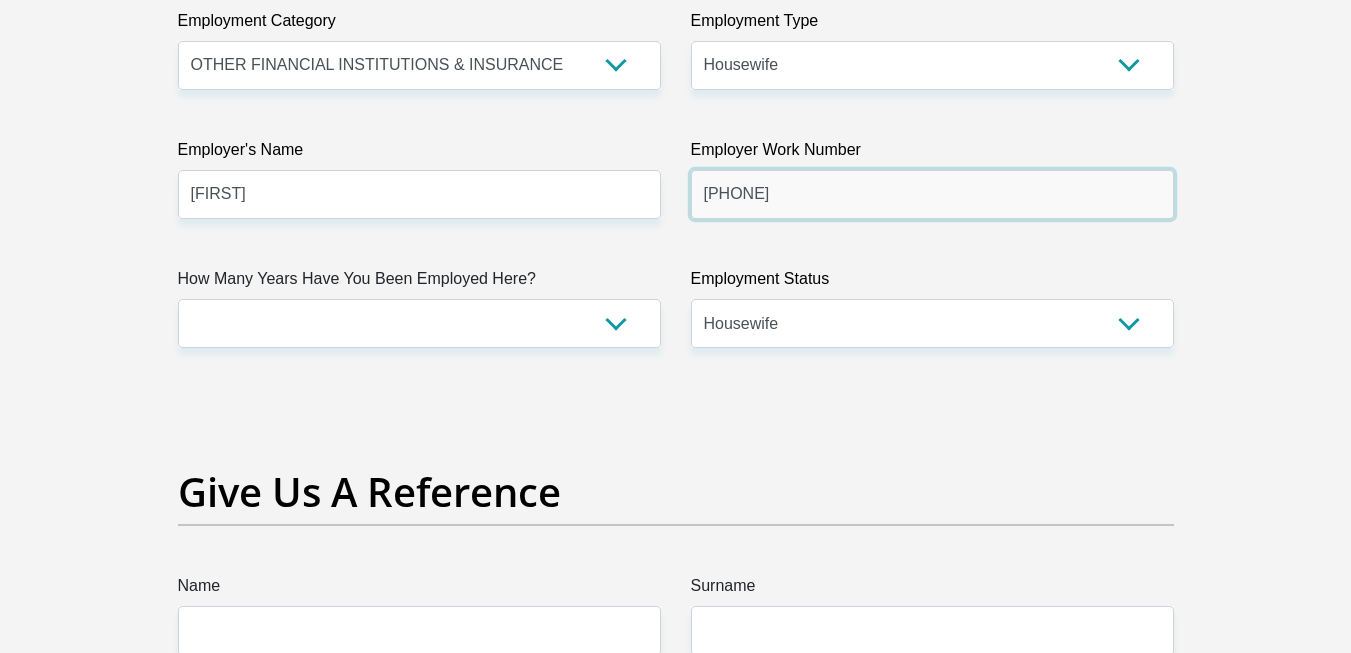 type on "[PHONE]" 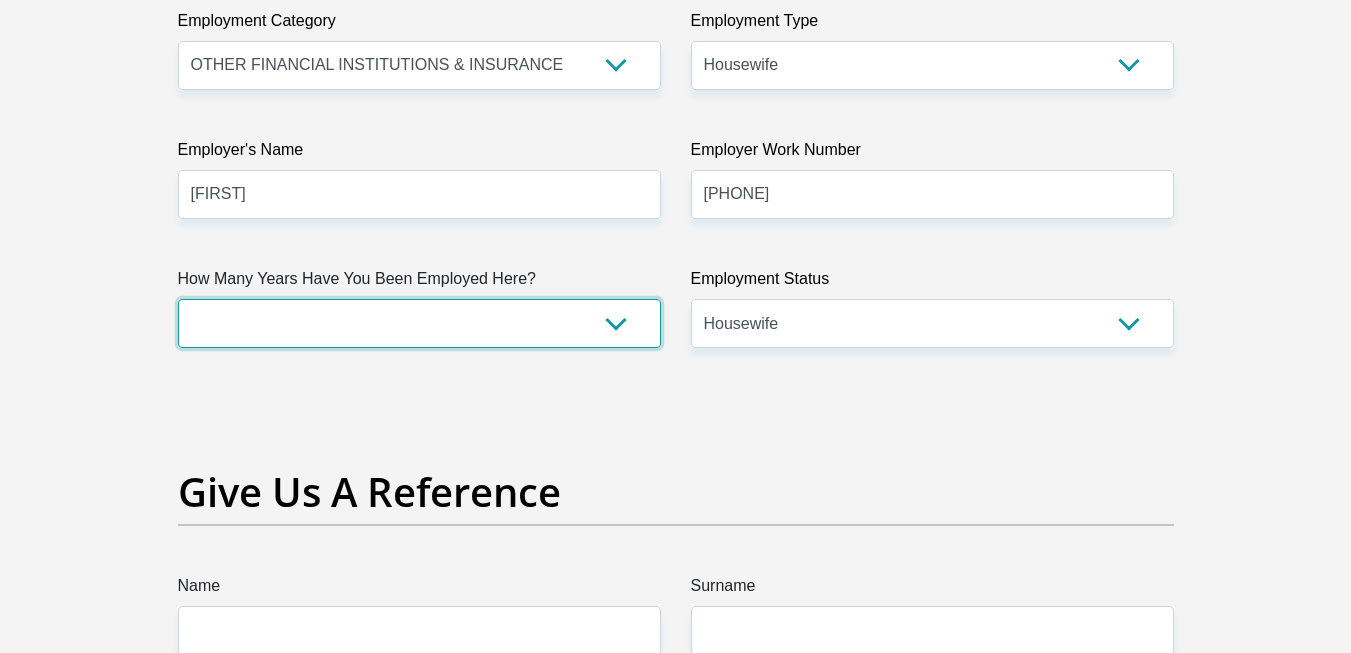 click on "less than 1 year
1-3 years
3-5 years
5+ years" at bounding box center [419, 323] 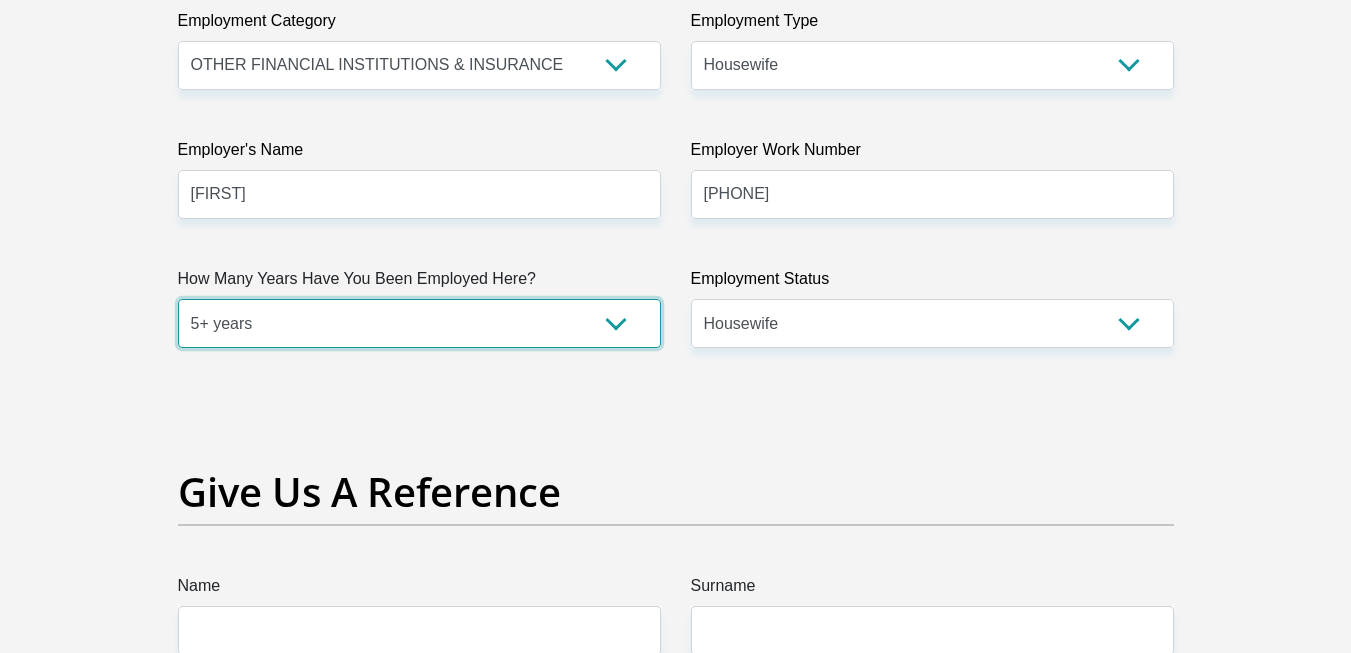 click on "less than 1 year
1-3 years
3-5 years
5+ years" at bounding box center [419, 323] 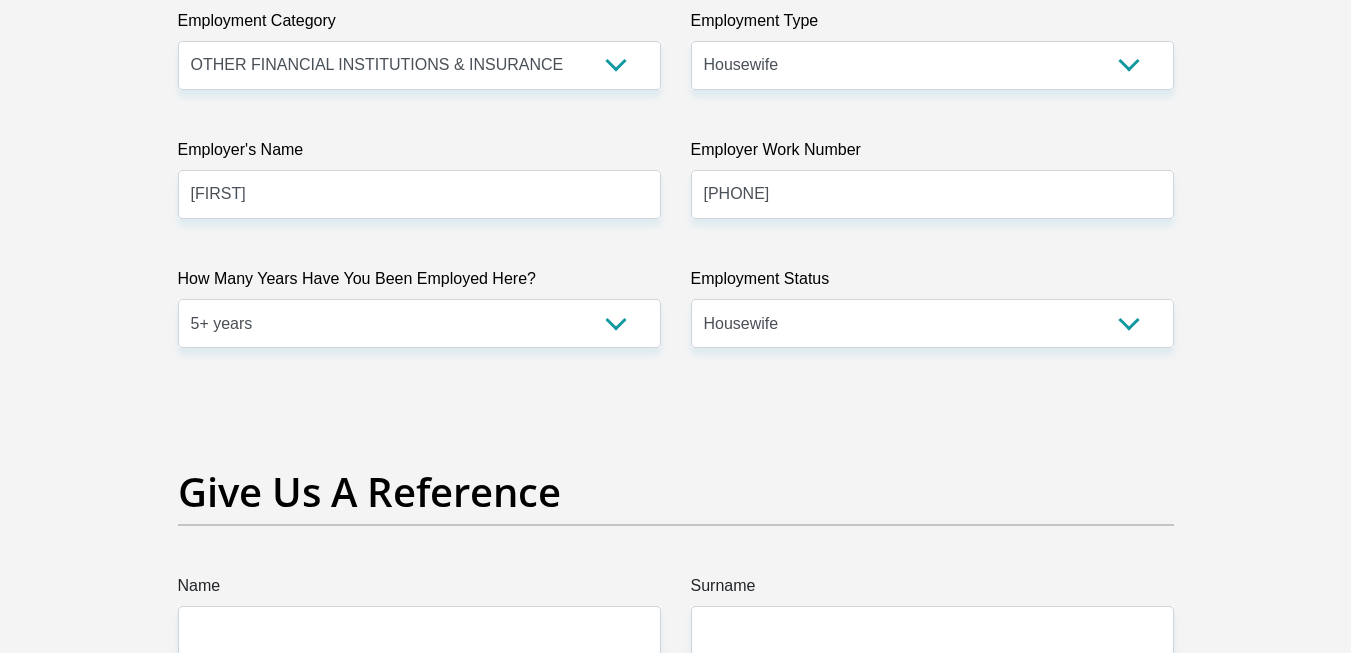 click on "Title
Mr
Ms
Mrs
Dr
Other
First Name
[FIRST]
Surname
[LAST]
ID Number
[ID_NUMBER]
Please input valid ID number
Race
Black
Coloured
Indian
White
Other
Contact Number
[PHONE]
Please input valid contact number
Nationality
South Africa
Afghanistan
Aland Islands  Albania  Algeria" at bounding box center (676, -226) 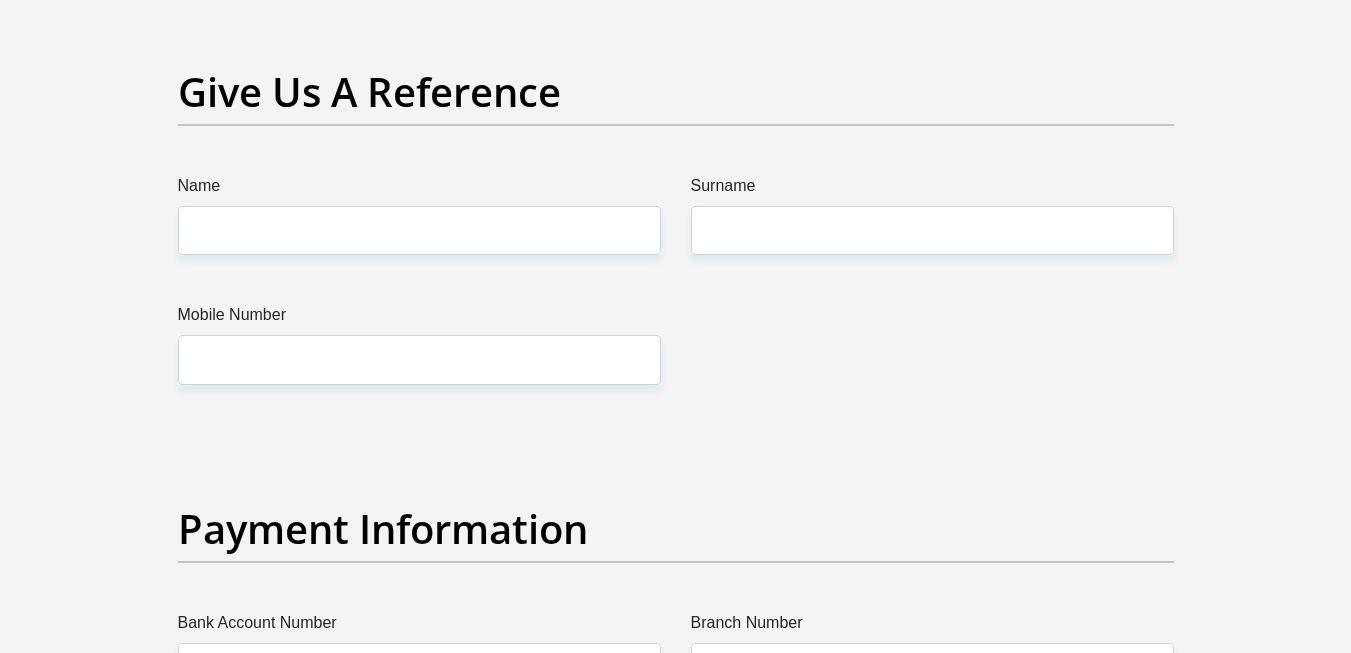 scroll, scrollTop: 4281, scrollLeft: 0, axis: vertical 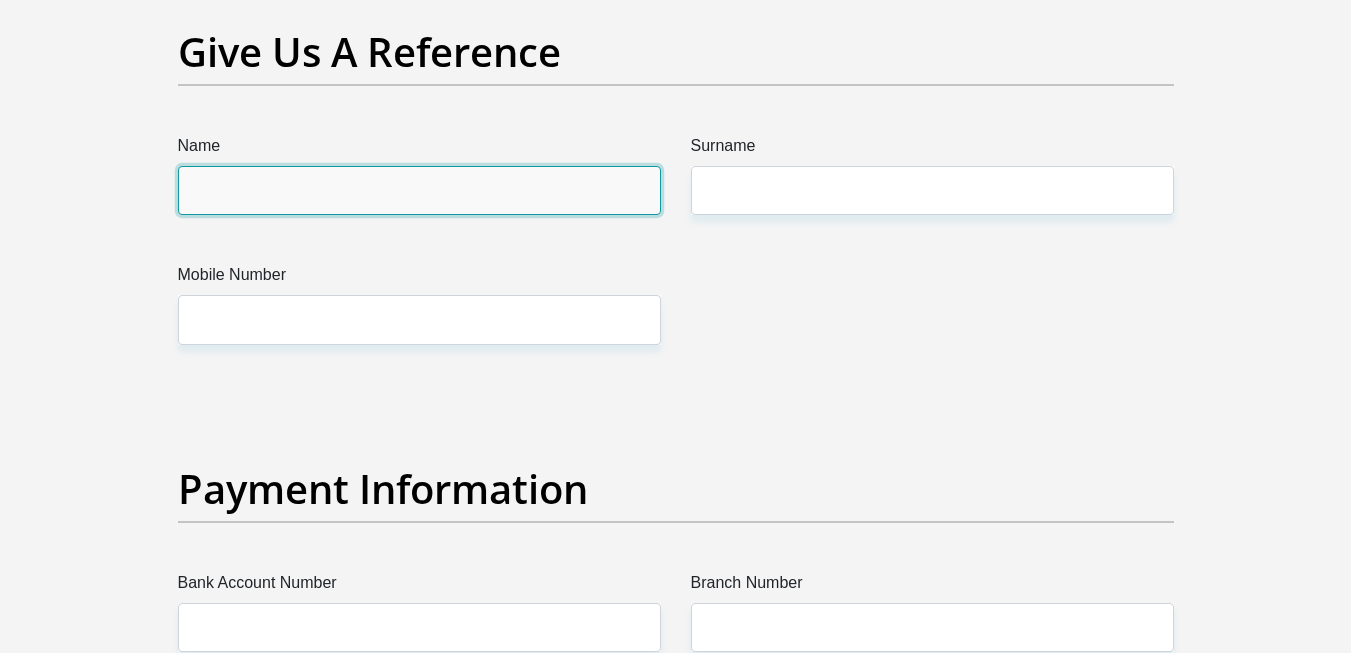 click on "Name" at bounding box center (419, 190) 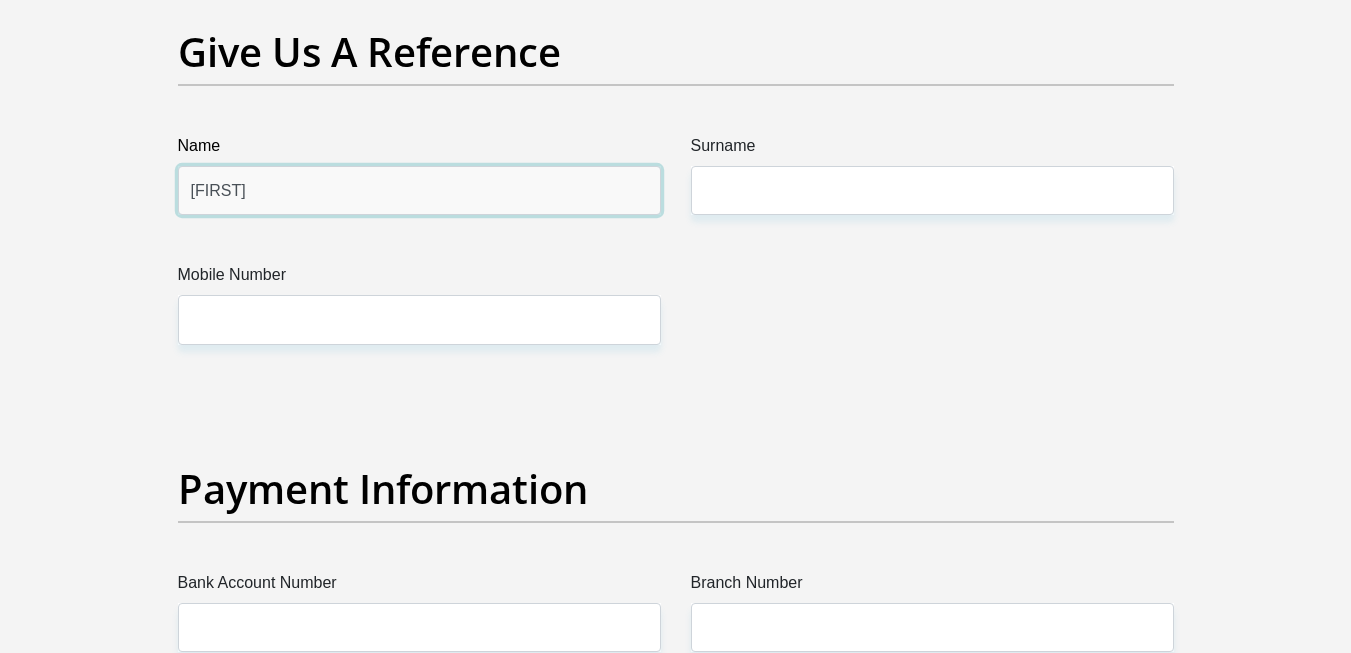 type on "[FIRST]" 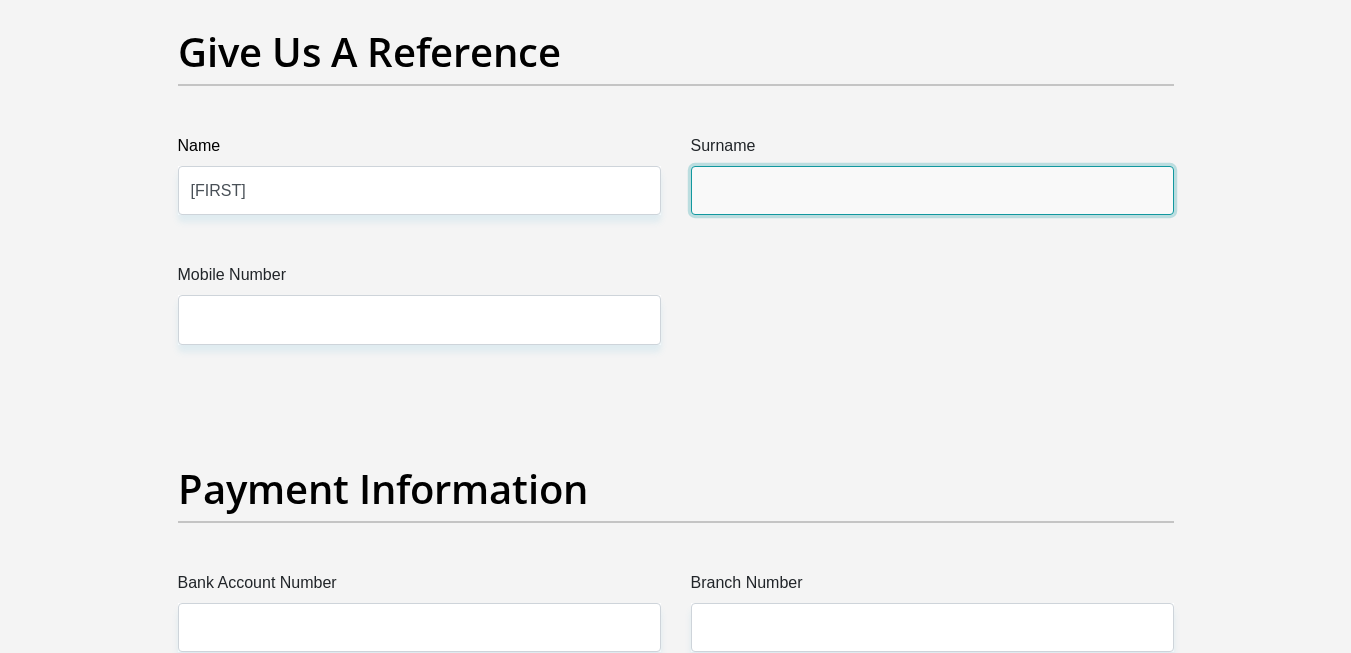 click on "Surname" at bounding box center [932, 190] 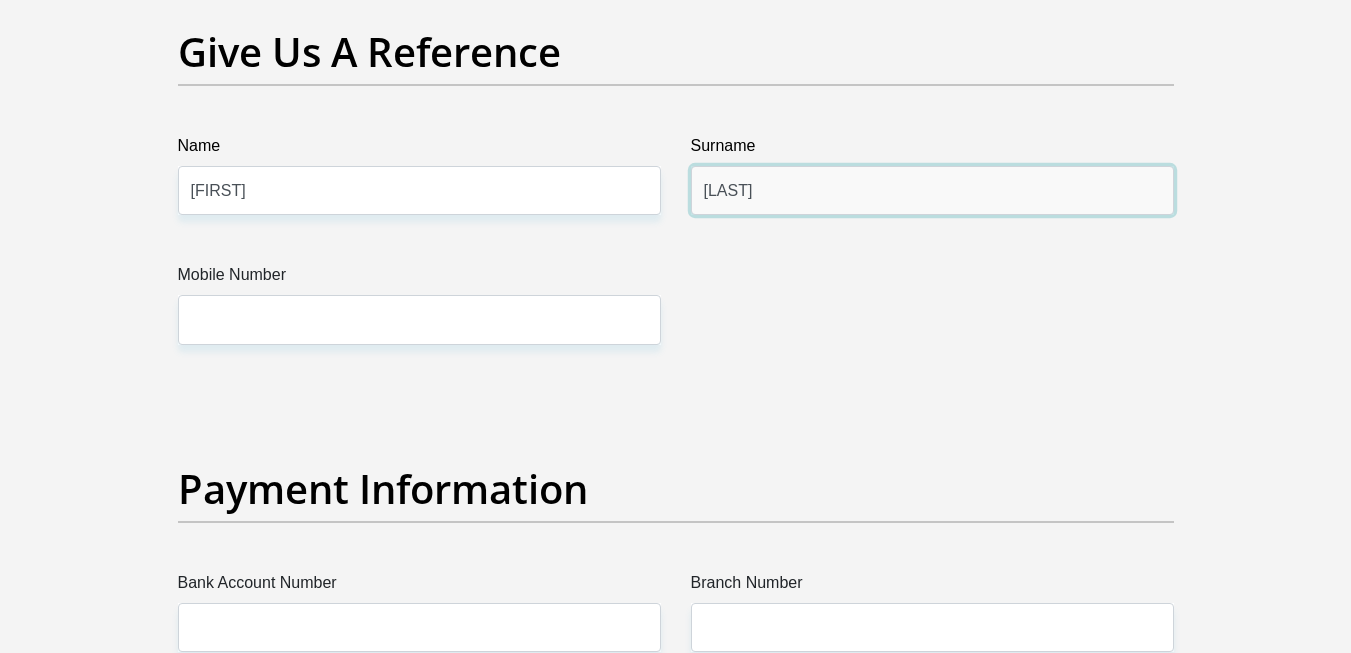 type on "[LAST]" 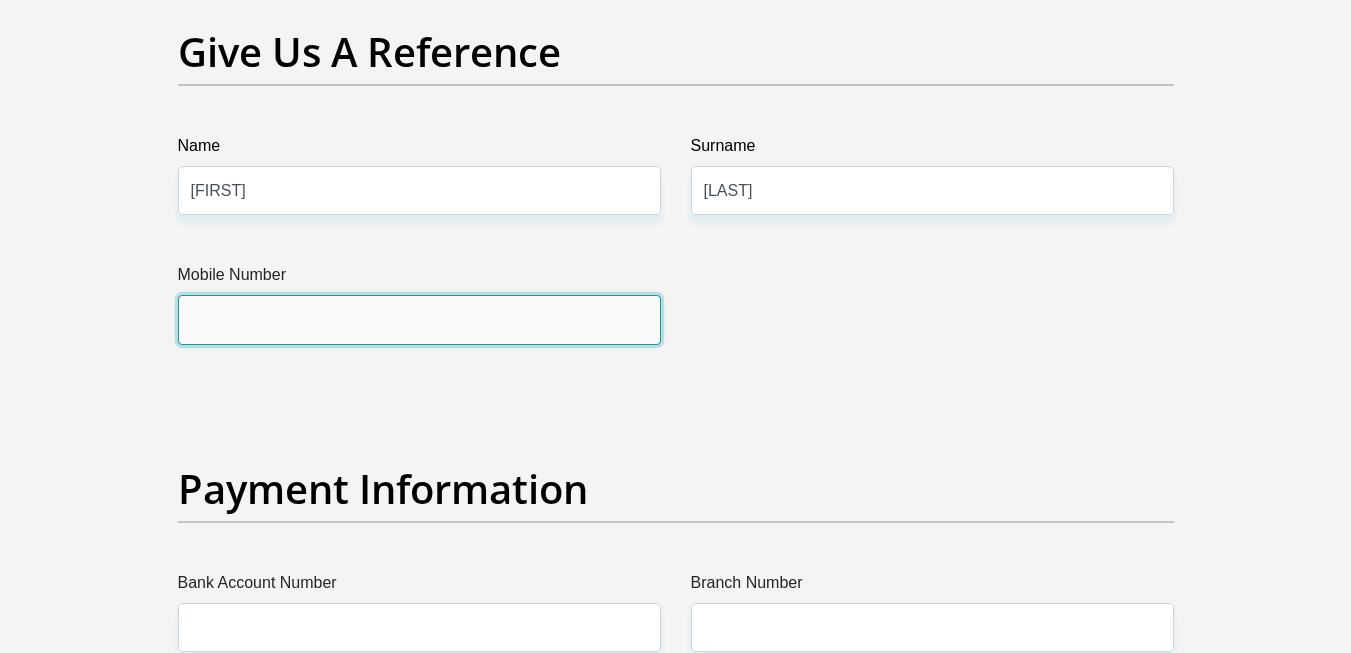 click on "Mobile Number" at bounding box center (419, 319) 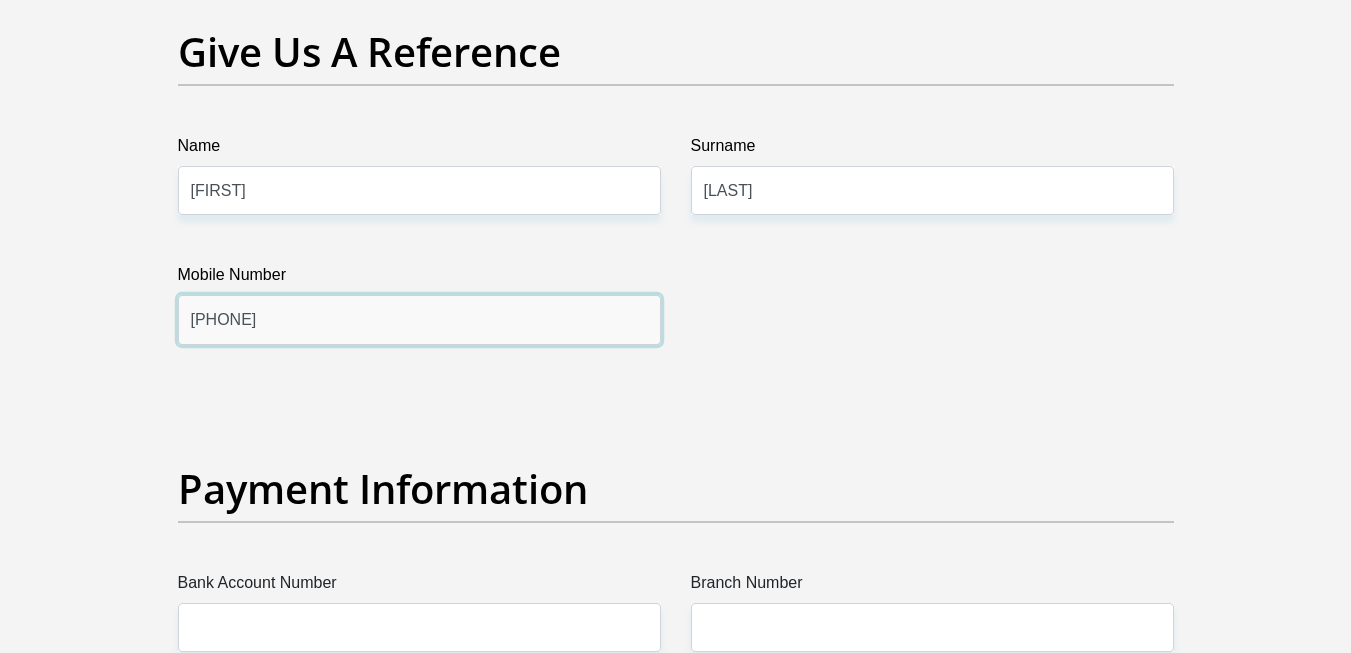 type on "[PHONE]" 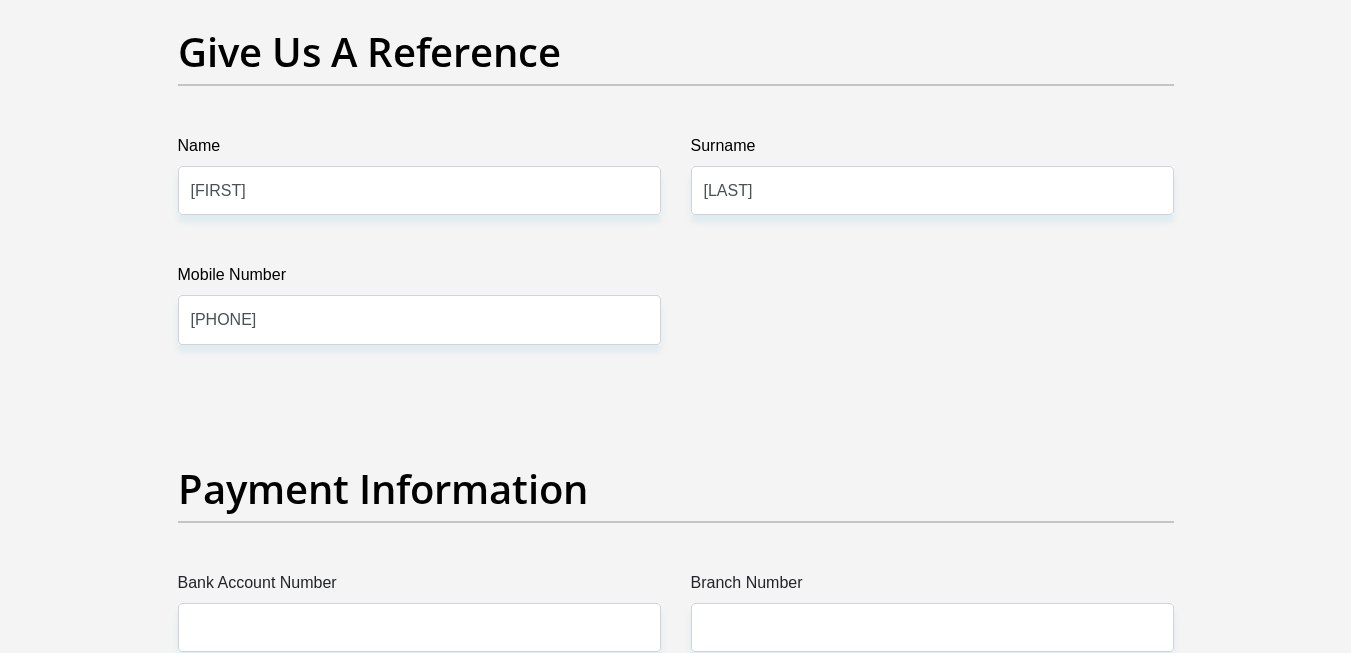 click on "Title
Mr
Ms
Mrs
Dr
Other
First Name
[FIRST]
Surname
[LAST]
ID Number
[ID_NUMBER]
Please input valid ID number
Race
Black
Coloured
Indian
White
Other
Contact Number
[PHONE]
Please input valid contact number
Nationality
South Africa
Afghanistan
Aland Islands  Albania  Algeria" at bounding box center (676, -666) 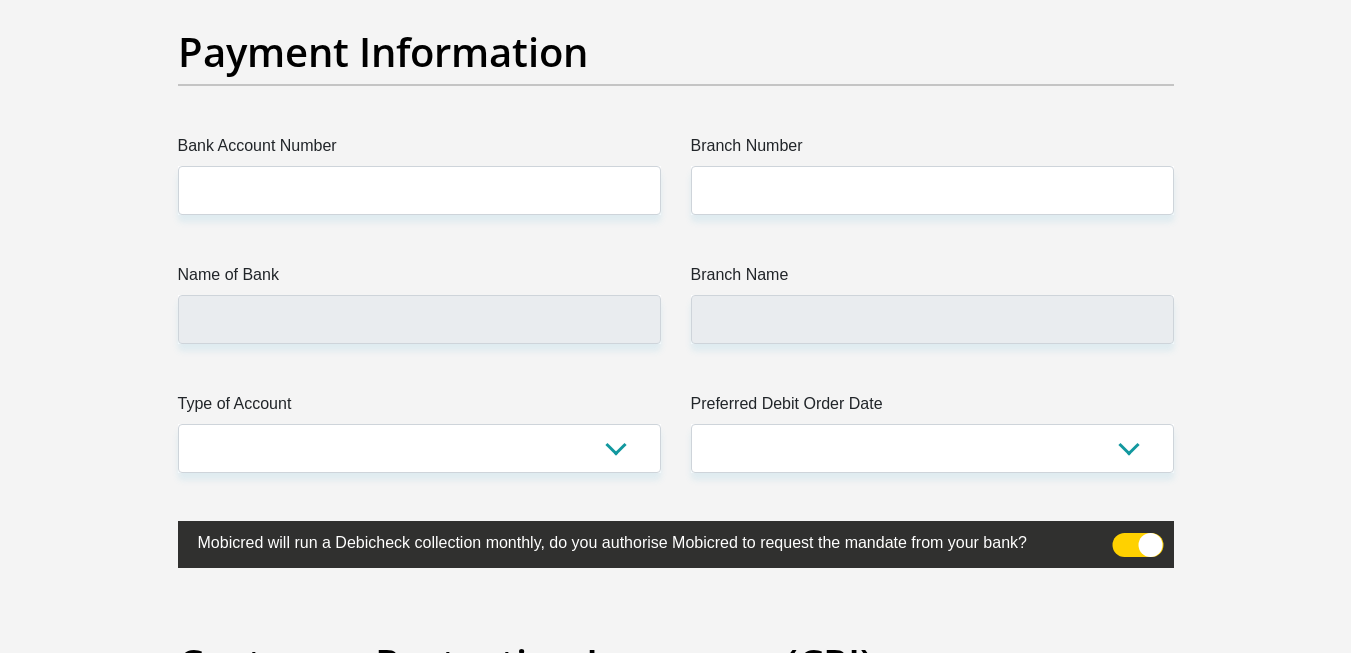 scroll, scrollTop: 4721, scrollLeft: 0, axis: vertical 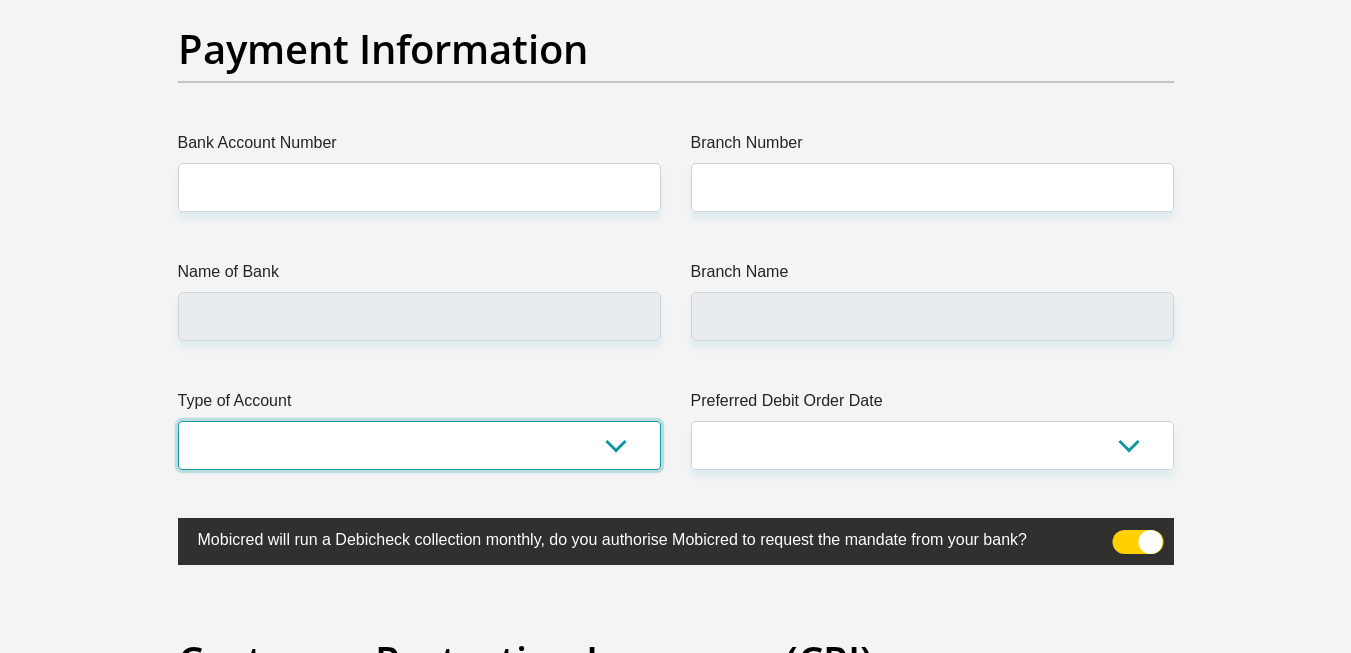 click on "Cheque
Savings" at bounding box center [419, 445] 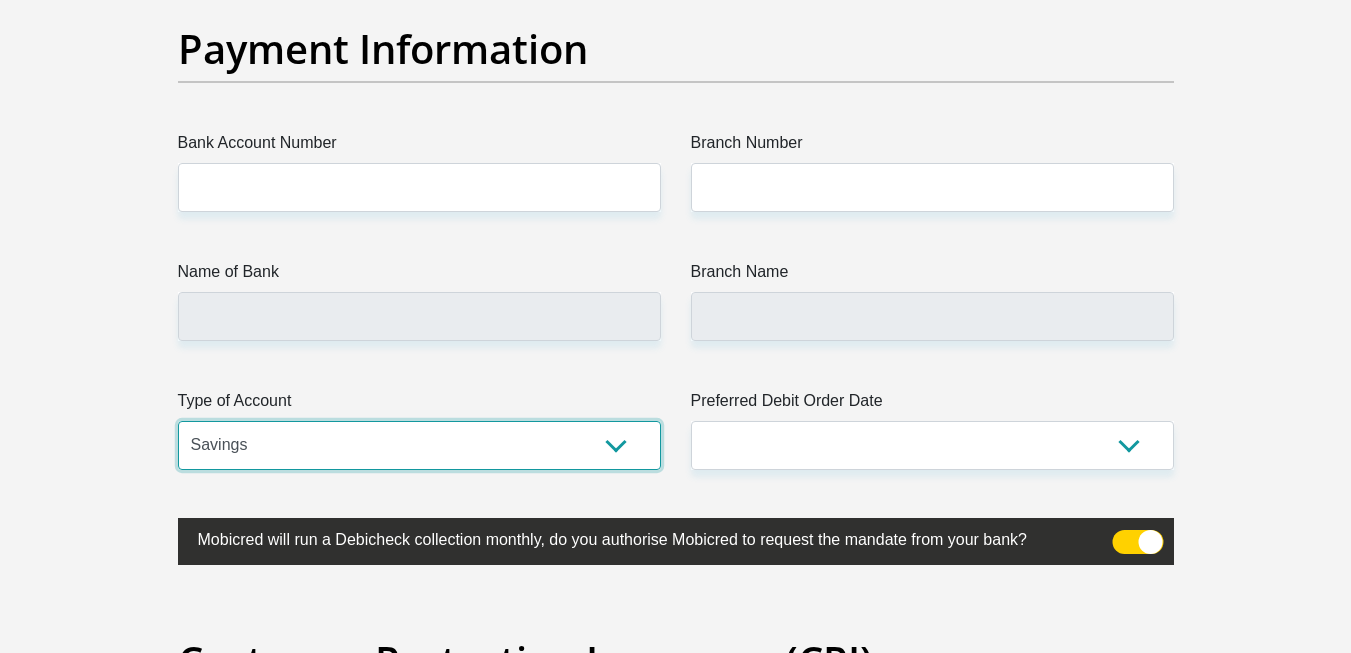 click on "Cheque
Savings" at bounding box center (419, 445) 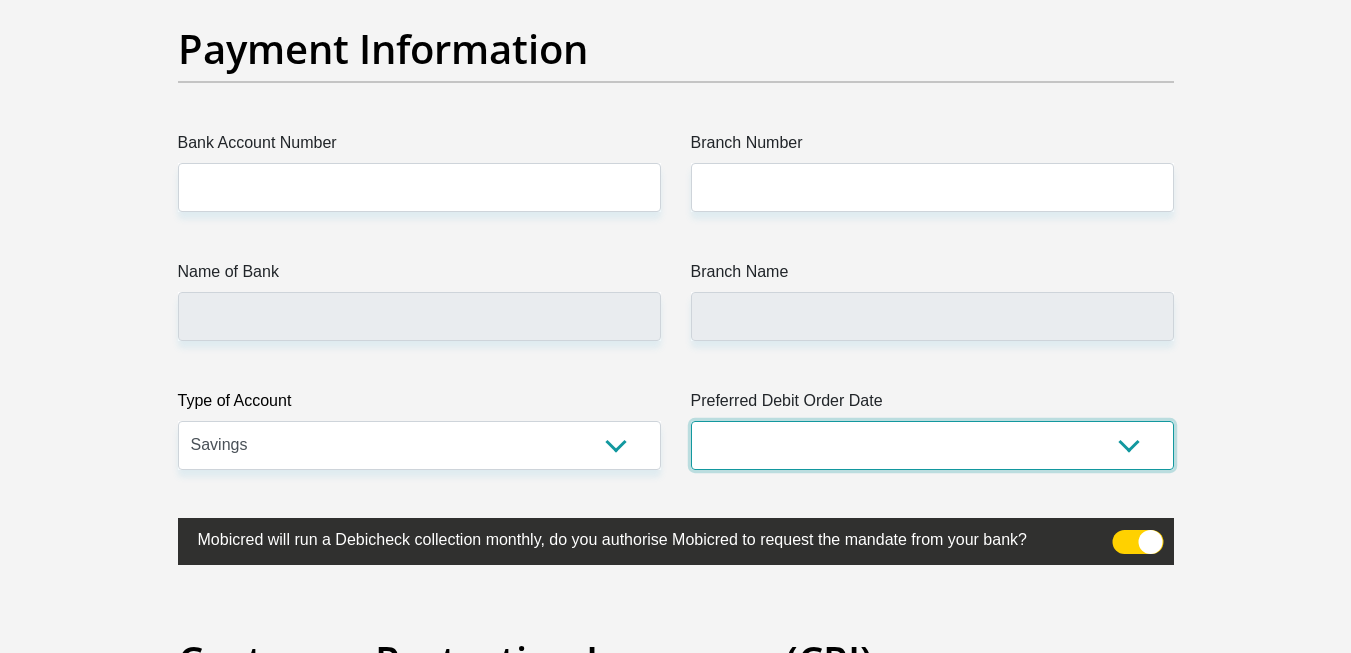 click on "1st
2nd
3rd
4th
5th
7th
18th
19th
20th
21st
22nd
23rd
24th
25th
26th
27th
28th
29th
30th" at bounding box center (932, 445) 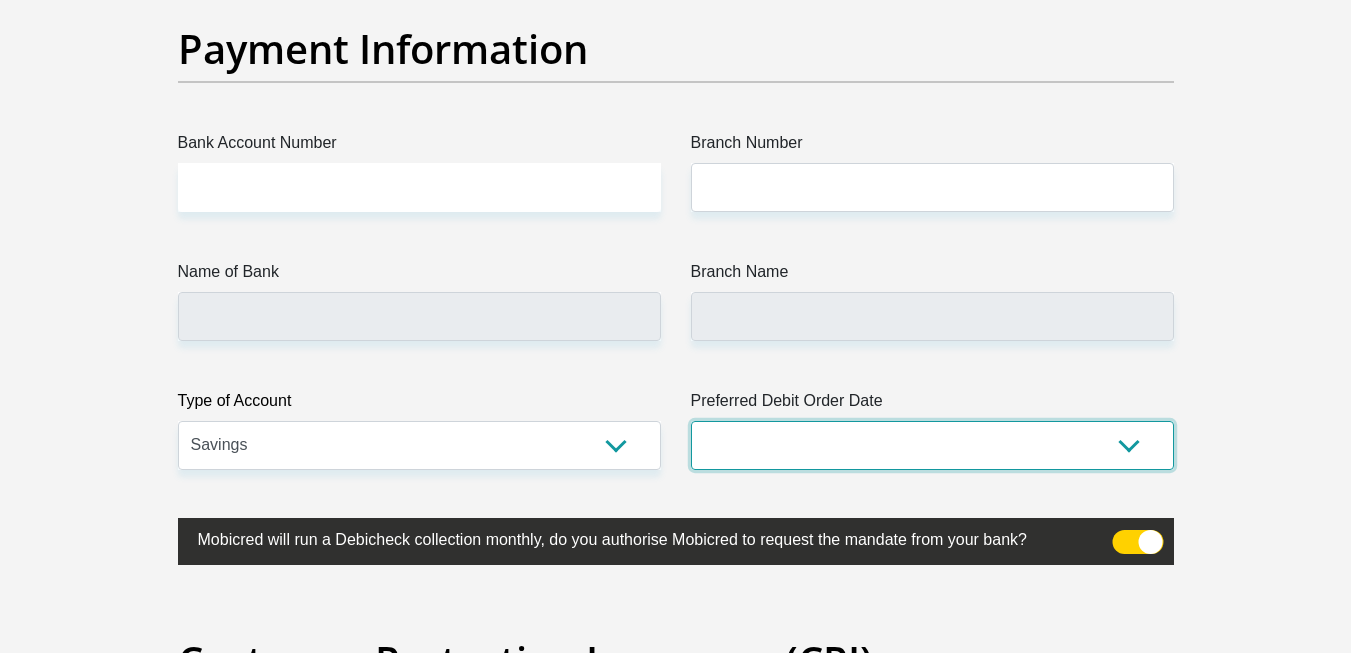 select on "30" 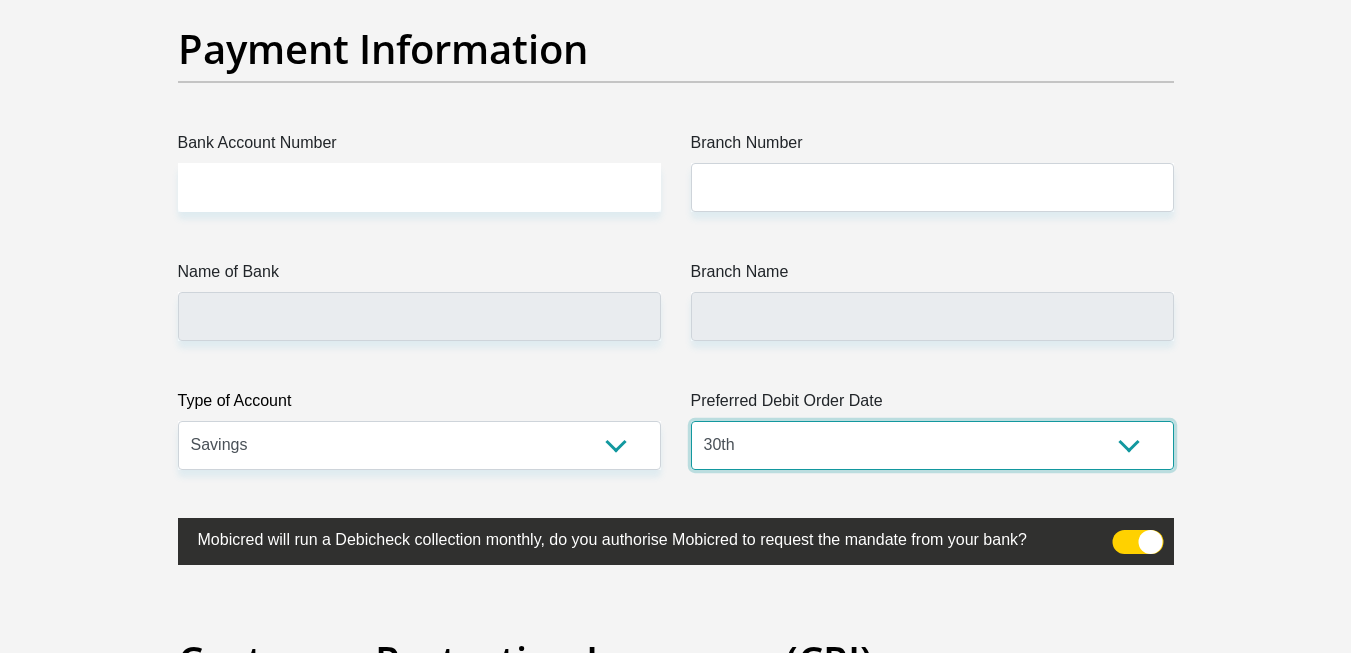 click on "1st
2nd
3rd
4th
5th
7th
18th
19th
20th
21st
22nd
23rd
24th
25th
26th
27th
28th
29th
30th" at bounding box center [932, 445] 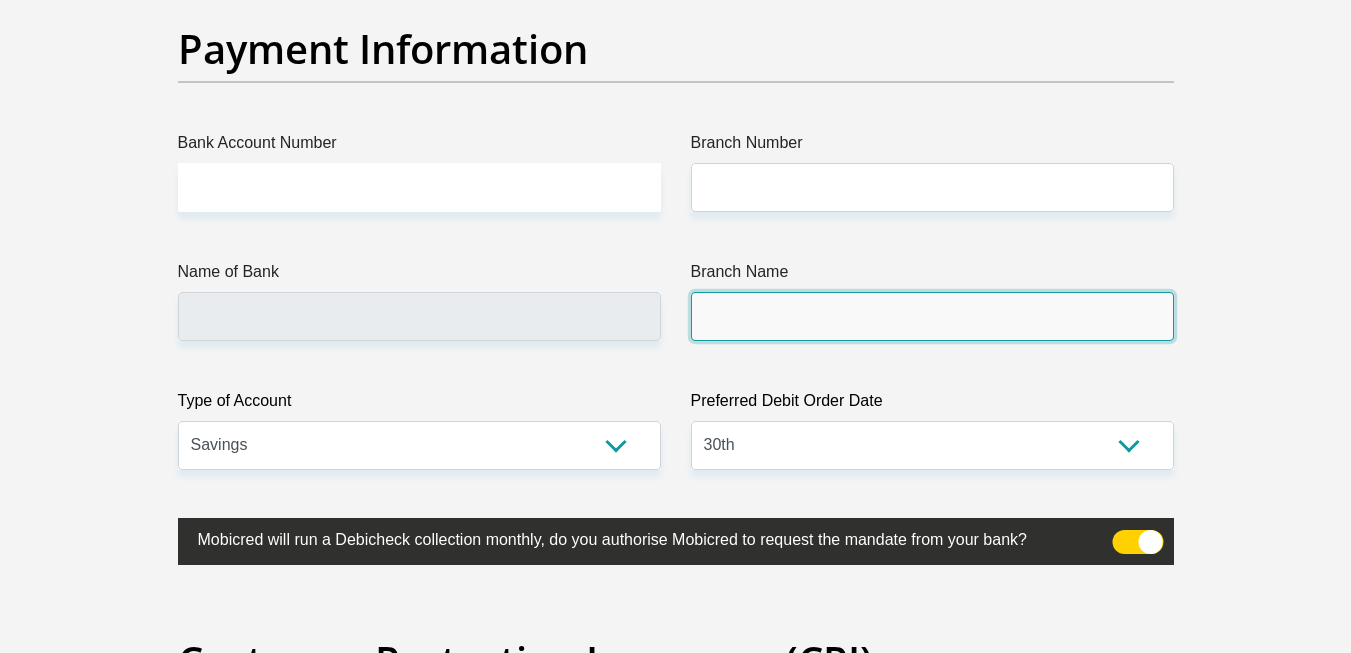 click on "Branch Name" at bounding box center (932, 316) 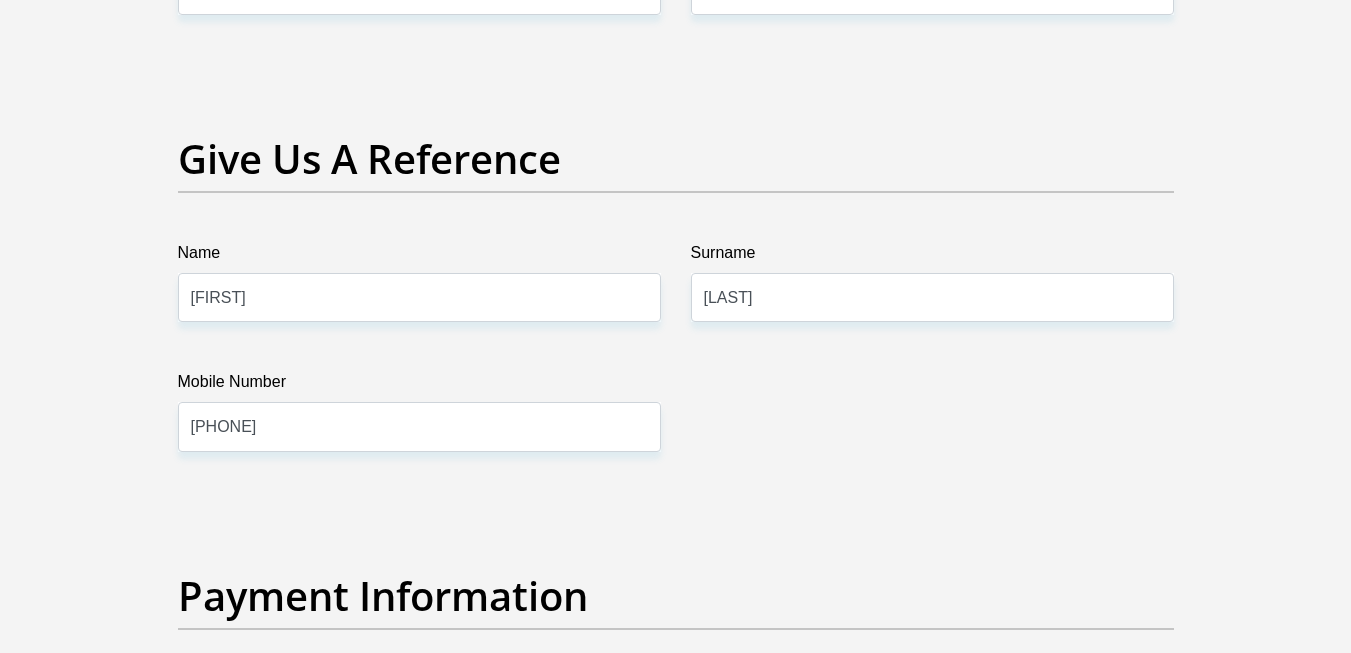 scroll, scrollTop: 4081, scrollLeft: 0, axis: vertical 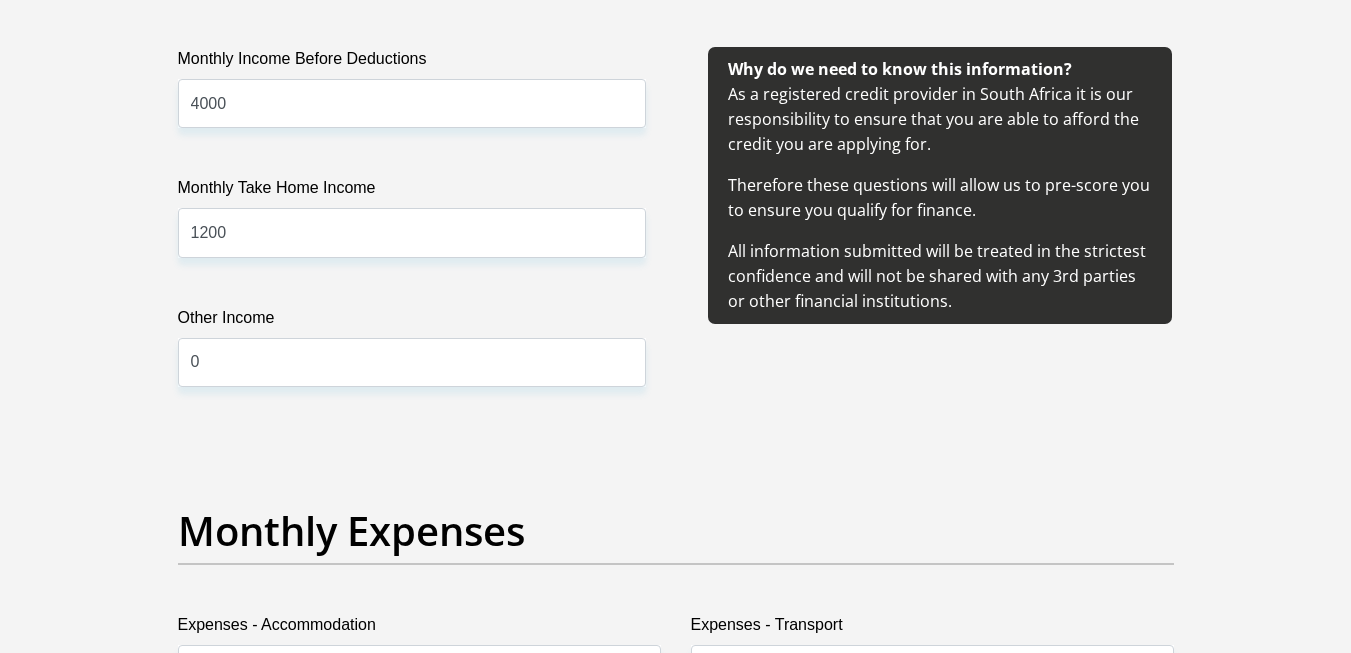 click on "Why do we need to know this information?
As a registered credit provider in South Africa it is our responsibility
to ensure that you are able to afford the credit you are applying for.
Therefore these questions will allow us to pre-score you to ensure you qualify for finance.
All information submitted will be treated in the strictest confidence
and will not be shared with any 3rd parties or other financial institutions." at bounding box center (940, 241) 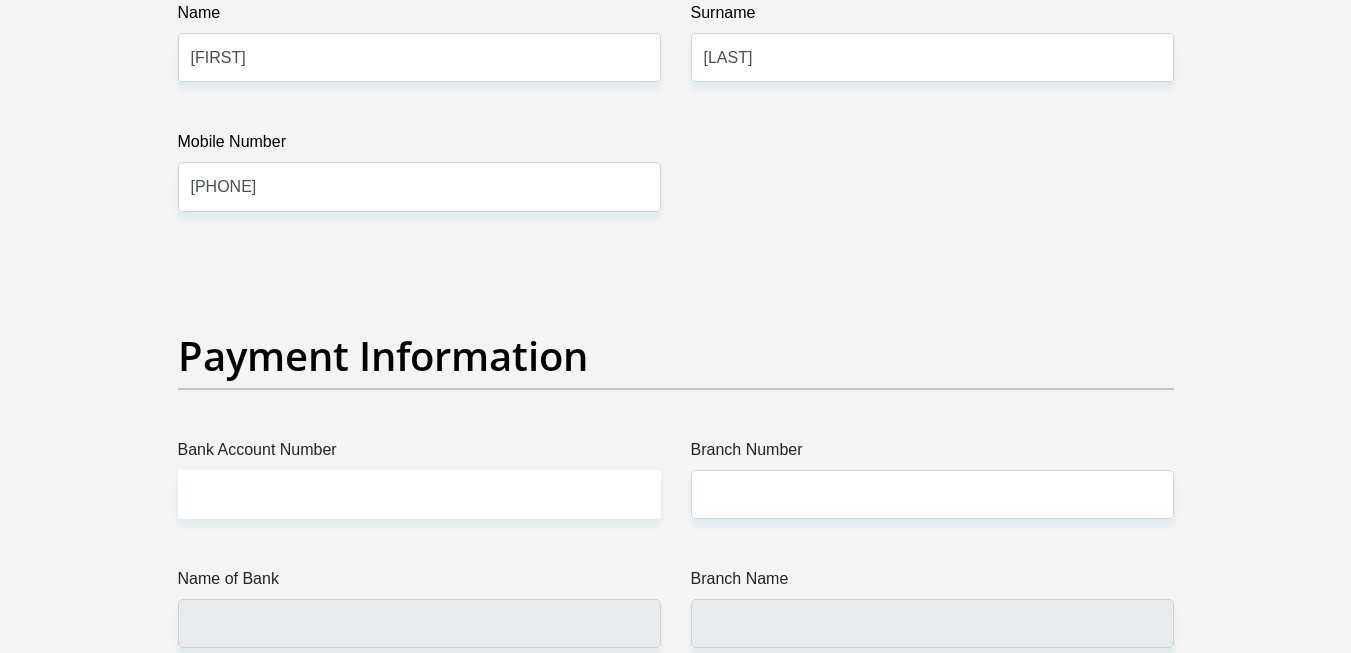 scroll, scrollTop: 4374, scrollLeft: 0, axis: vertical 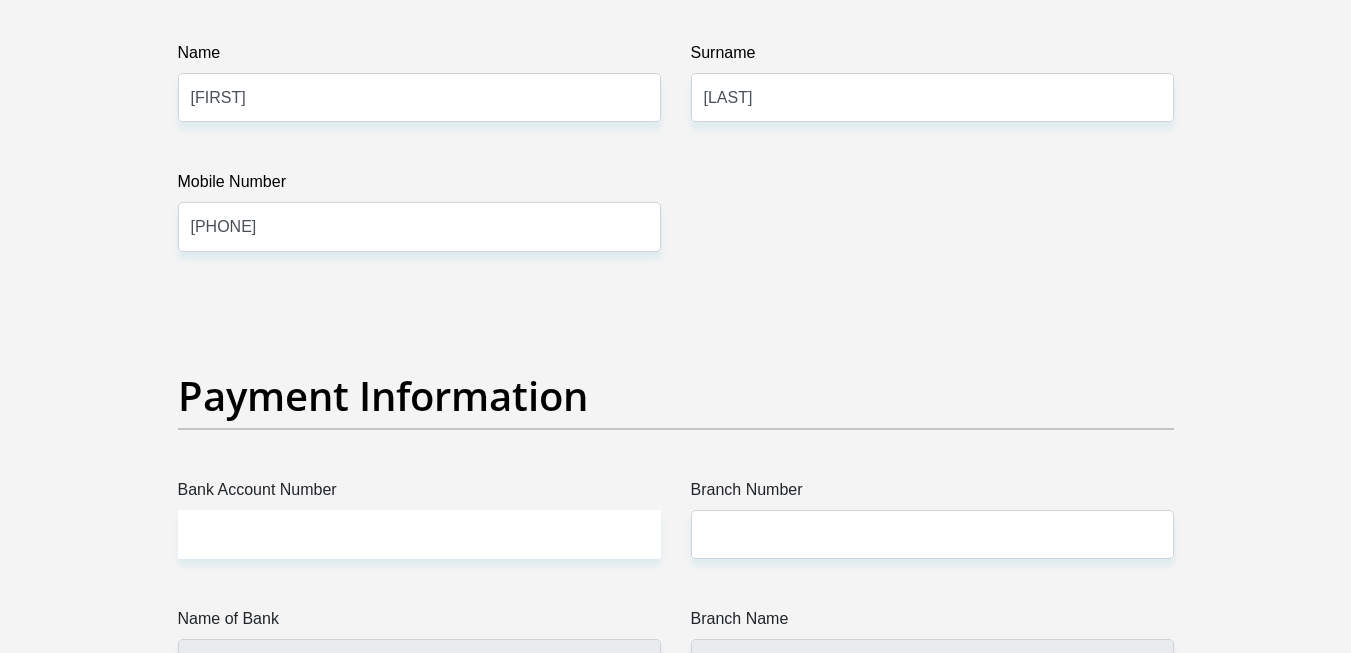 click on "Payment Information" at bounding box center [676, 396] 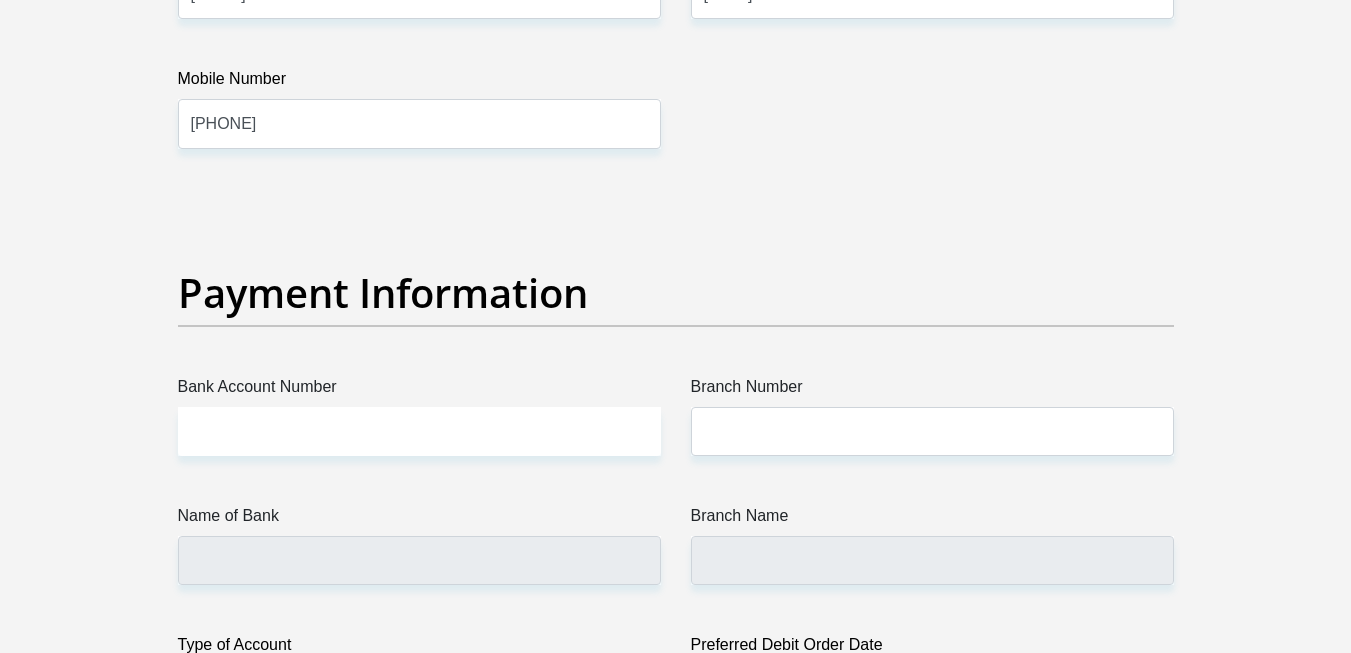 scroll, scrollTop: 4494, scrollLeft: 0, axis: vertical 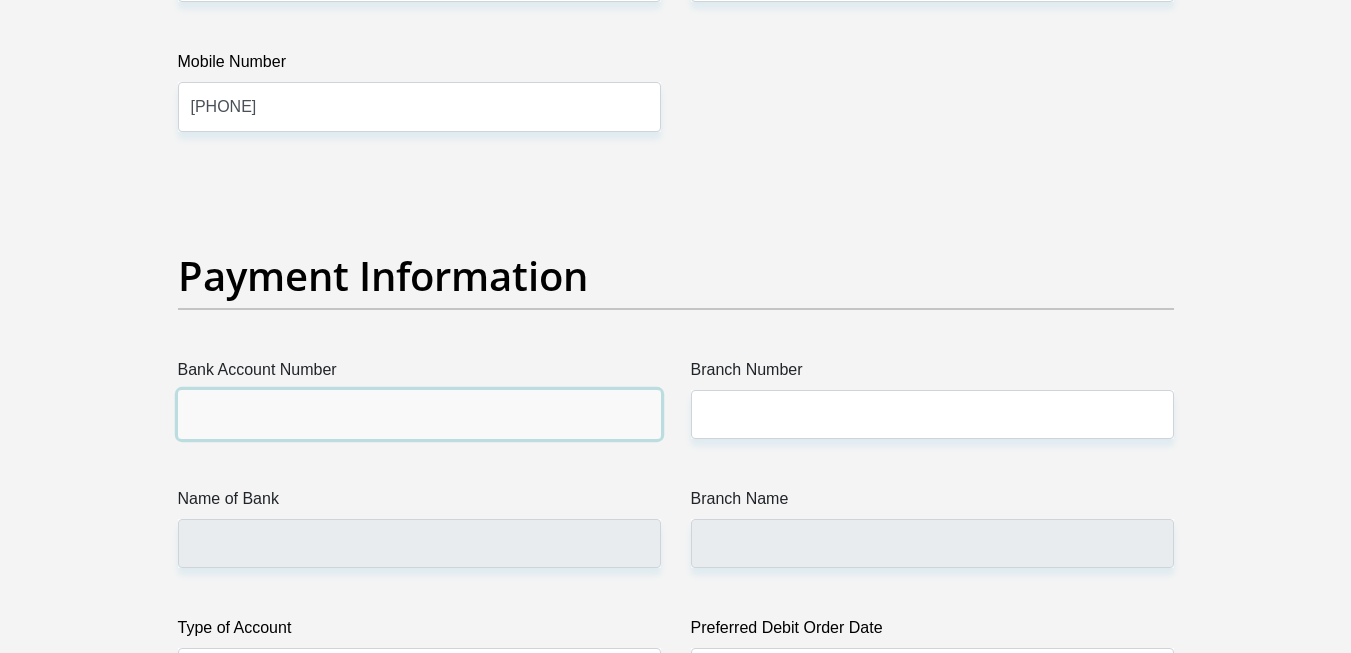 click on "Bank Account Number" at bounding box center [419, 414] 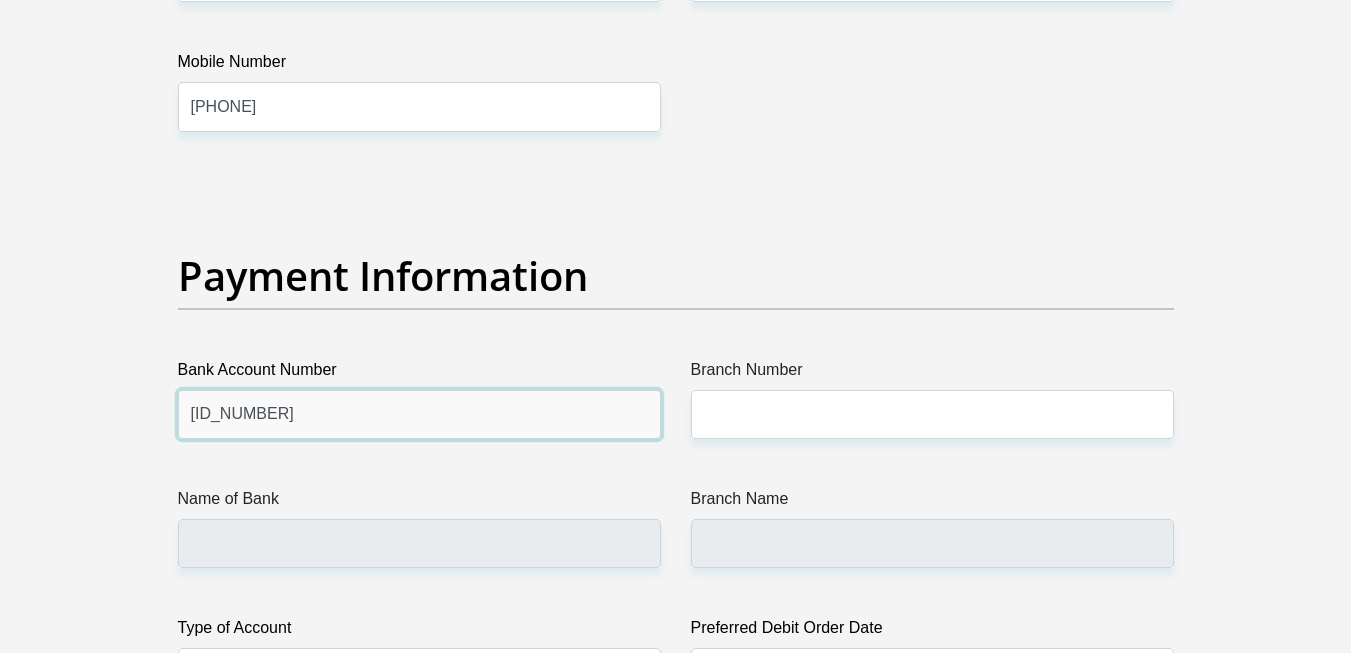 type on "[ID_NUMBER]" 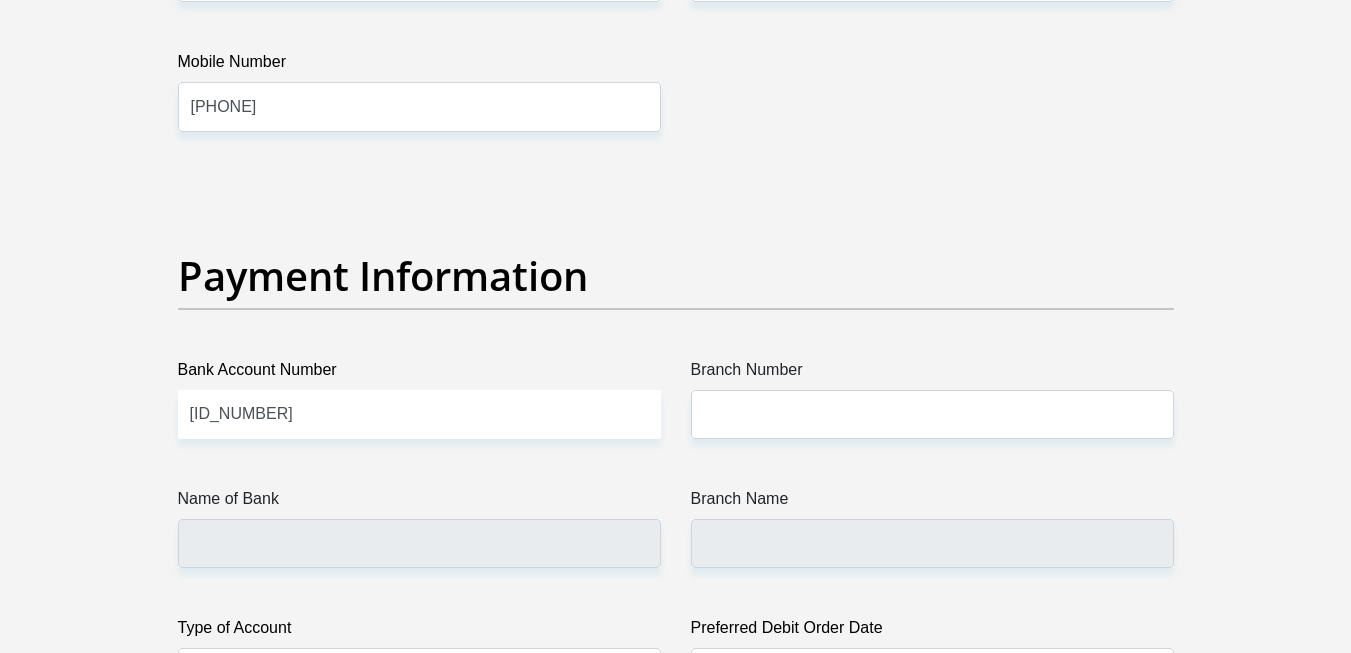 click on "Title
Mr
Ms
Mrs
Dr
Other
First Name
[FIRST]
Surname
[LAST]
ID Number
[ID_NUMBER]
Please input valid ID number
Race
Black
Coloured
Indian
White
Other
Contact Number
[PHONE]
Please input valid contact number
Nationality
South Africa
Afghanistan
Aland Islands  Albania  Algeria" at bounding box center [676, -879] 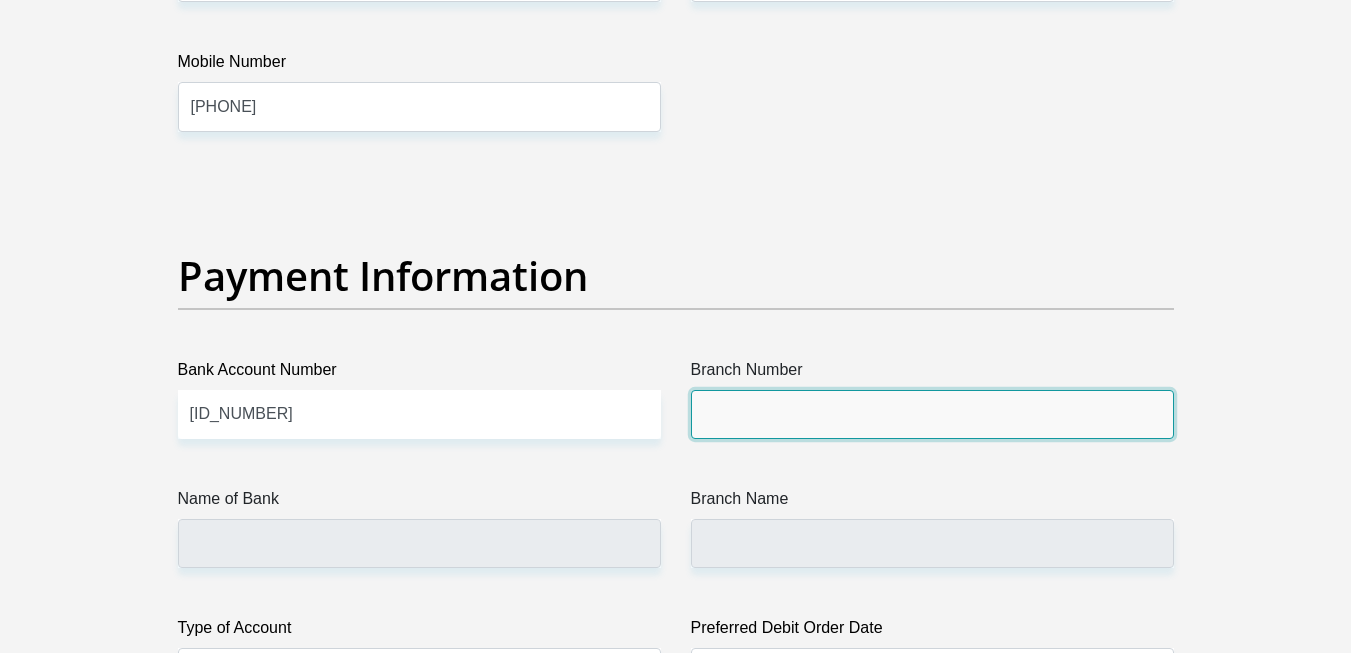 click on "Branch Number" at bounding box center [932, 414] 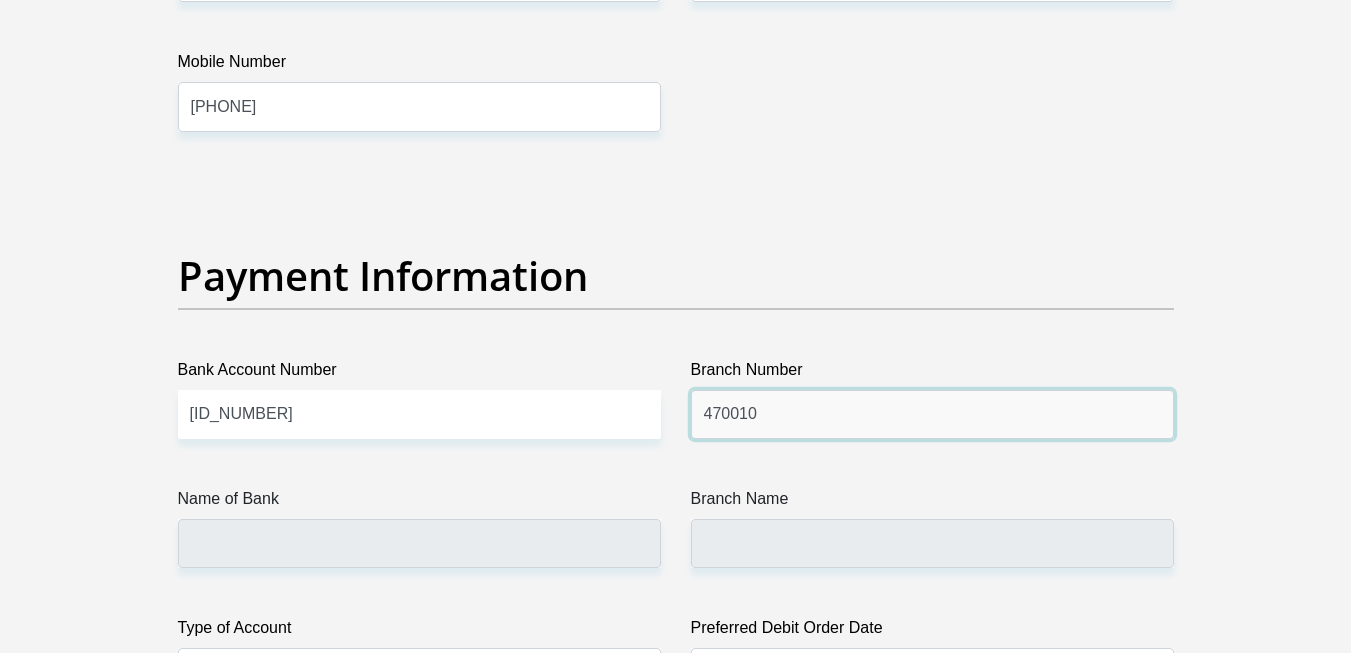 type on "470010" 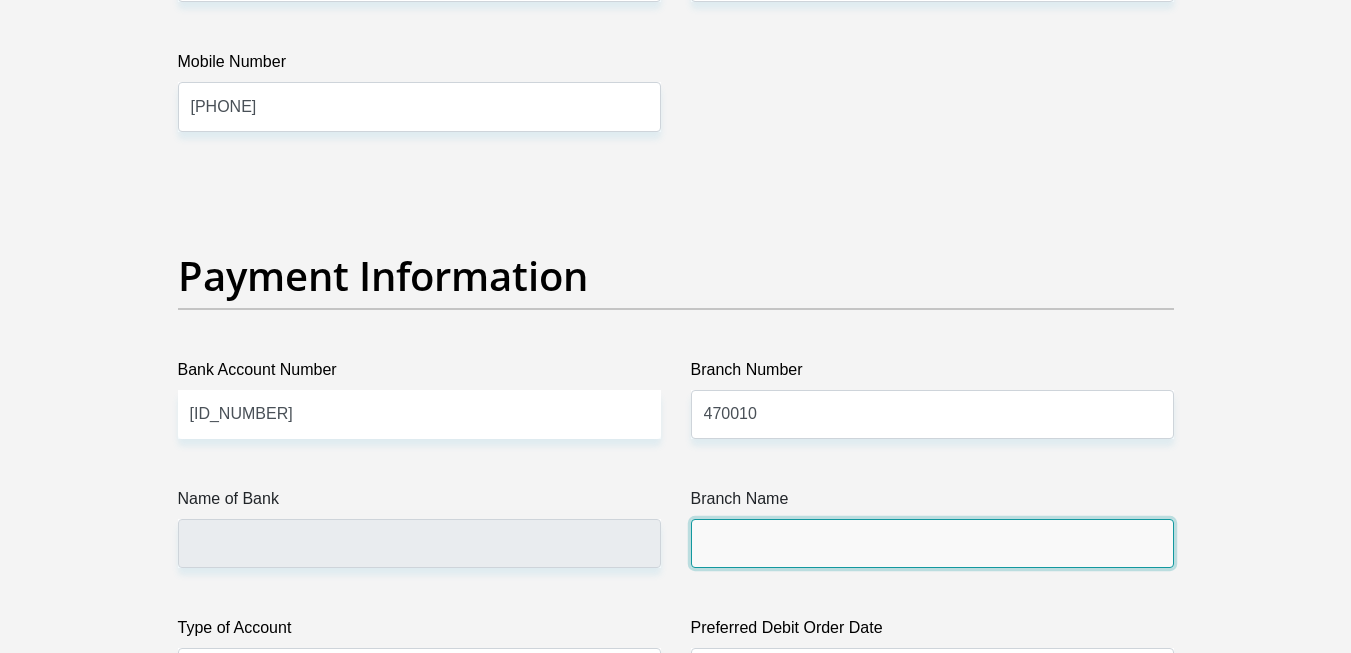 click on "Branch Name" at bounding box center [932, 543] 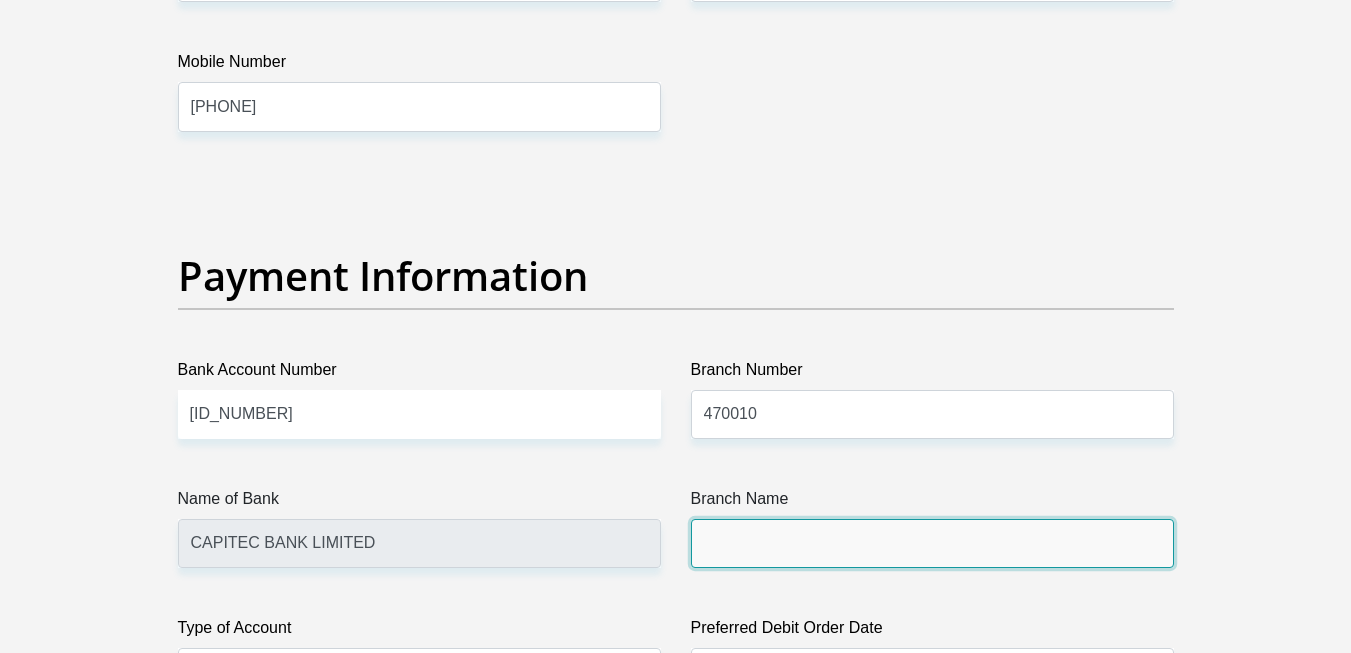 type on "CAPITEC BANK CPC" 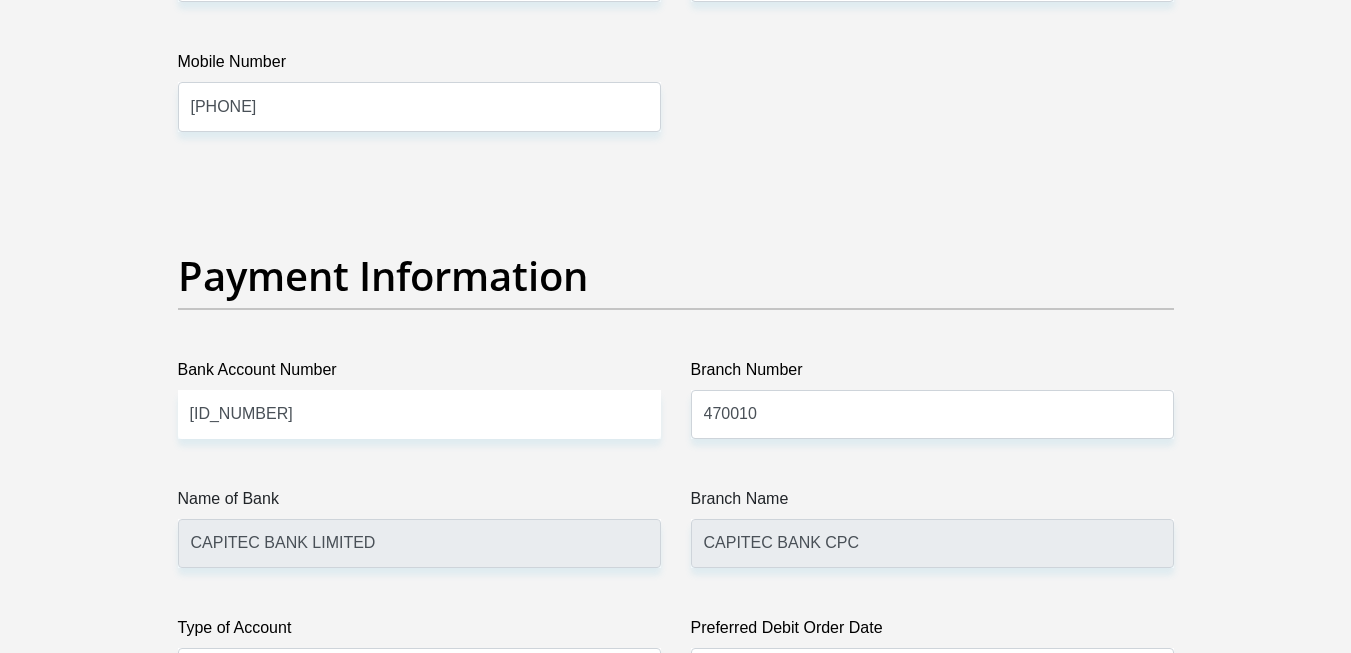 click on "Title
Mr
Ms
Mrs
Dr
Other
First Name
[FIRST]
Surname
[LAST]
ID Number
[ID_NUMBER]
Please input valid ID number
Race
Black
Coloured
Indian
White
Other
Contact Number
[PHONE]
Please input valid contact number
Nationality
South Africa
Afghanistan
Aland Islands  Albania  Algeria" at bounding box center (676, -879) 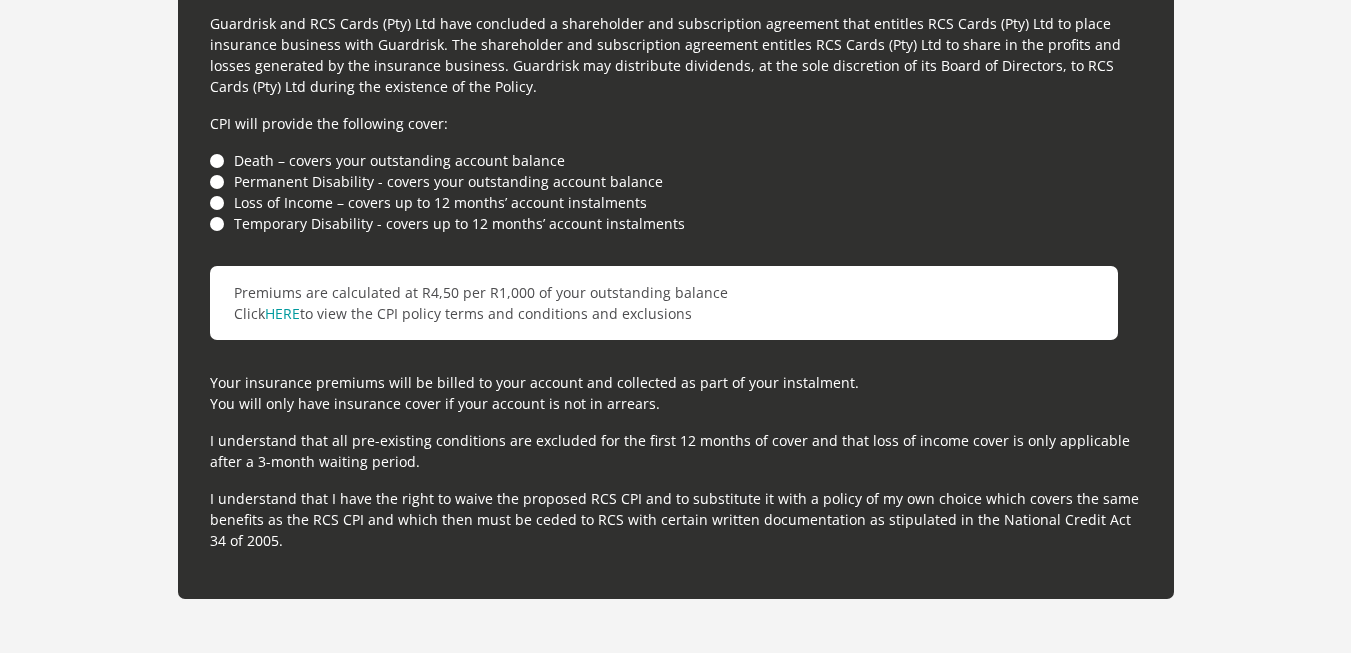 scroll, scrollTop: 5774, scrollLeft: 0, axis: vertical 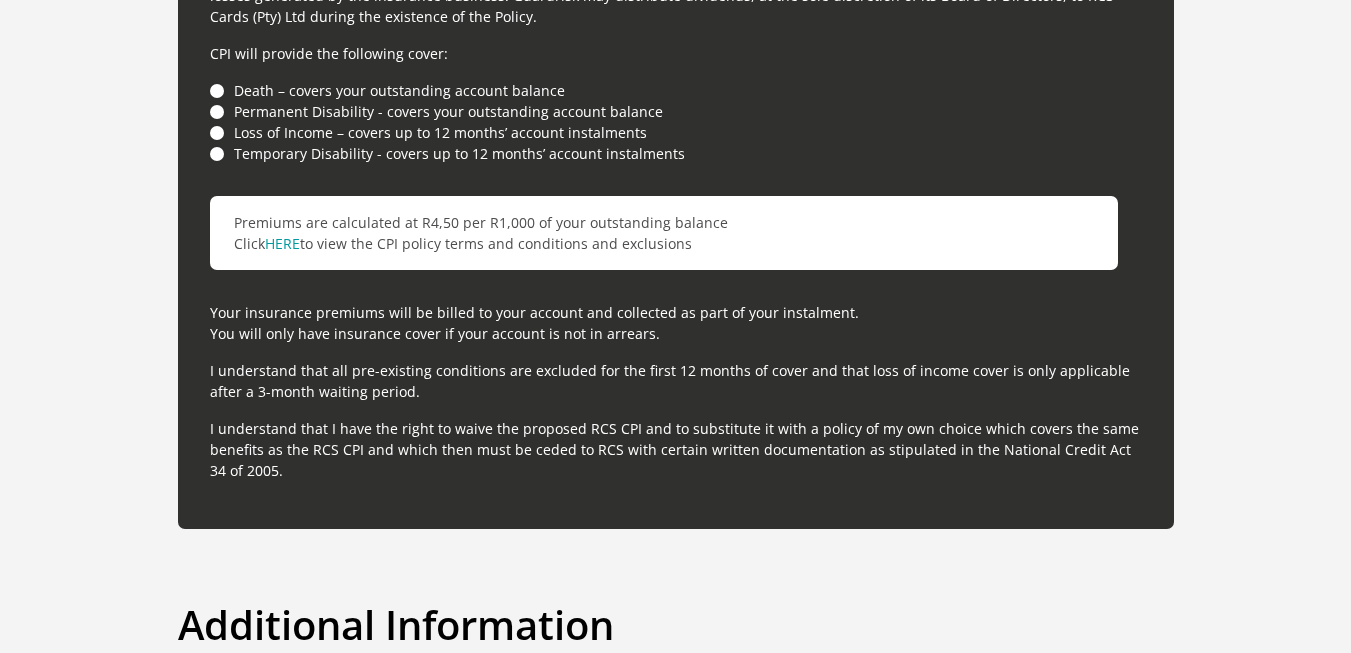 click on "Your insurance premiums will be billed to your account and collected as part of your instalment.
You will only have insurance cover if your account is not in arrears." at bounding box center [676, 323] 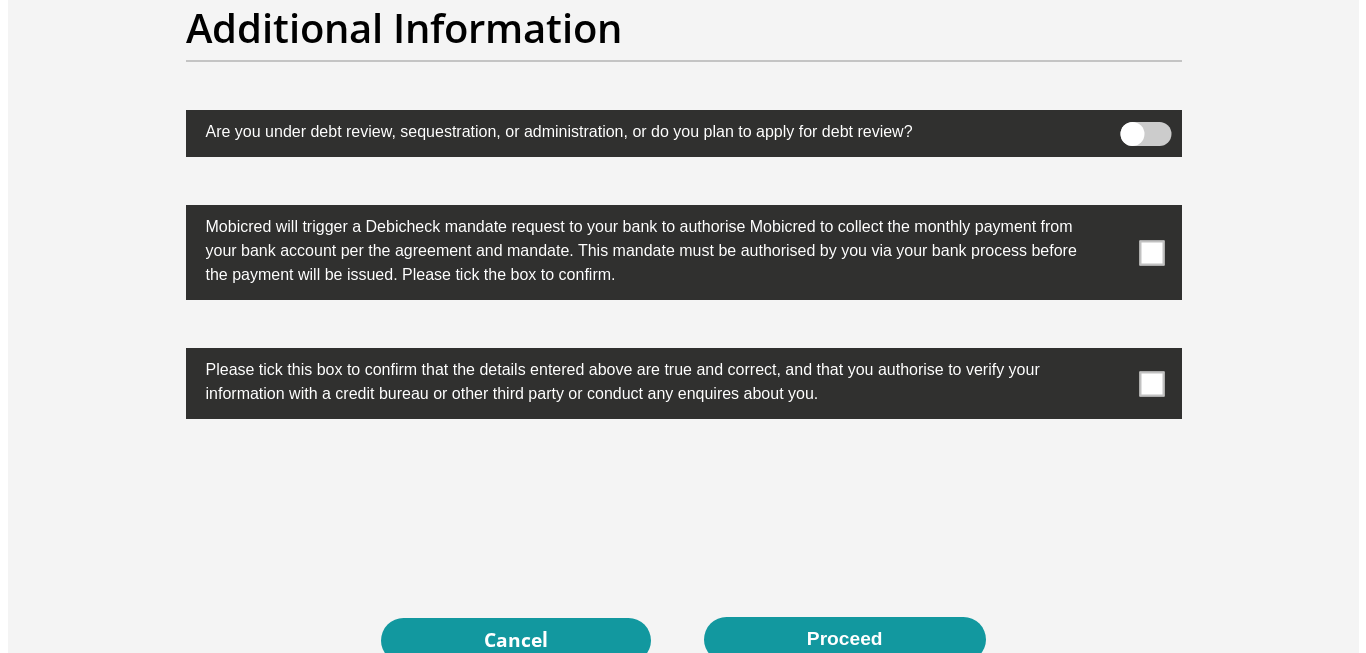 scroll, scrollTop: 6374, scrollLeft: 0, axis: vertical 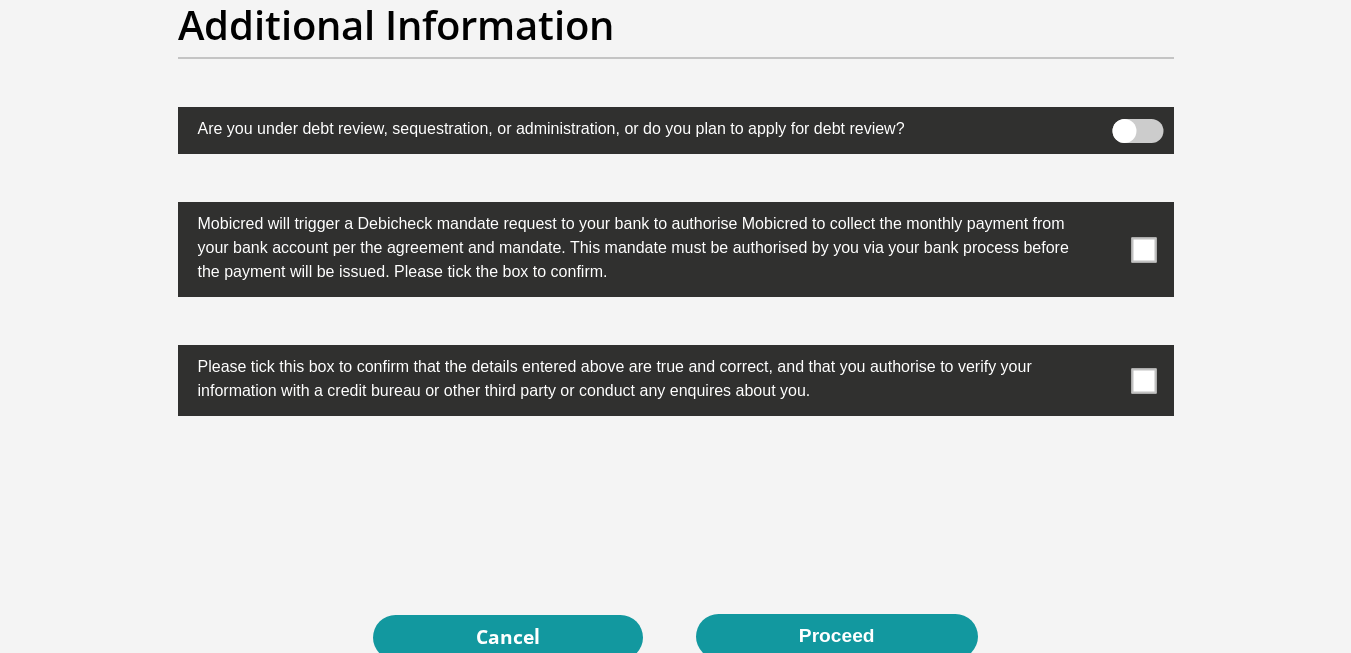 click at bounding box center (1143, 249) 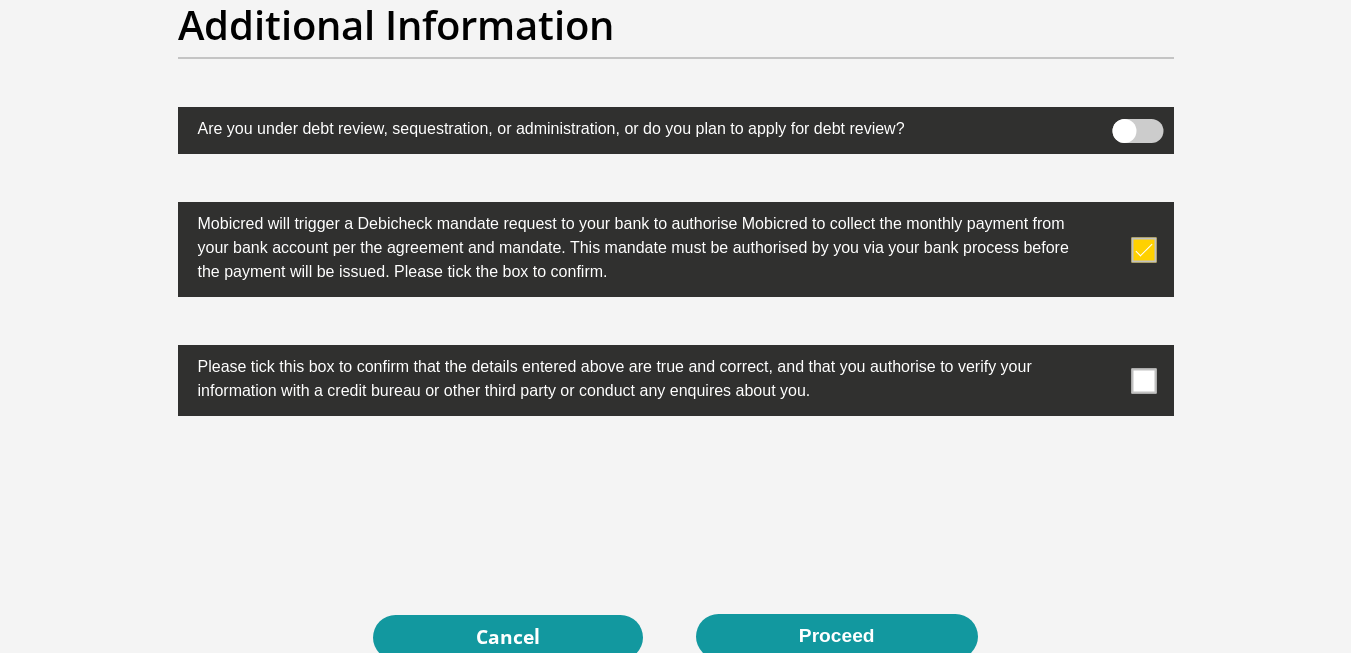 click at bounding box center (1143, 380) 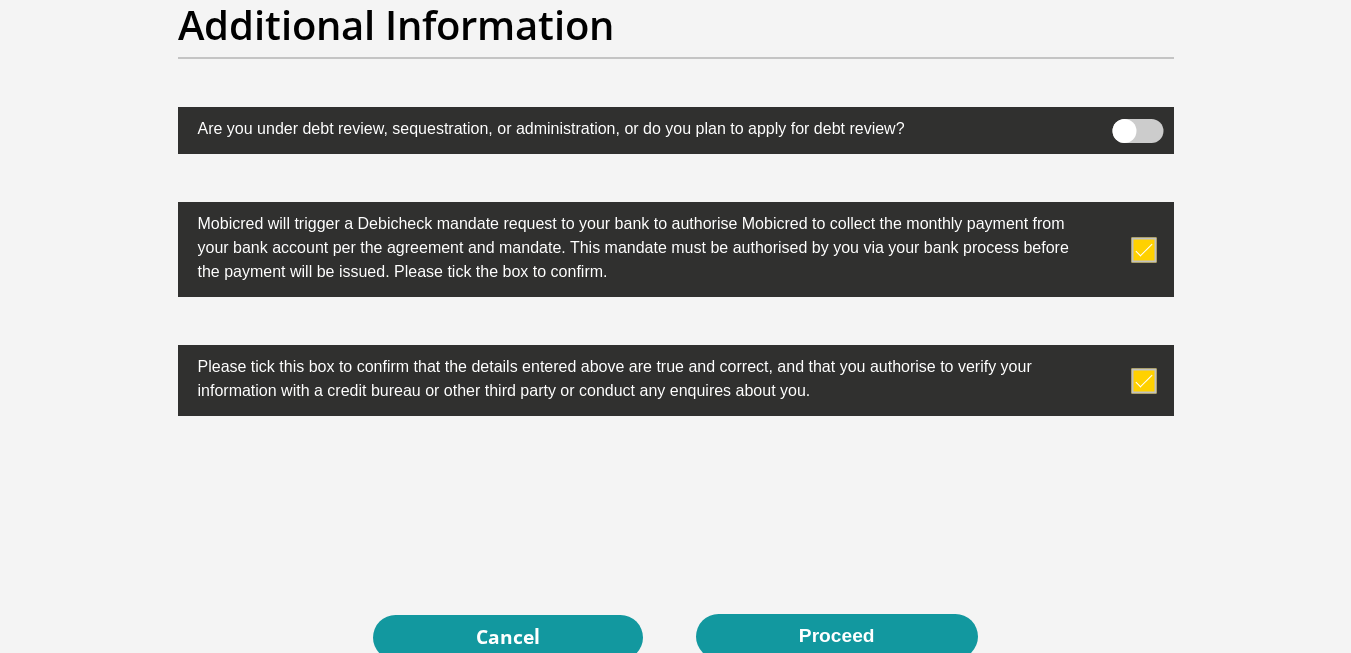 click at bounding box center (1137, 131) 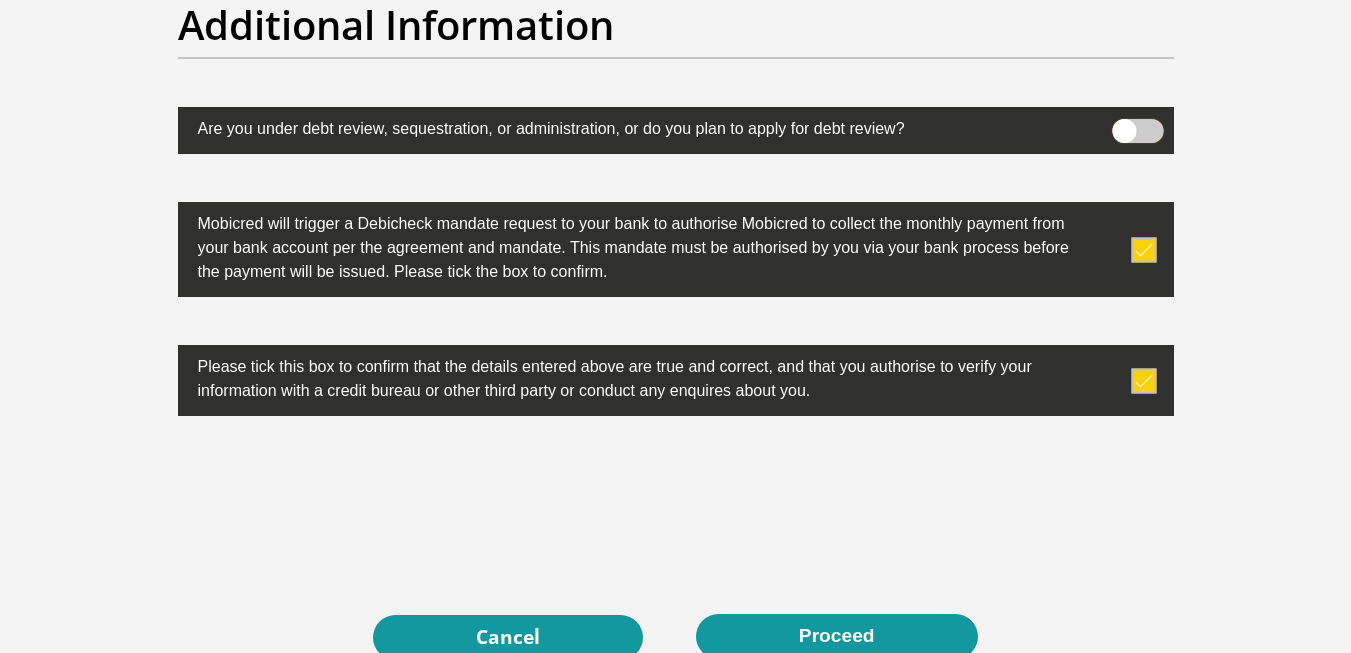 click at bounding box center [1124, 124] 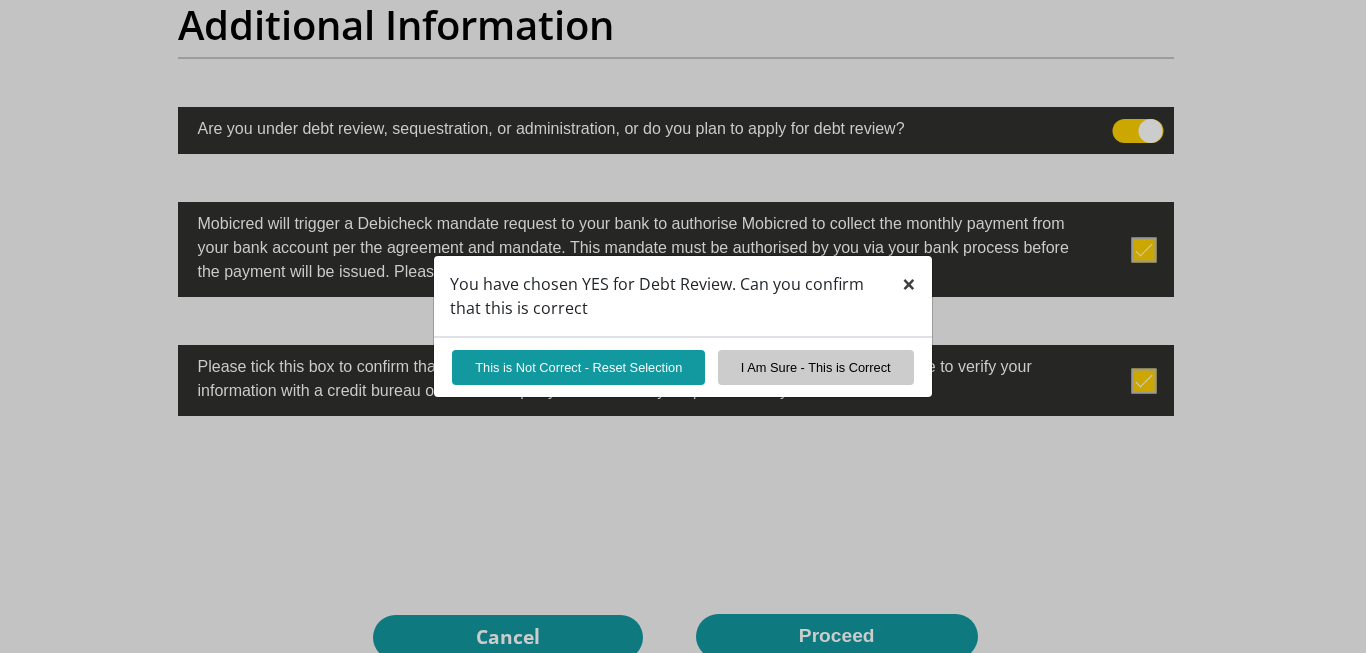 click on "×" at bounding box center [909, 283] 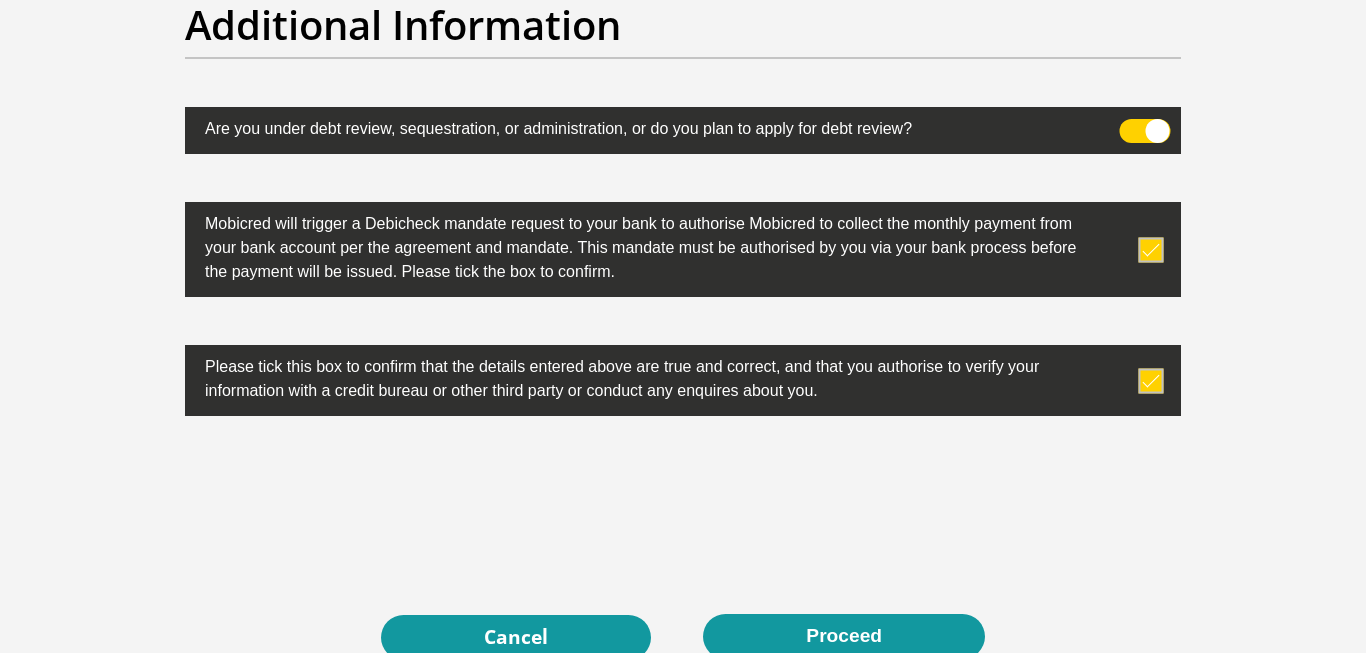 click on "Personal Details
Title
Mr
Ms
Mrs
Dr
Other
First Name
[FIRST]
Surname
[LAST]
ID Number
[ID_NUMBER]
Please input valid ID number
Race
Black
Coloured
Indian
White
Other
Contact Number
[PHONE]
Please input valid contact number
Nationality" at bounding box center (683, -2753) 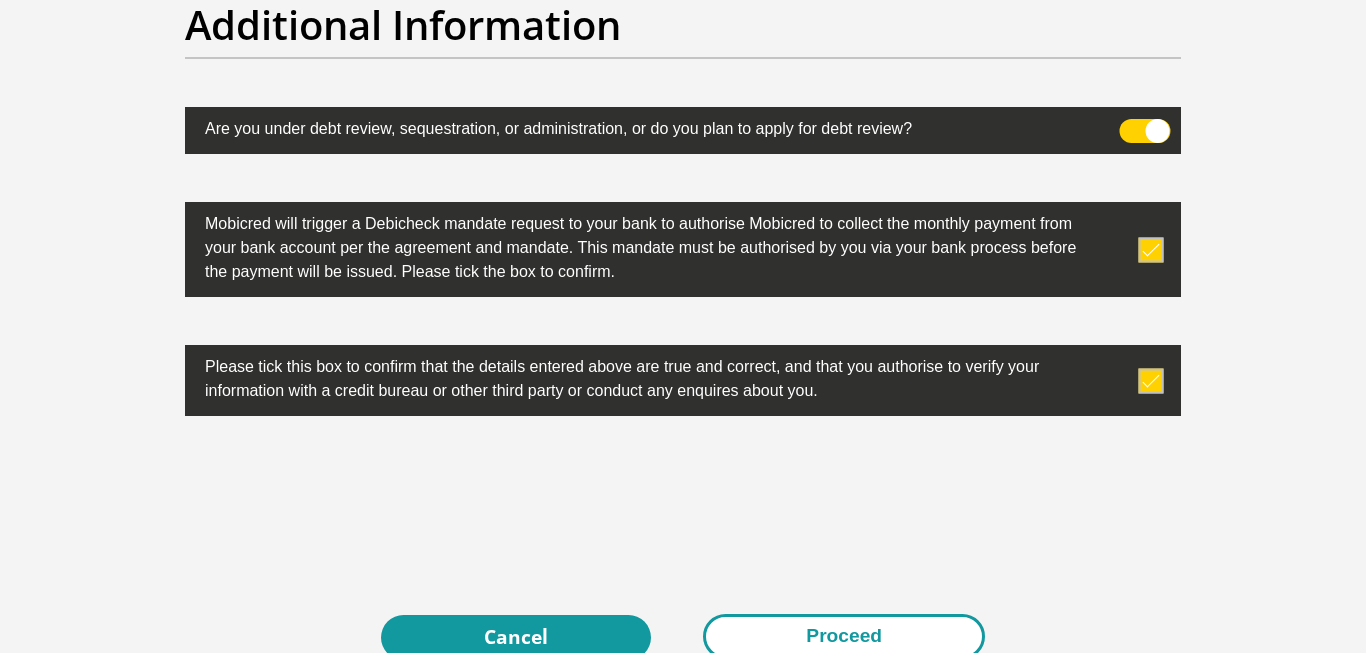 click on "Proceed" at bounding box center (844, 636) 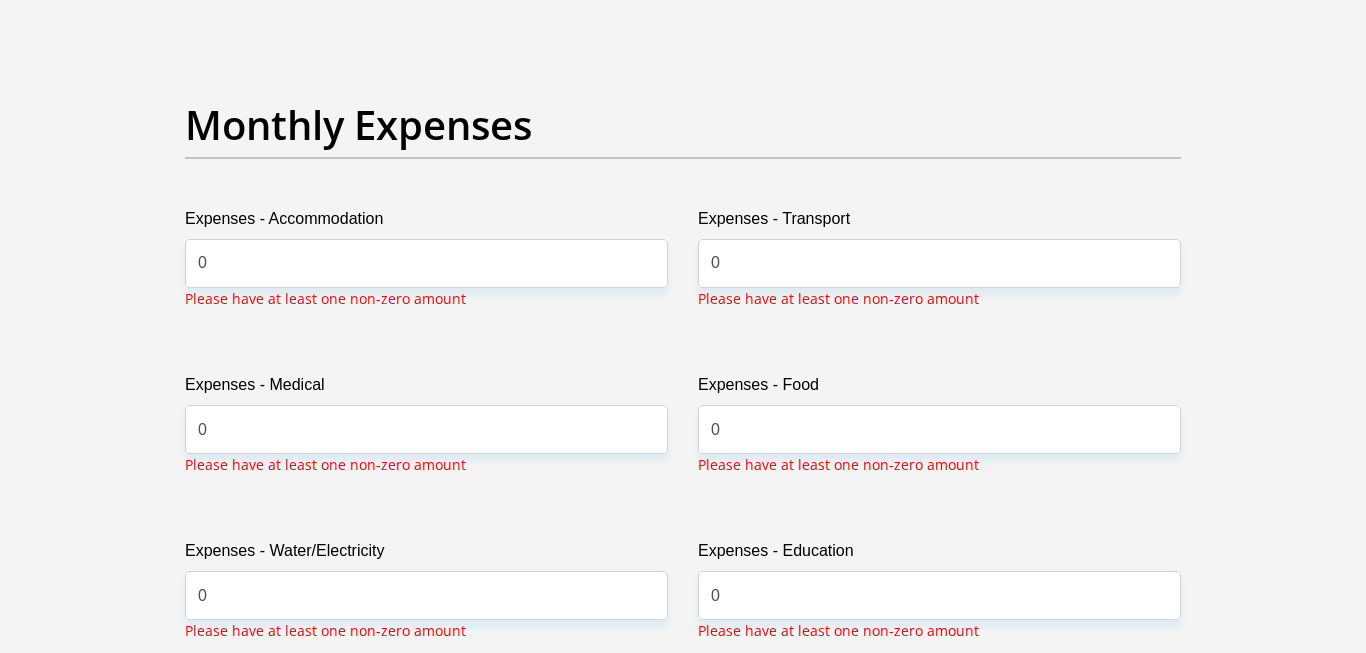 scroll, scrollTop: 2888, scrollLeft: 0, axis: vertical 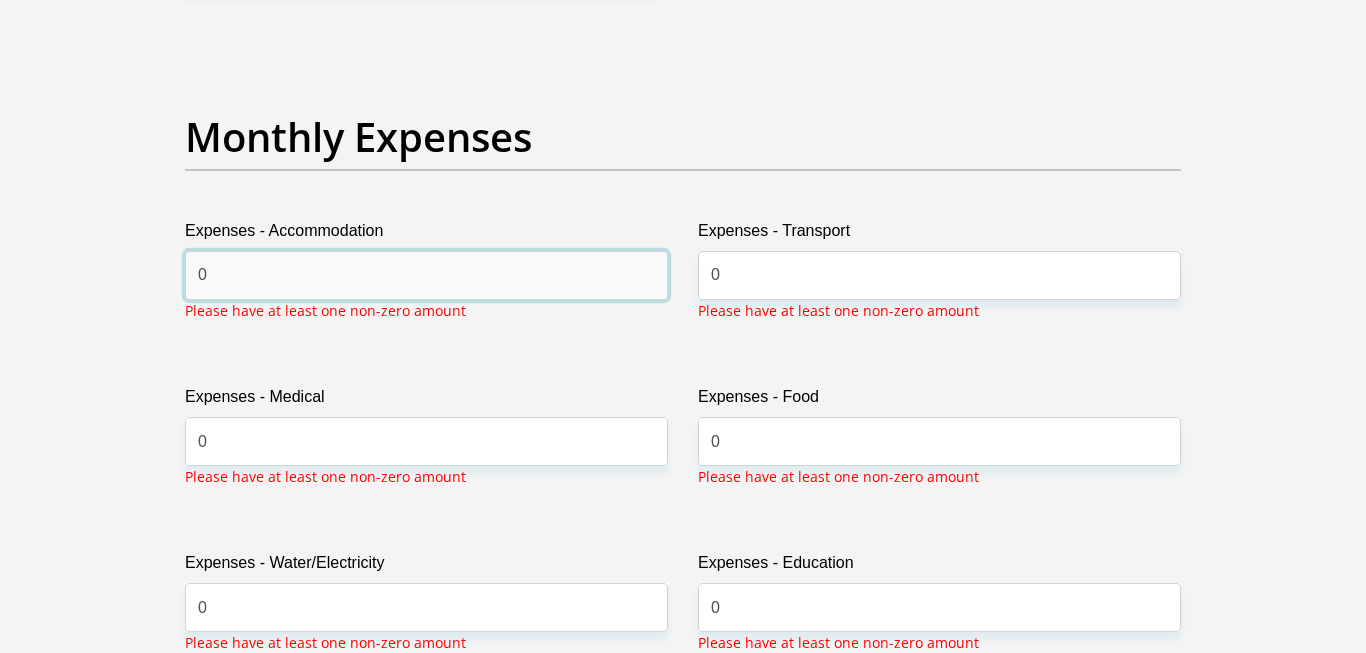 click on "0" at bounding box center (426, 275) 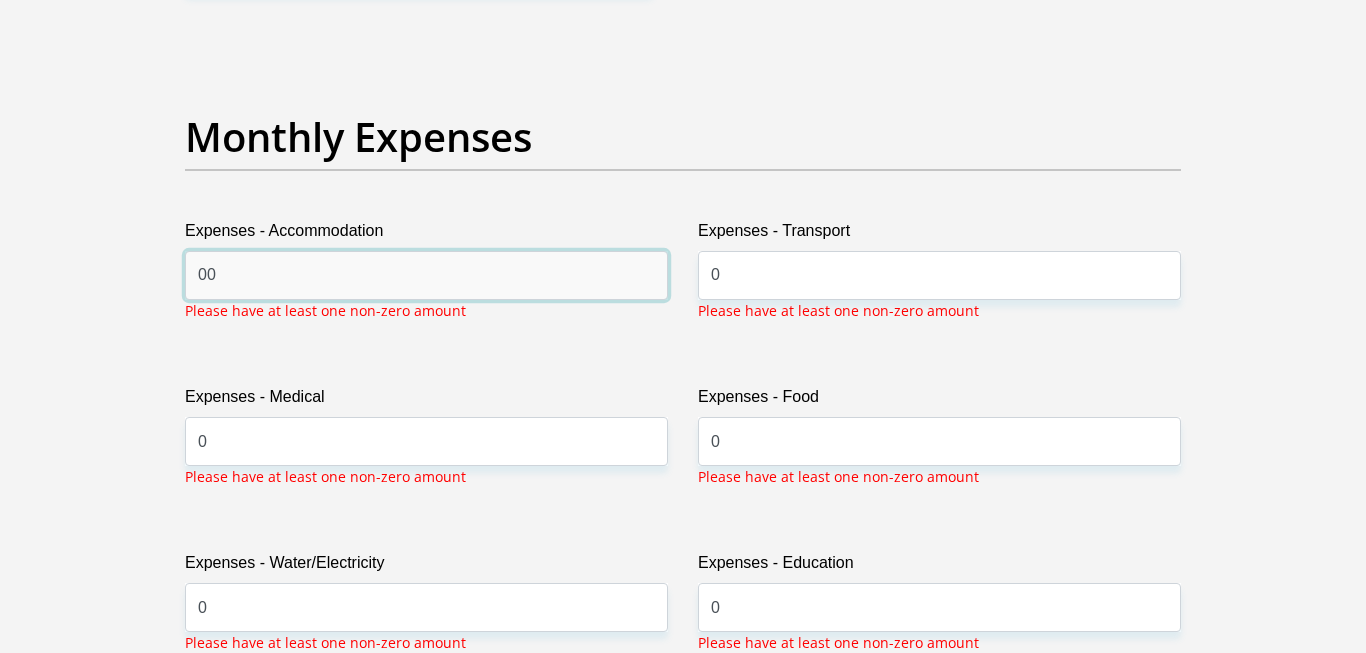 type on "00" 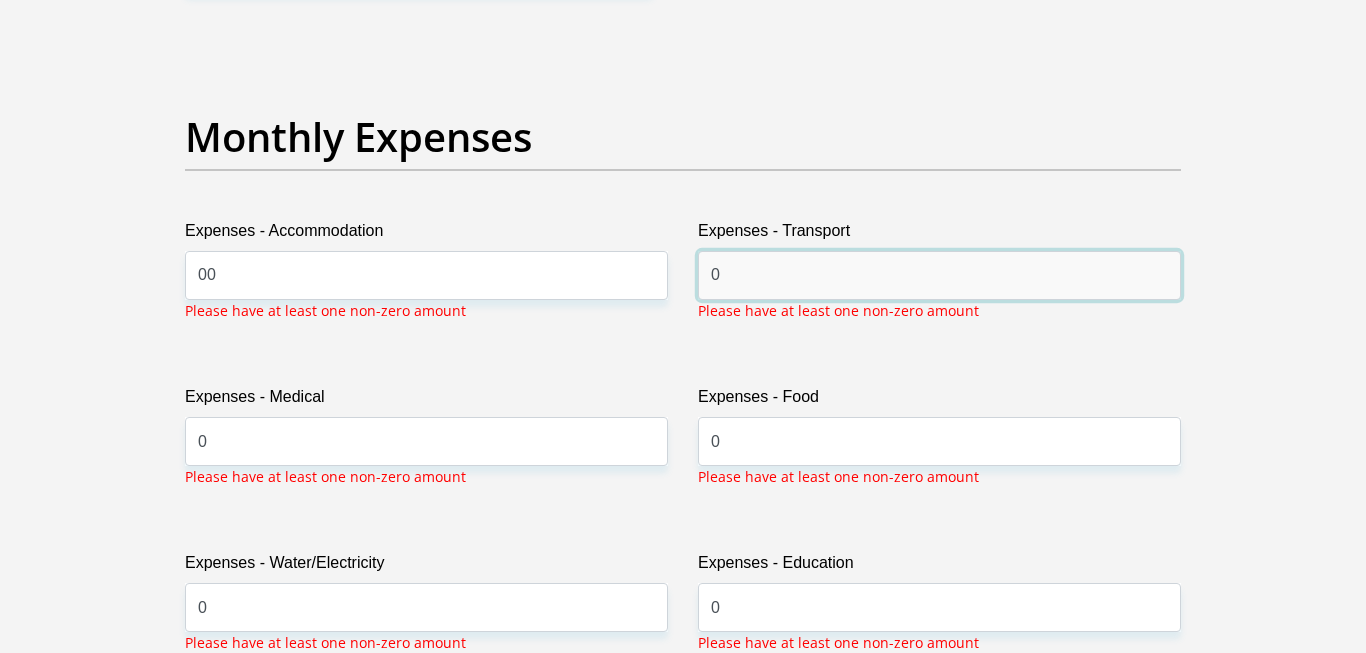 click on "0" at bounding box center (939, 275) 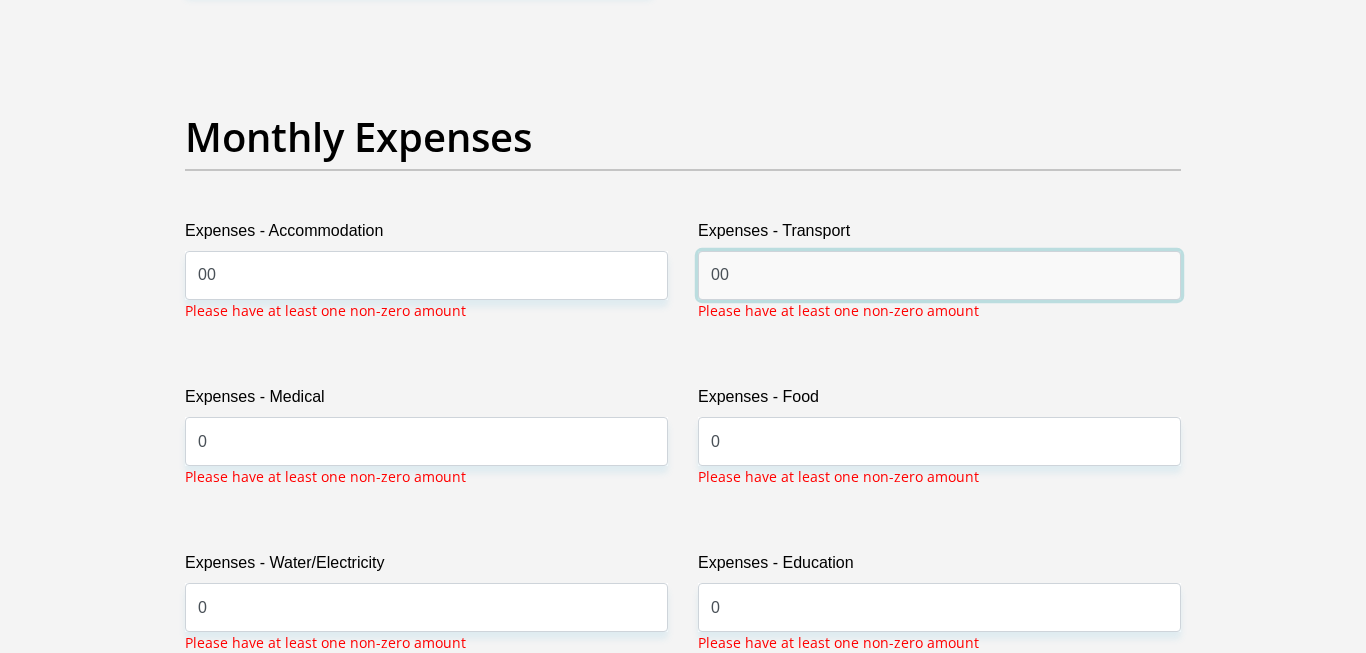 type on "00" 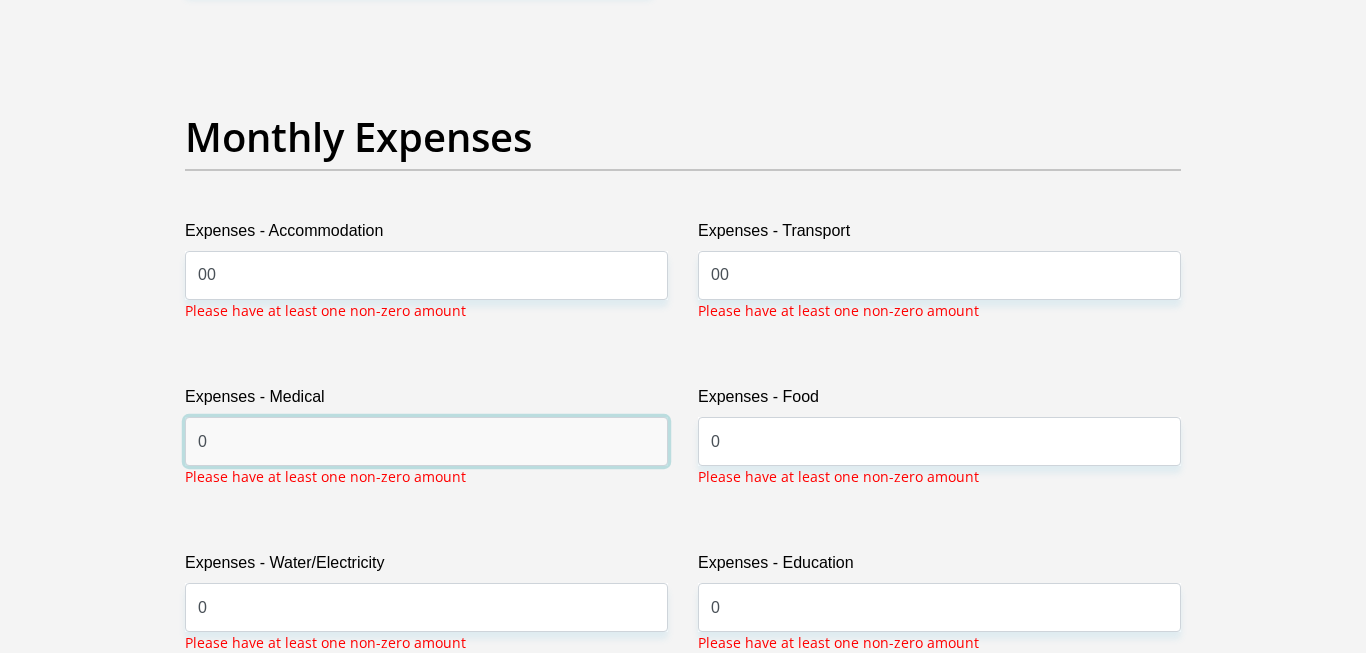 click on "0" at bounding box center [426, 441] 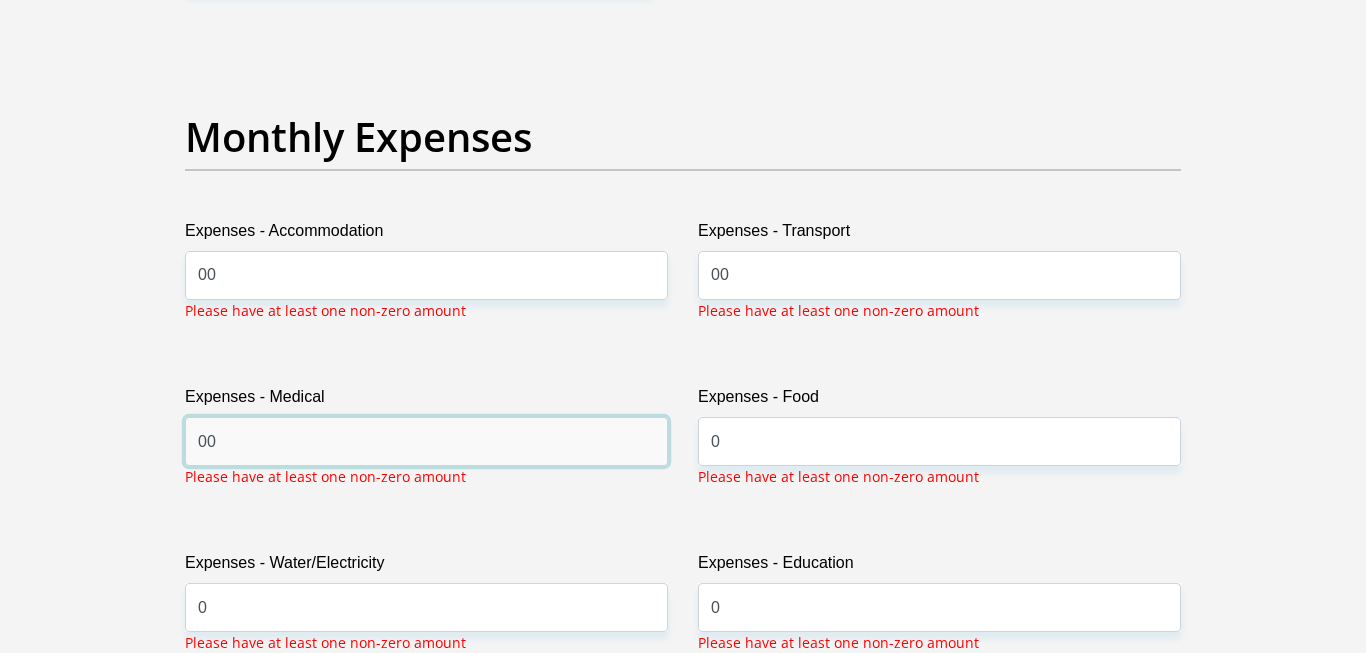 type on "00" 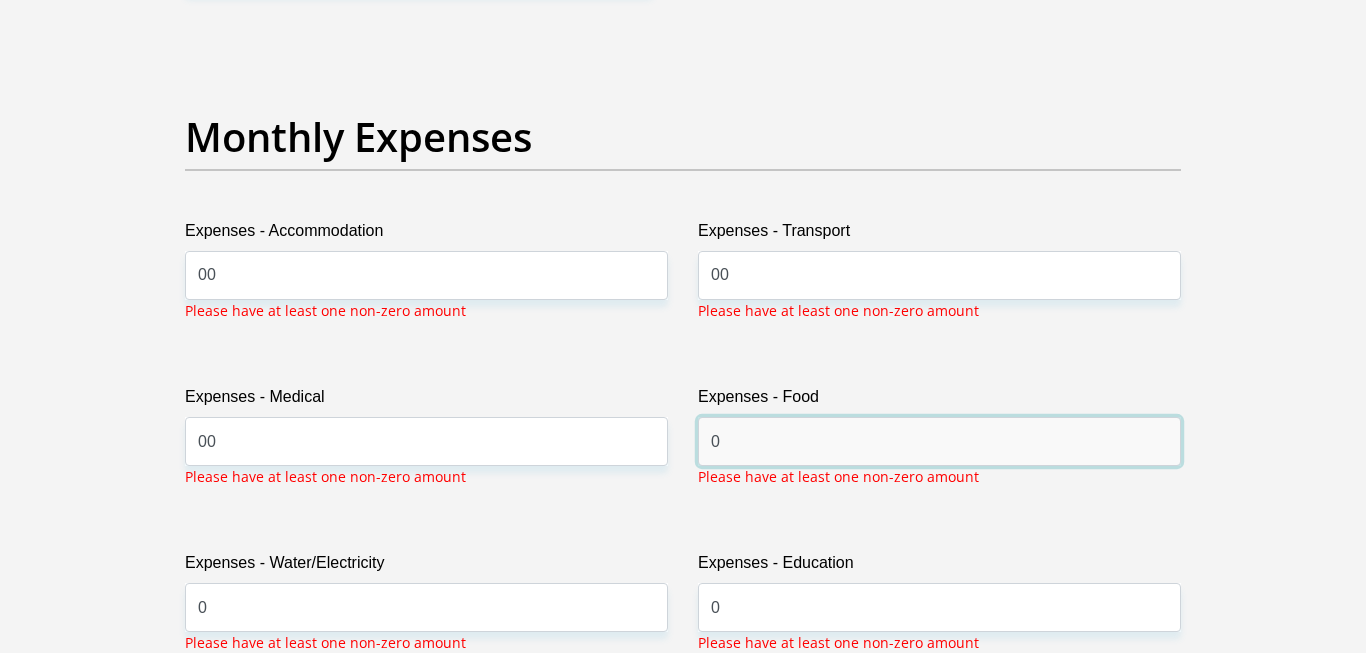 click on "0" at bounding box center (939, 441) 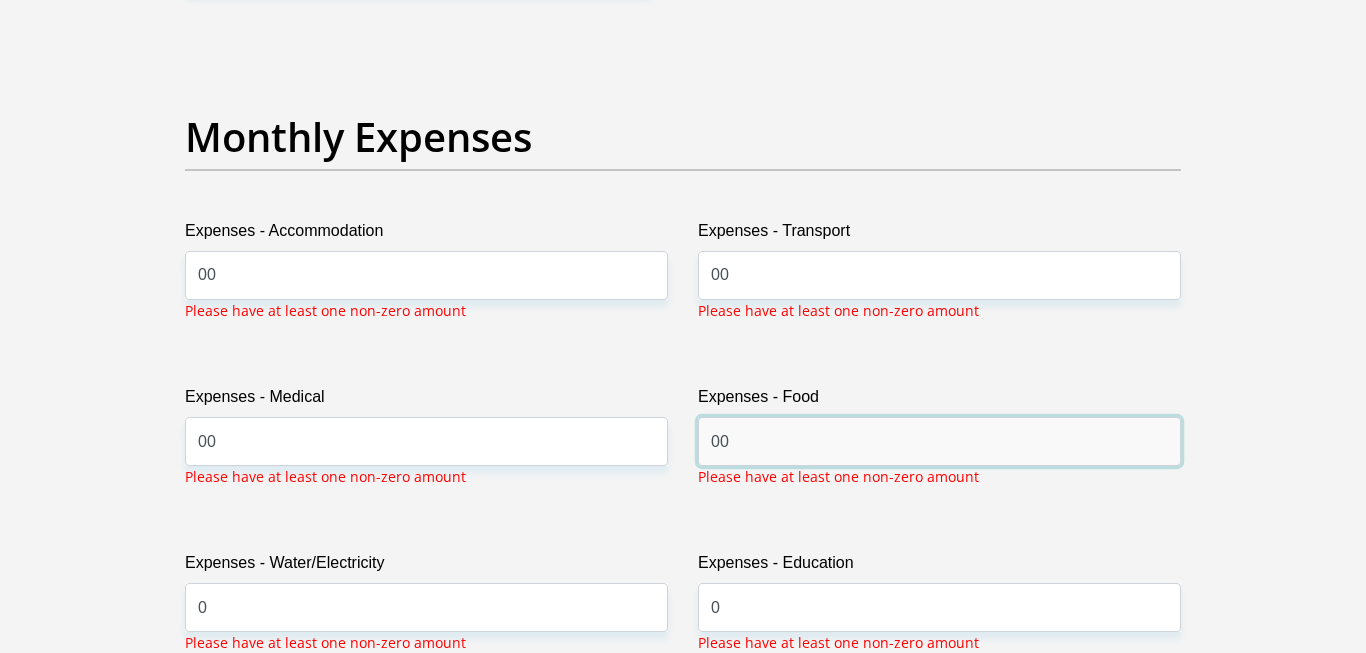type on "0" 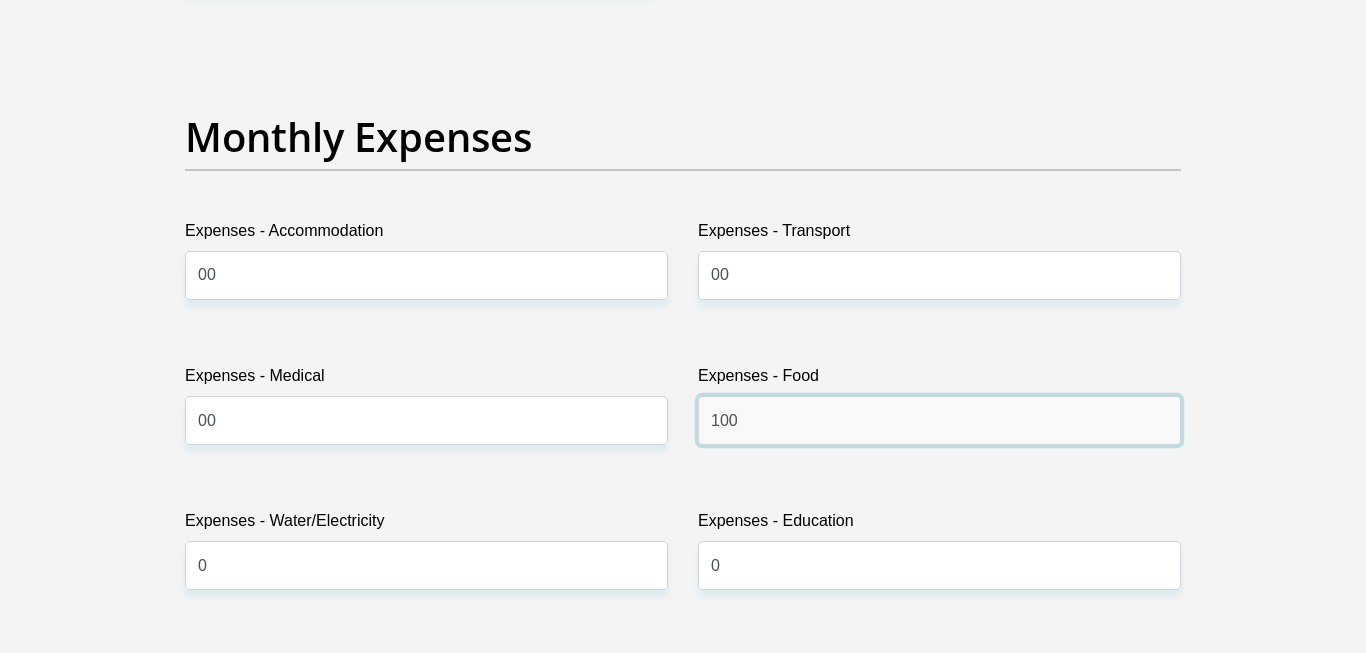 type on "100" 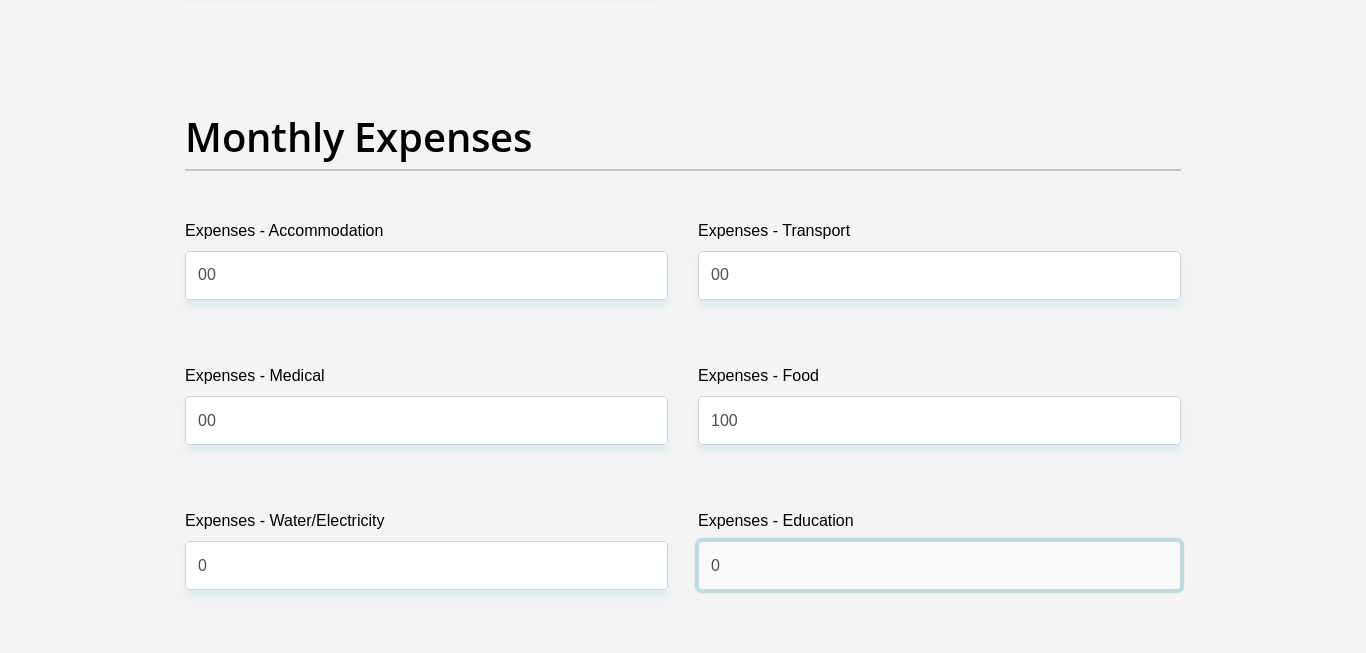 click on "0" at bounding box center (939, 565) 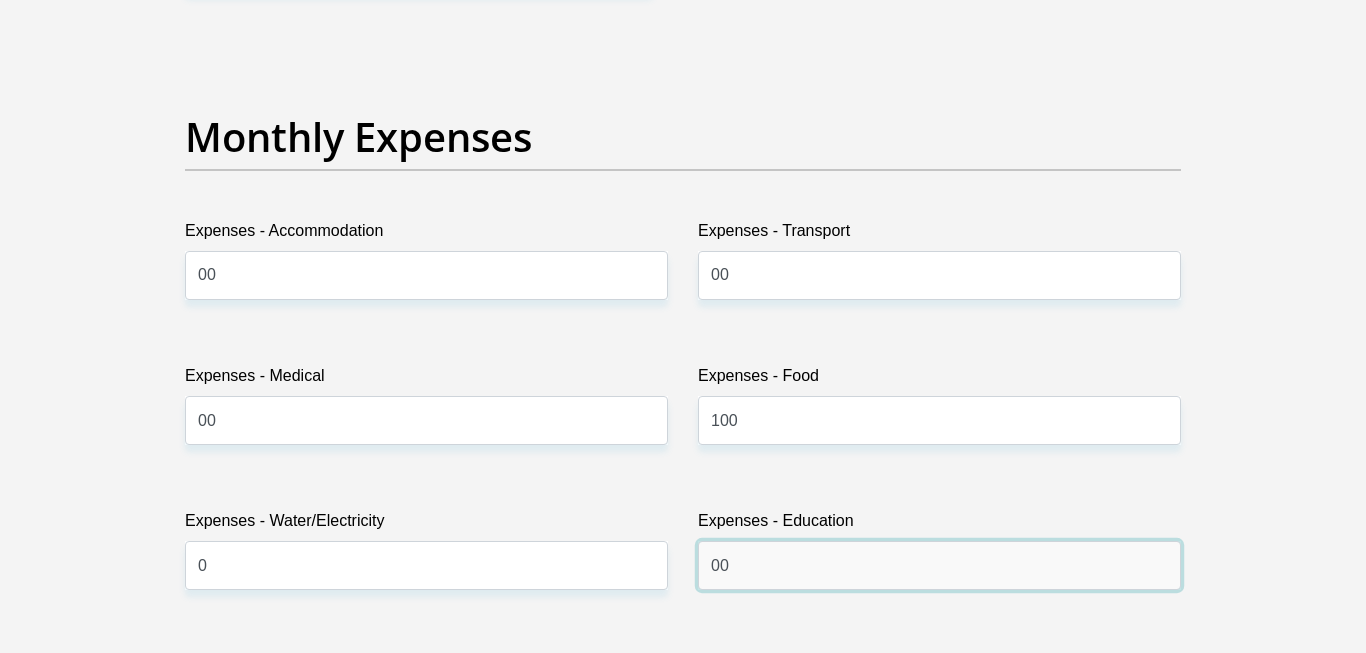 type on "00" 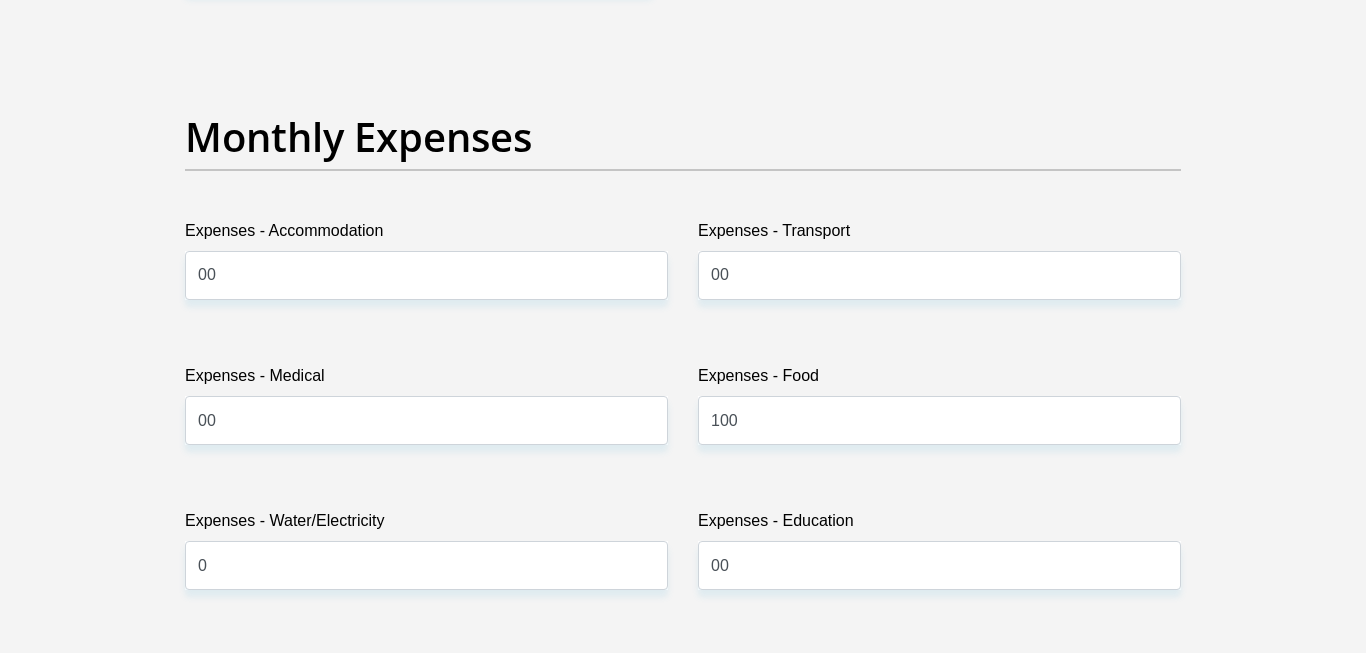 scroll, scrollTop: 6558, scrollLeft: 0, axis: vertical 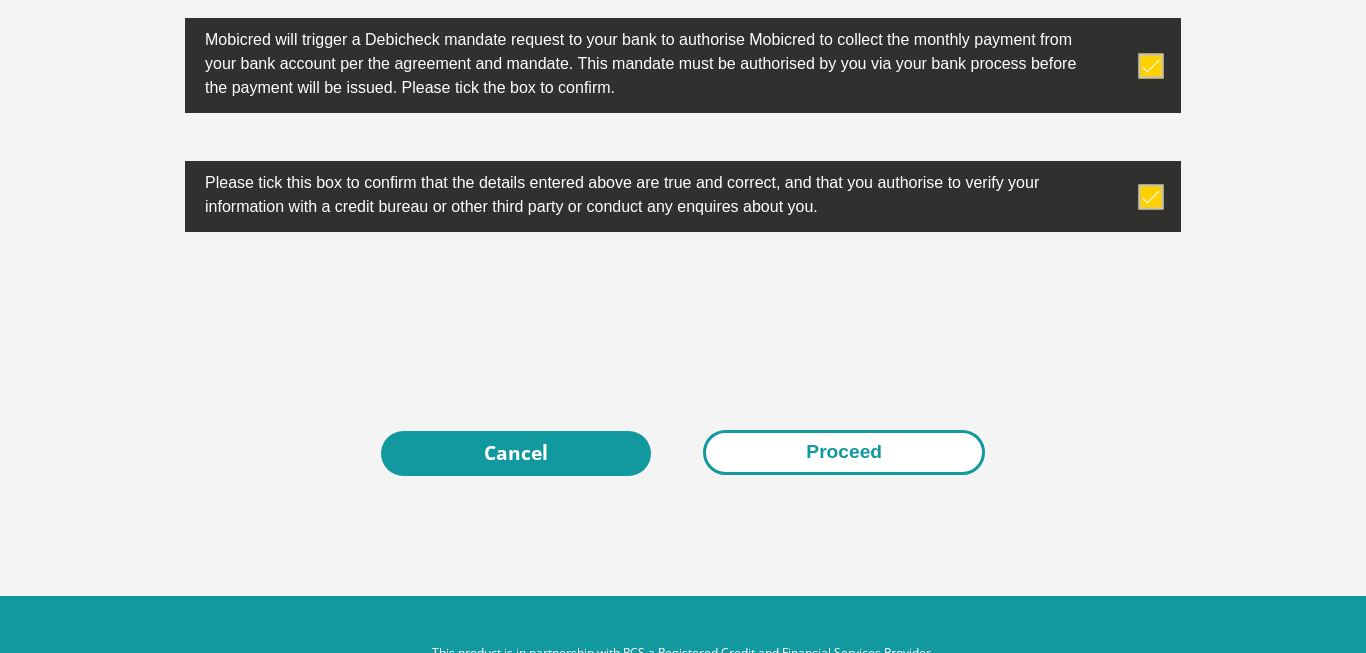 click on "Proceed" at bounding box center [844, 452] 